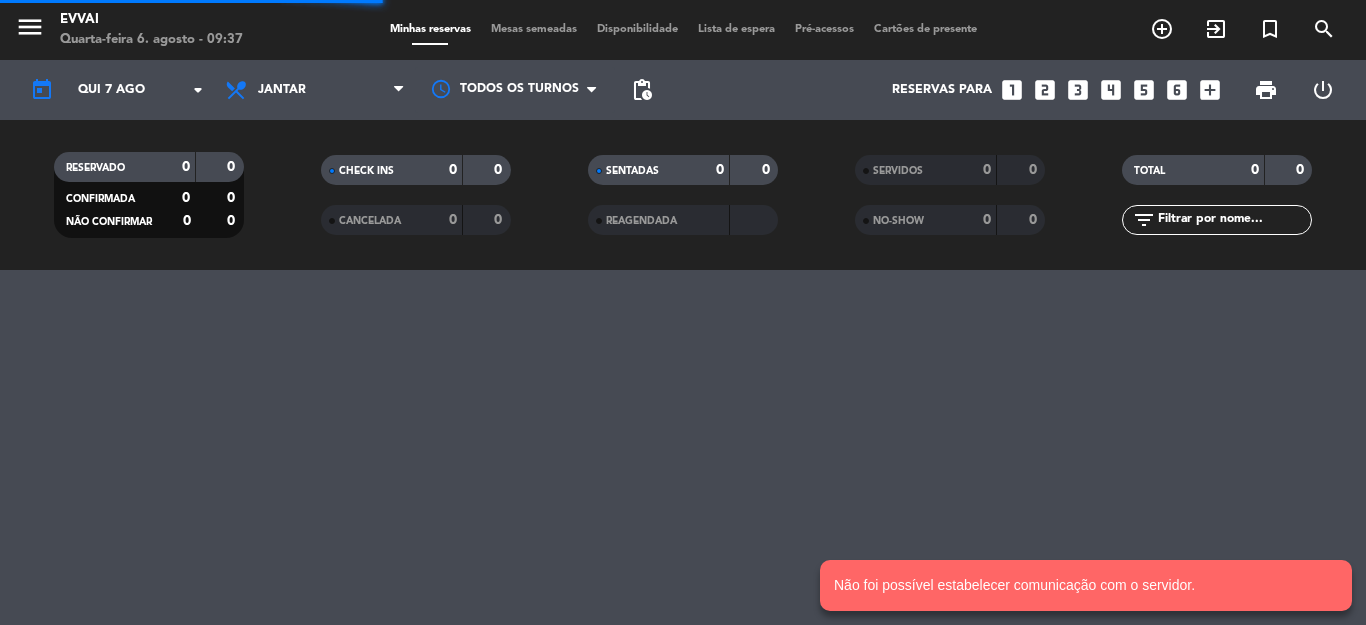 scroll, scrollTop: 0, scrollLeft: 0, axis: both 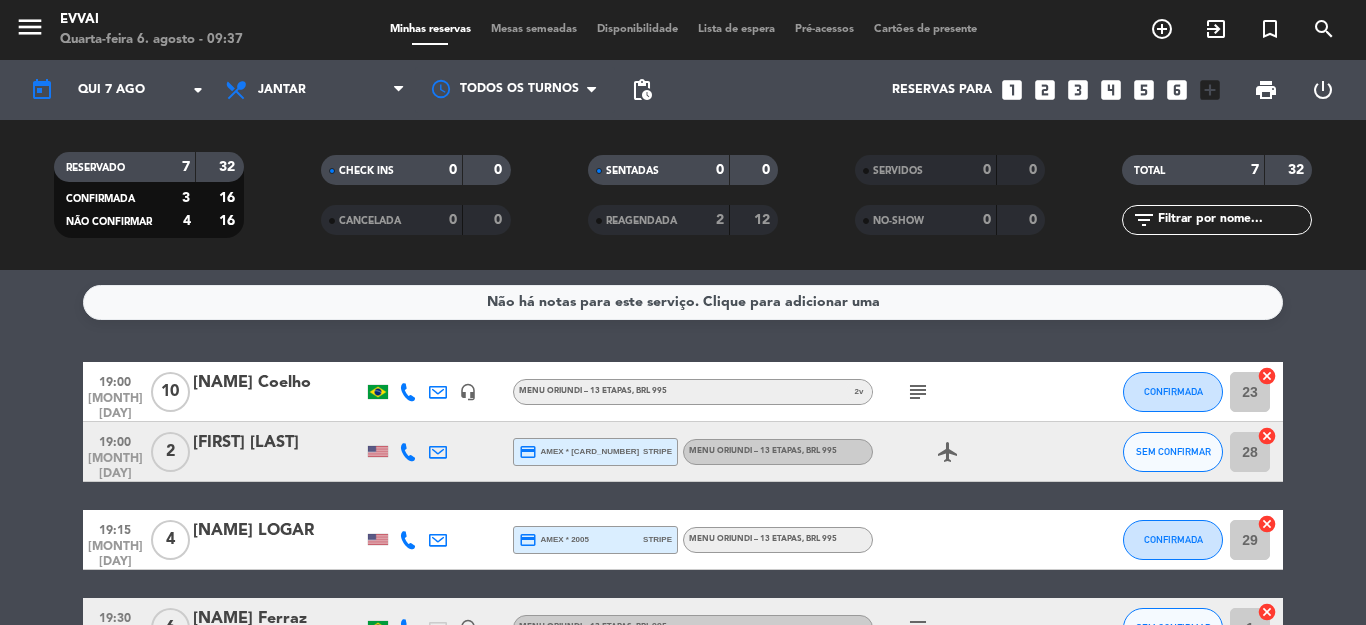 click on "[NAME] Coelho" 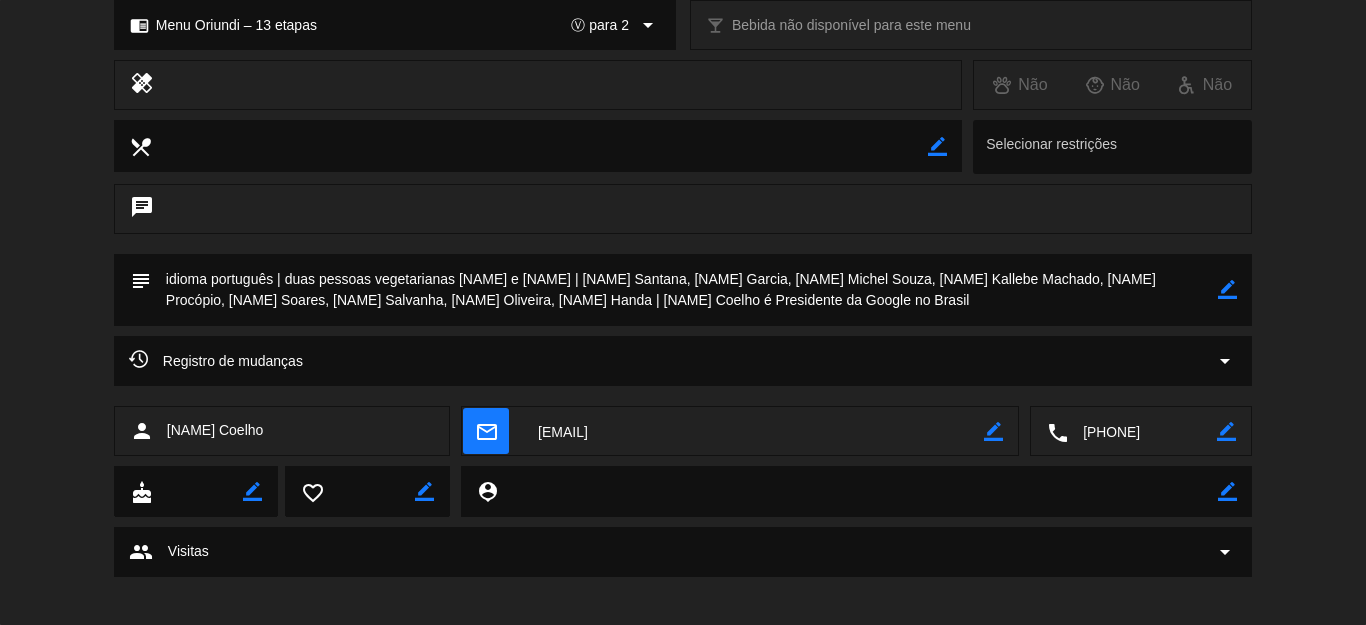 scroll, scrollTop: 0, scrollLeft: 0, axis: both 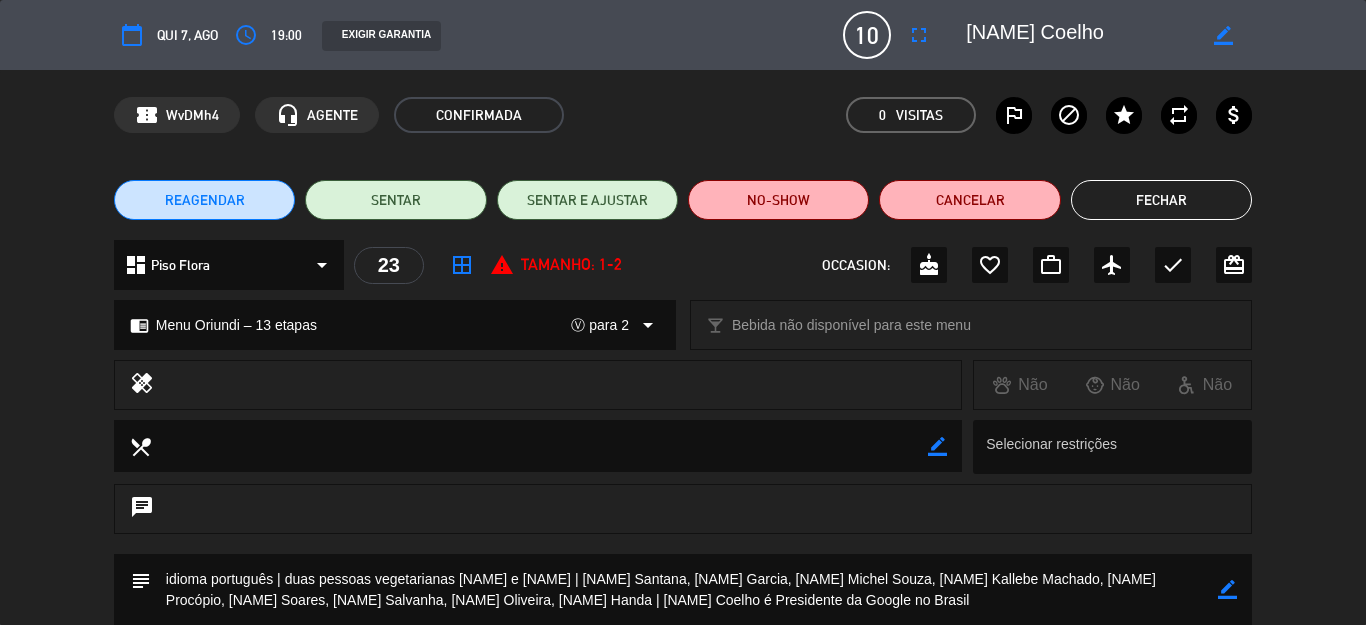 click on "Fechar" 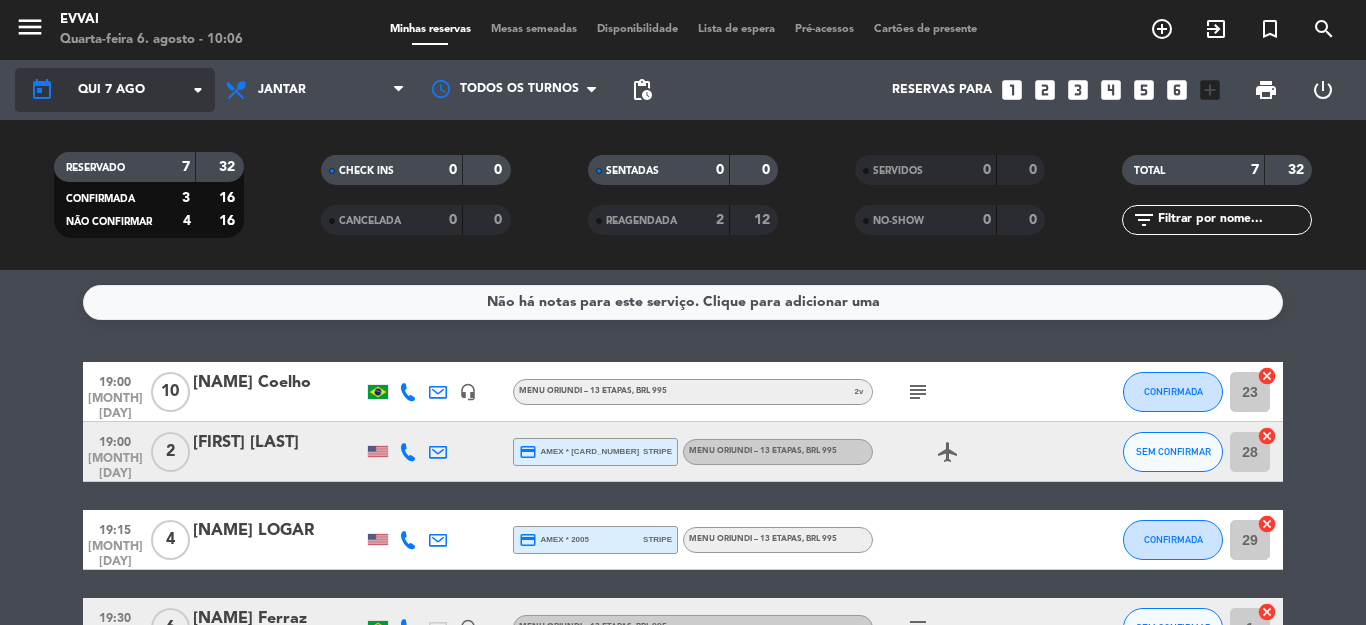click on "Qui 7 ago" 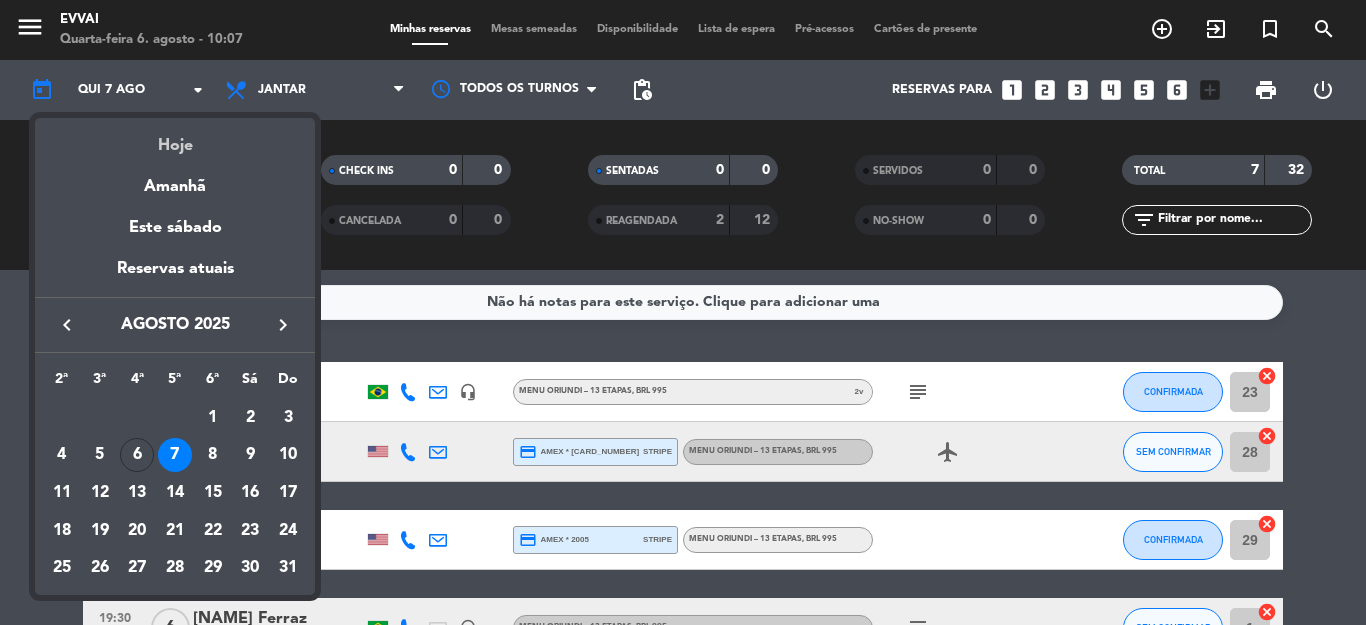 click on "Hoje" at bounding box center [175, 138] 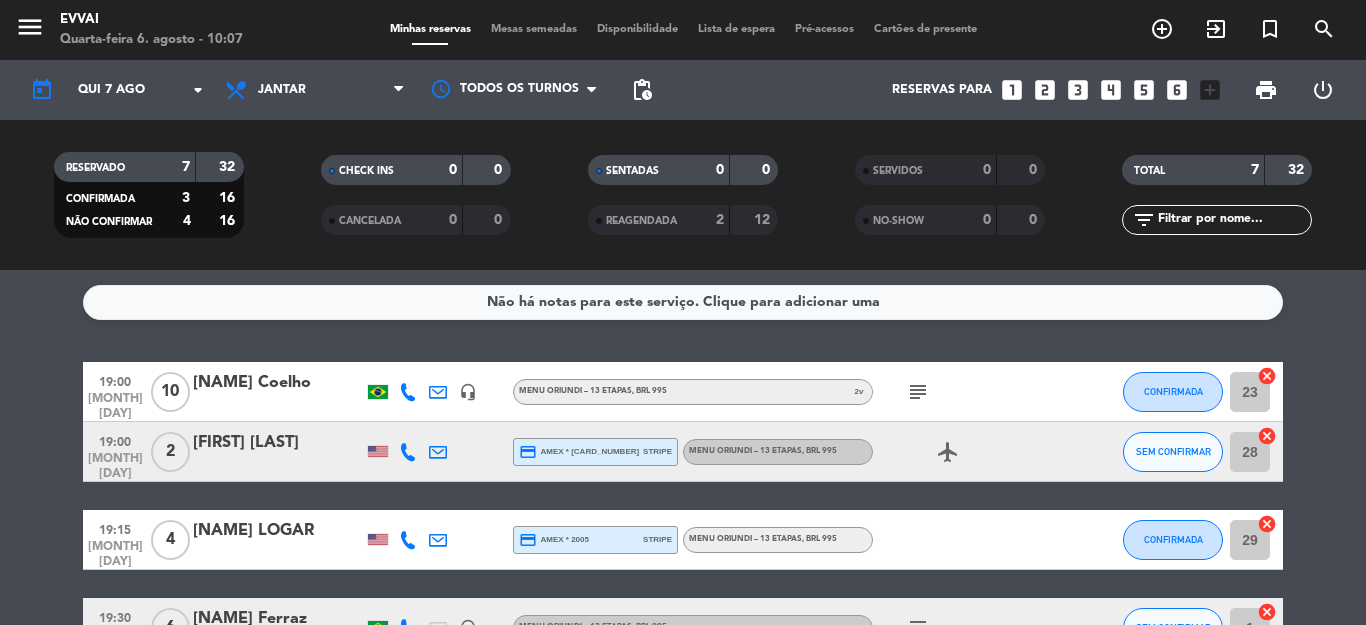 type on "Qua 6 ago" 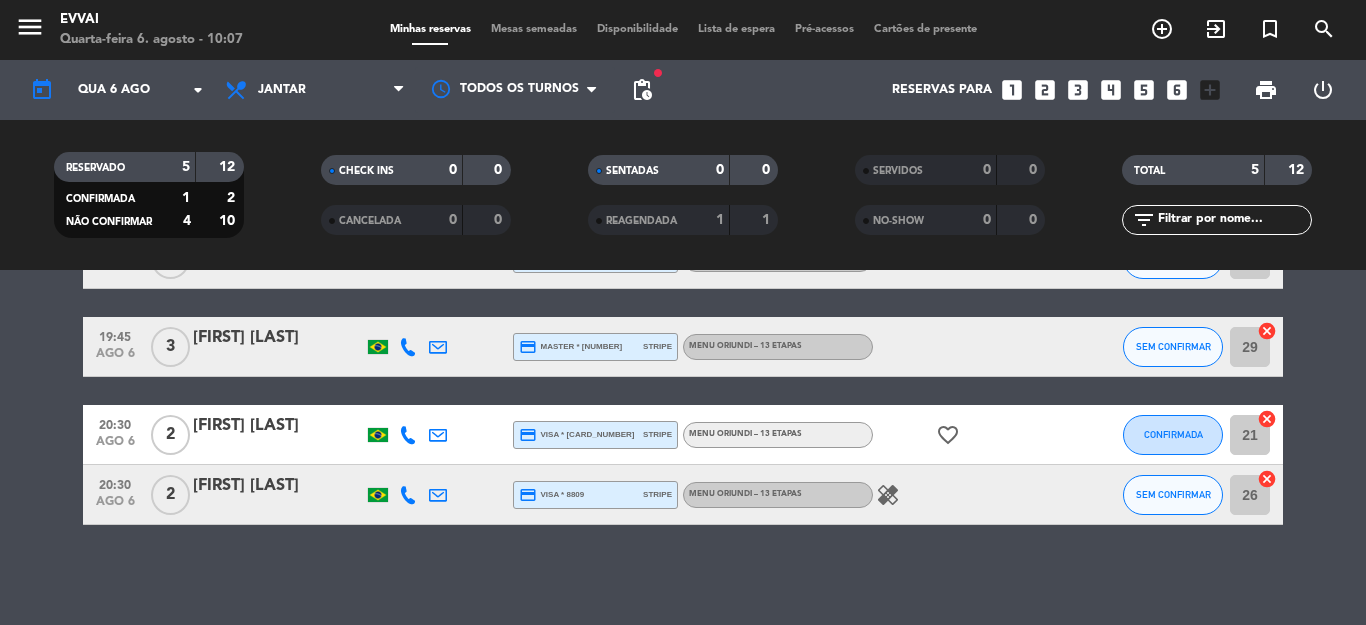 scroll, scrollTop: 0, scrollLeft: 0, axis: both 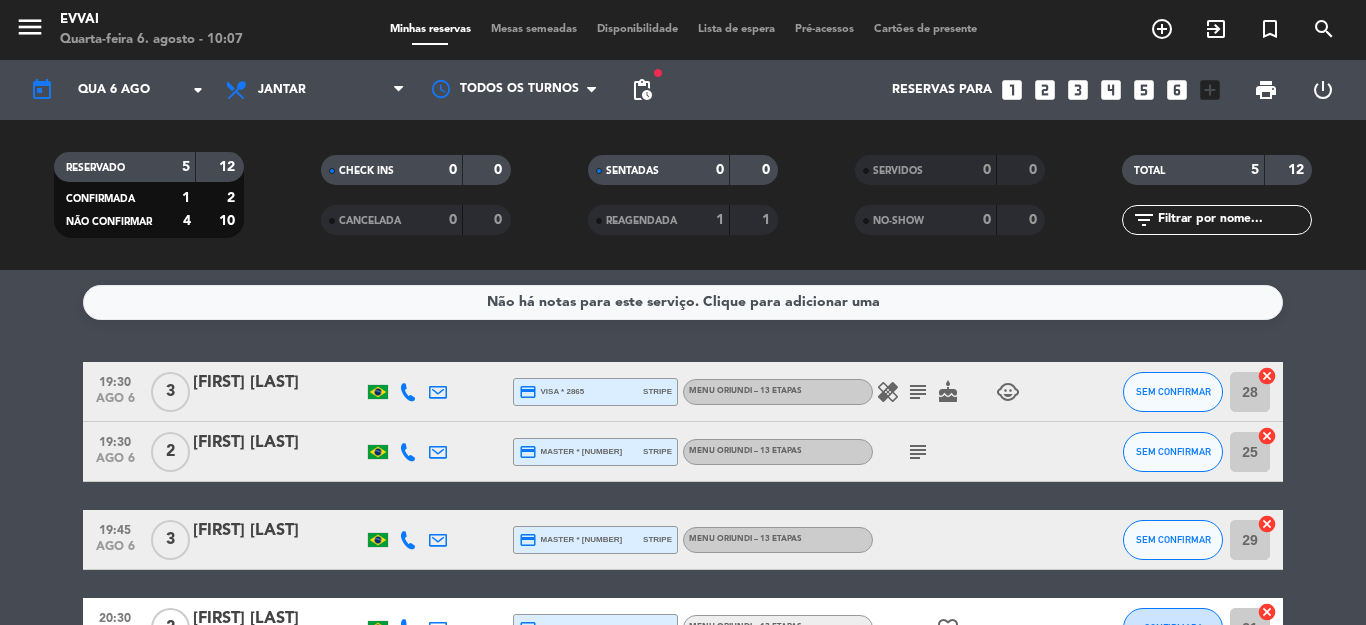 click on "[FIRST] [LAST]" 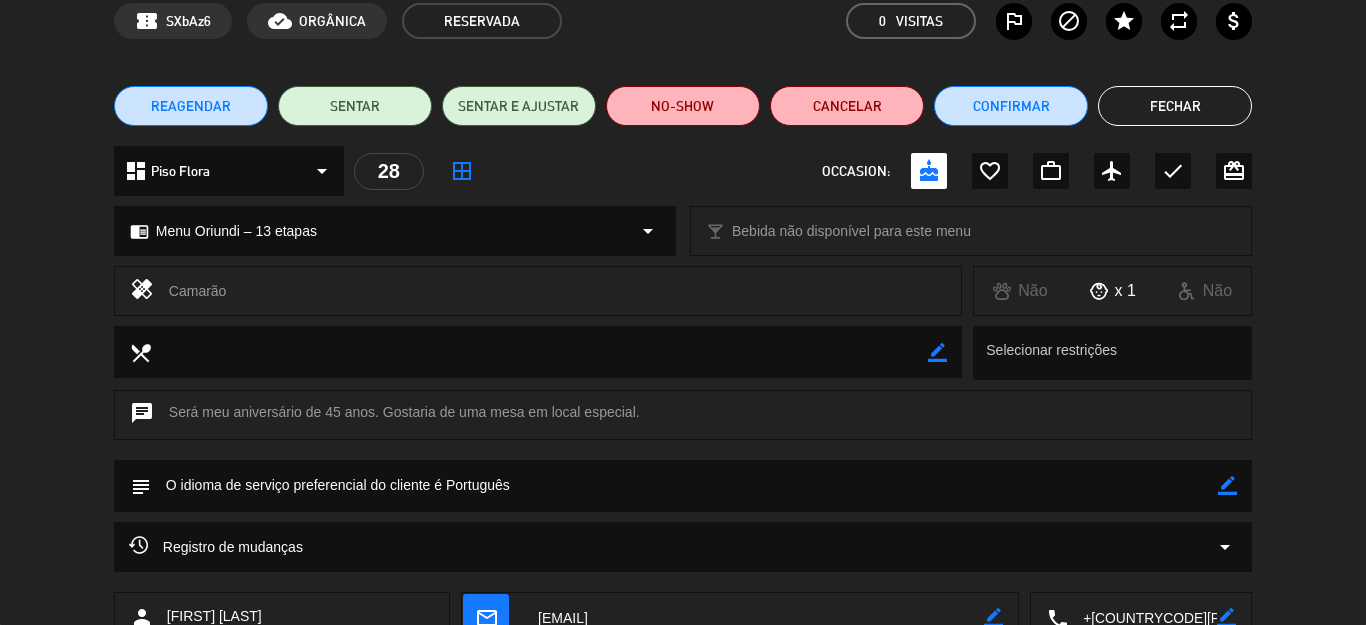 scroll, scrollTop: 200, scrollLeft: 0, axis: vertical 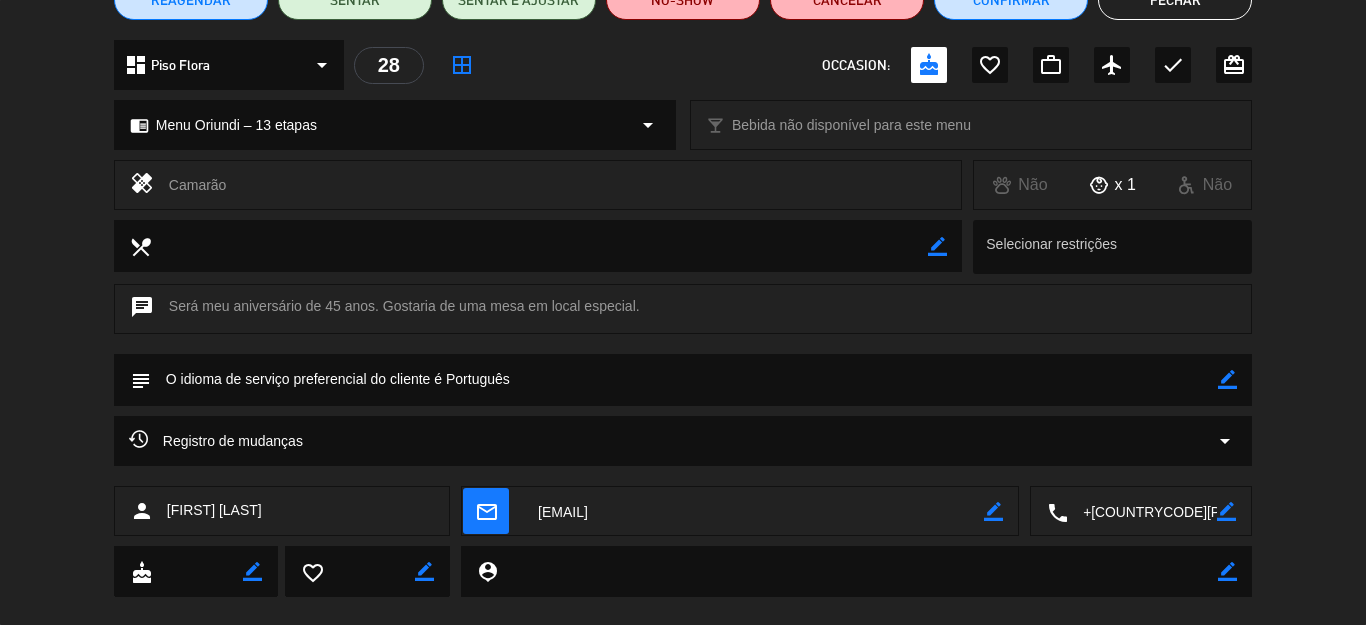 click 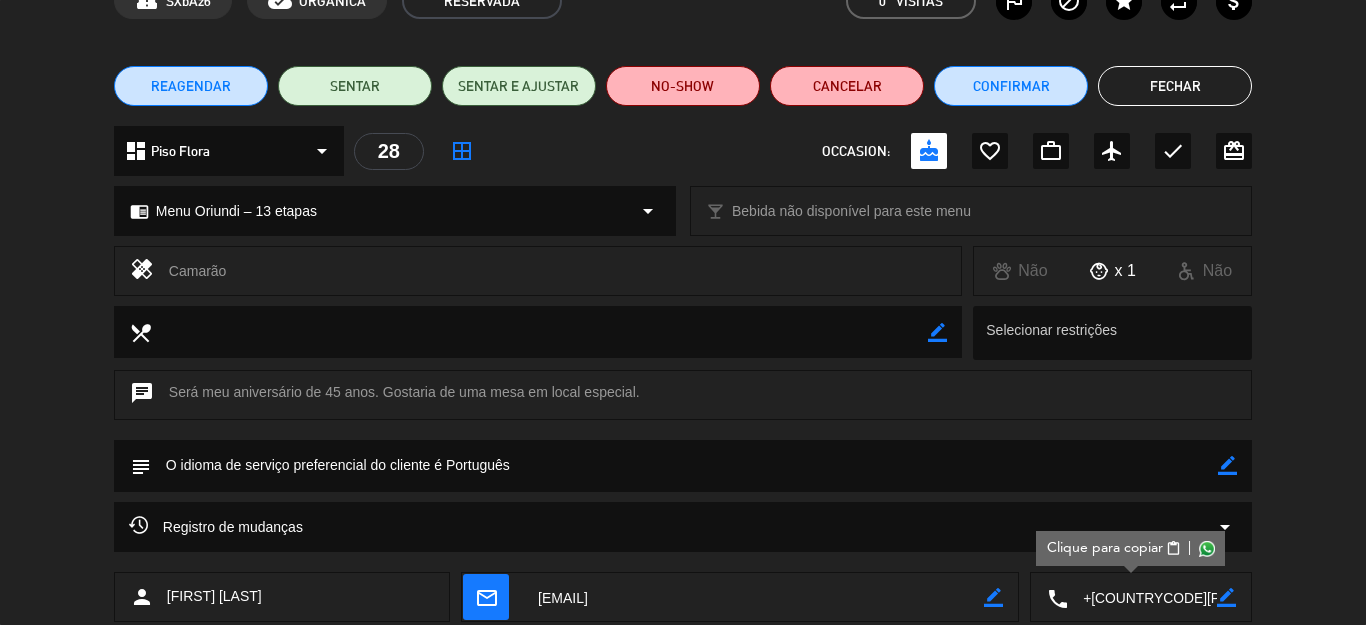 scroll, scrollTop: 0, scrollLeft: 0, axis: both 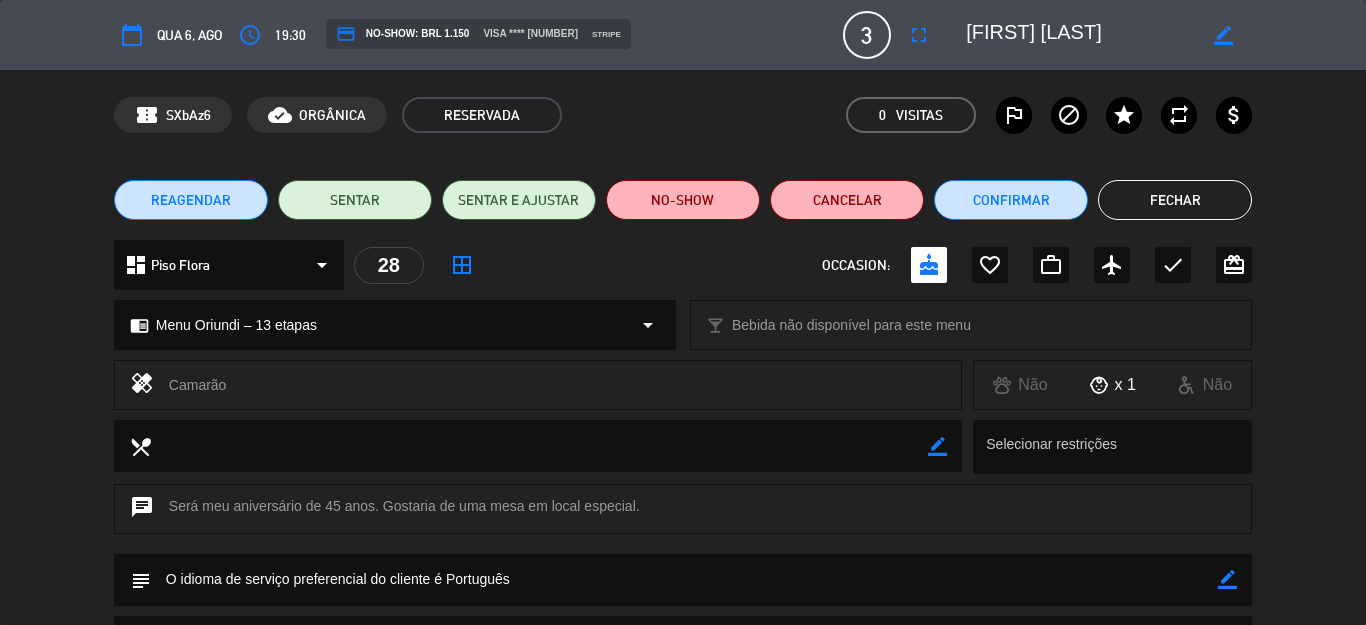 click 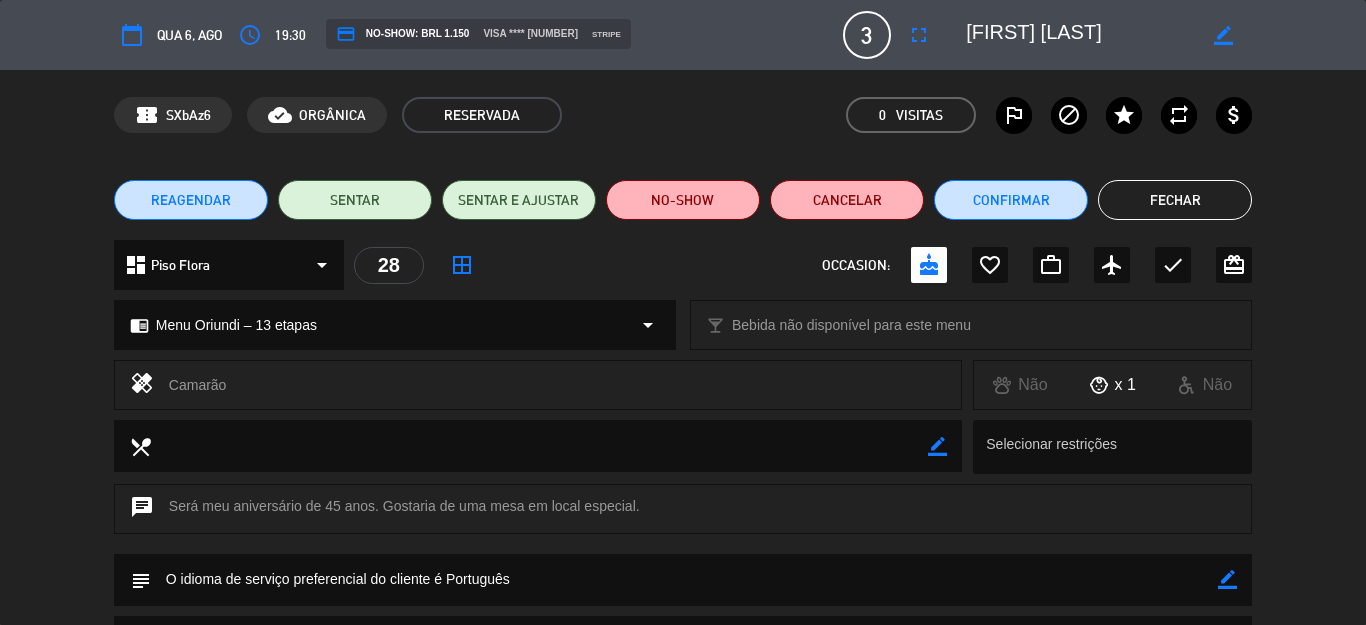 click on "19:30" 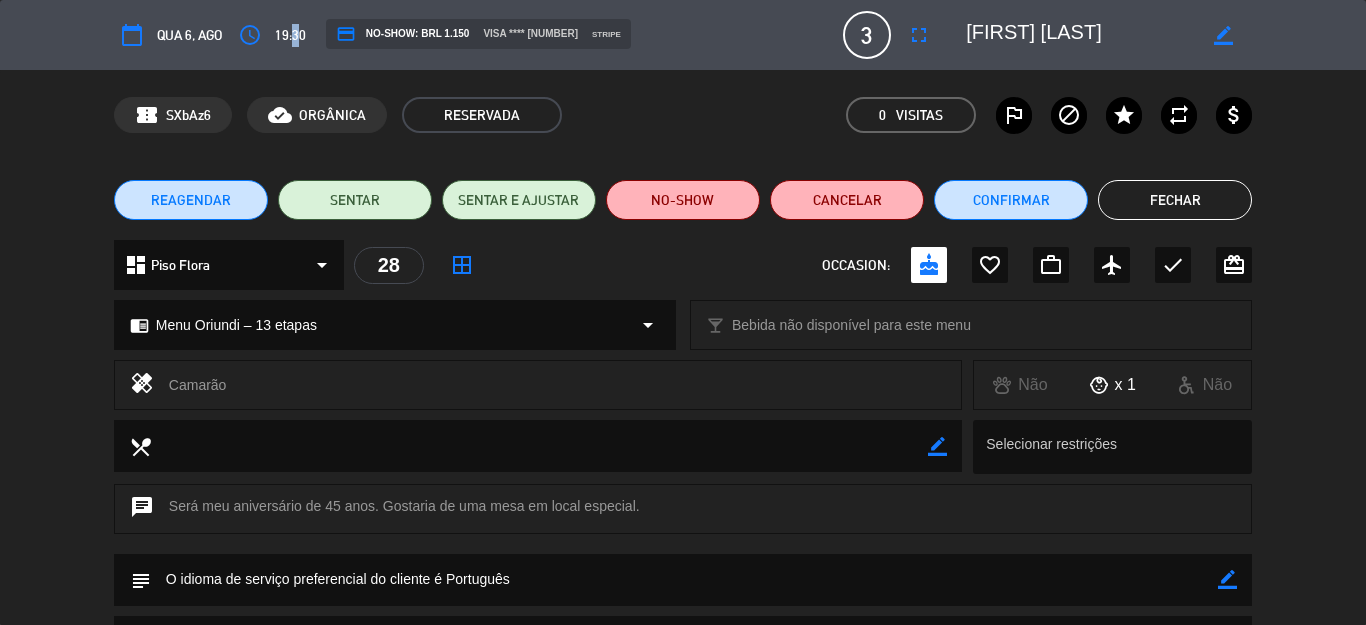 click on "19:30" 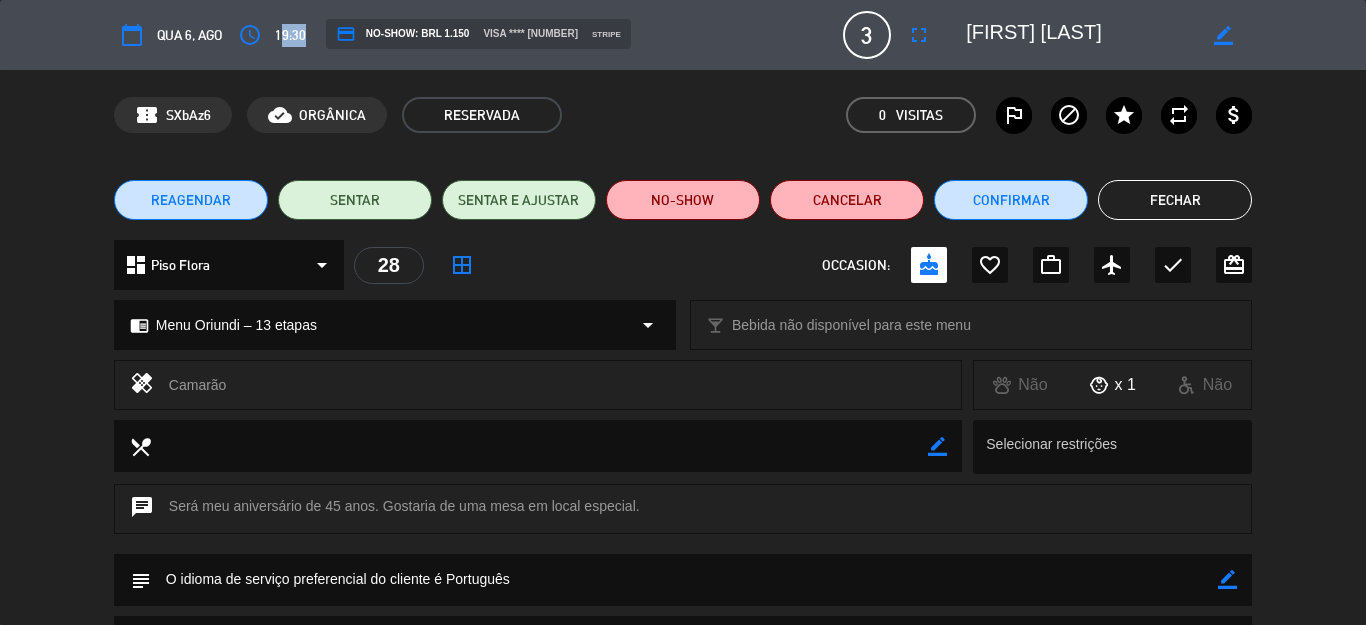 click on "19:30" 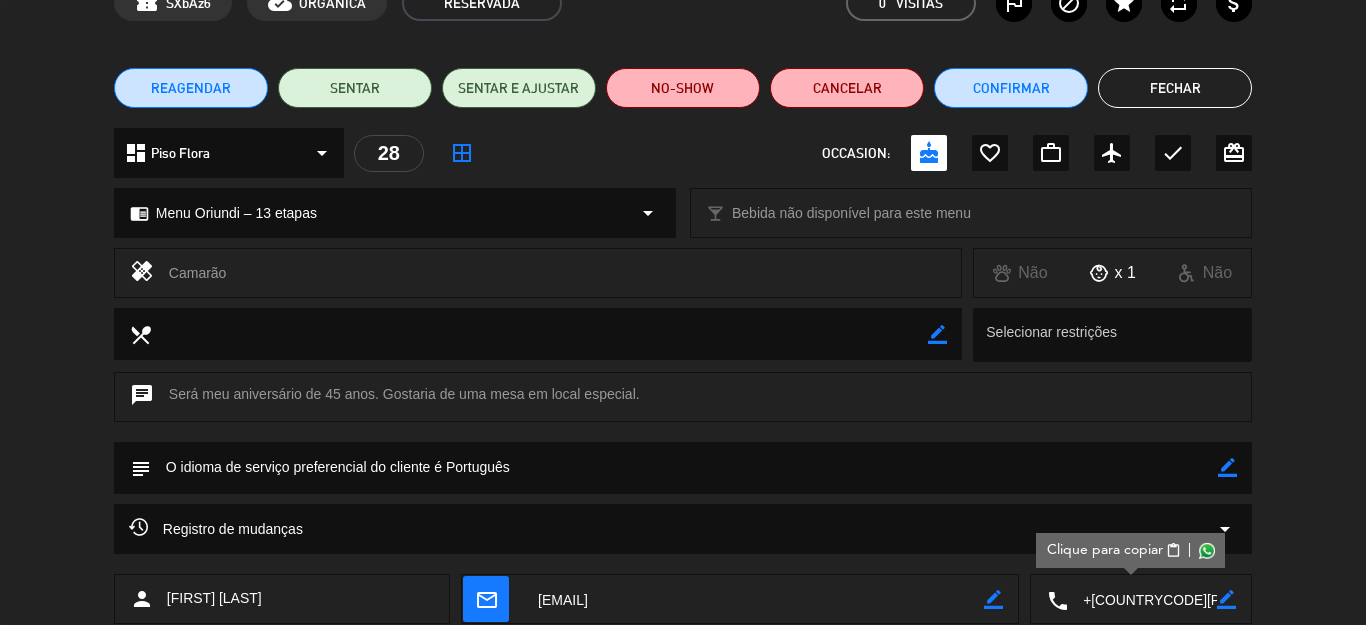 scroll, scrollTop: 0, scrollLeft: 0, axis: both 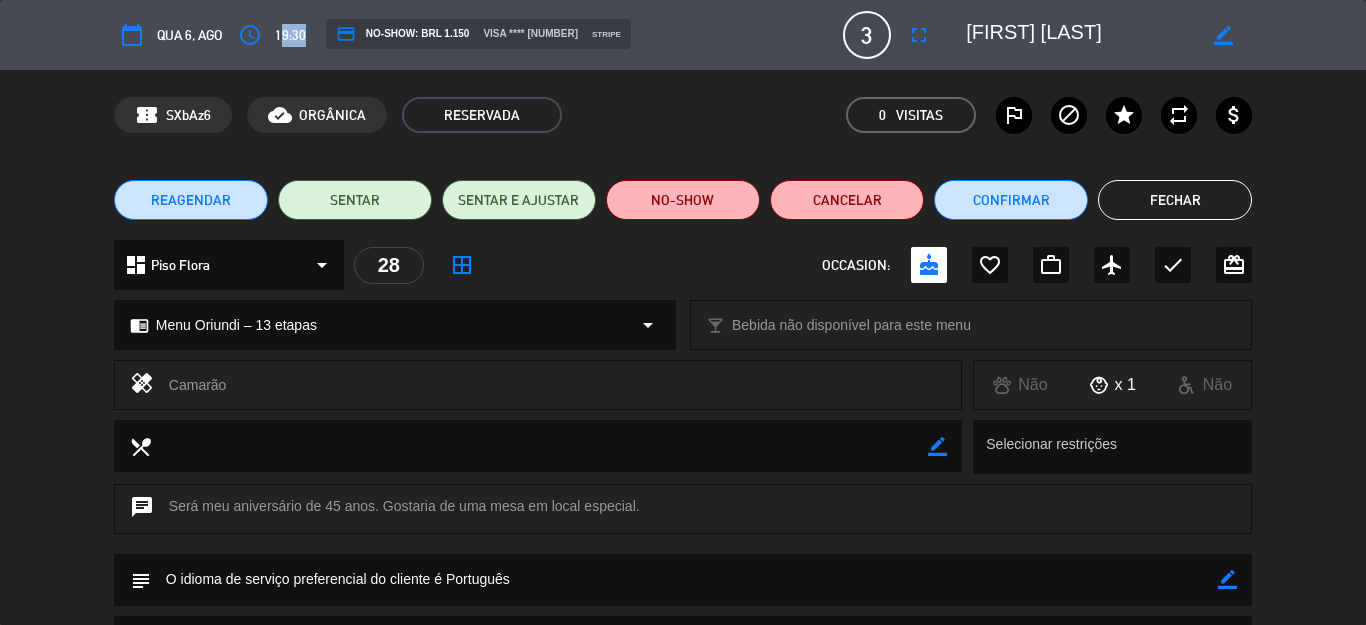 click on "Fechar" 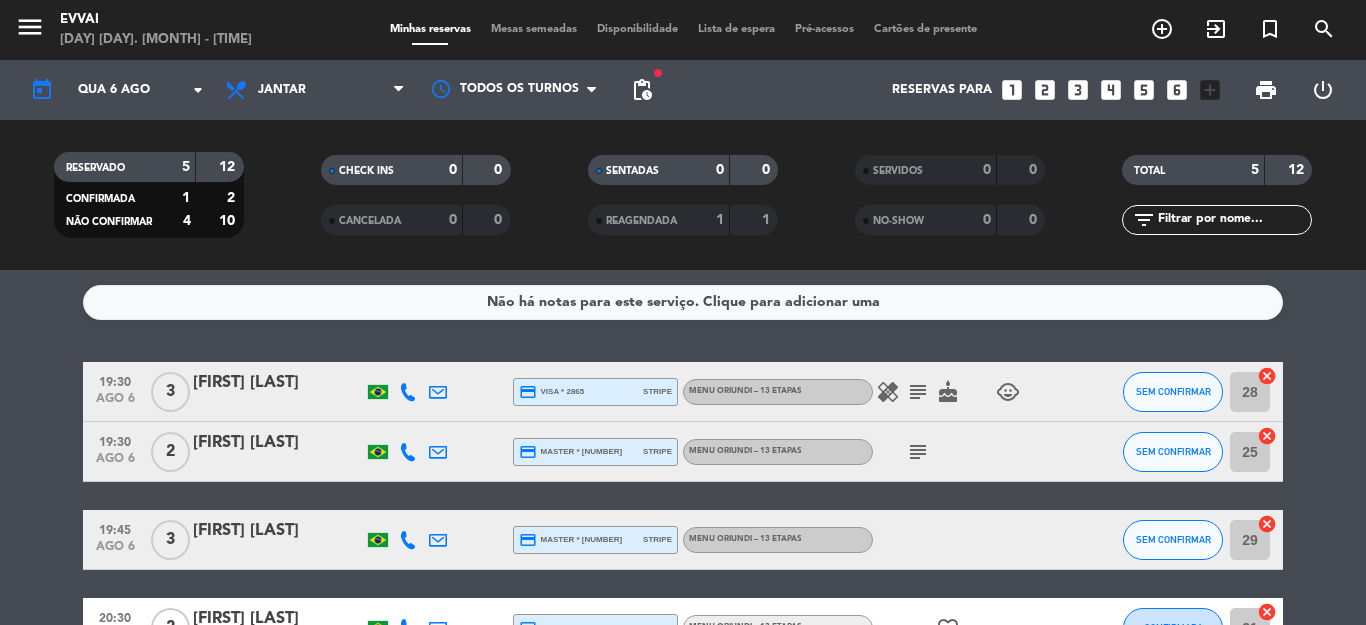 click on "[FIRST] [LAST]" 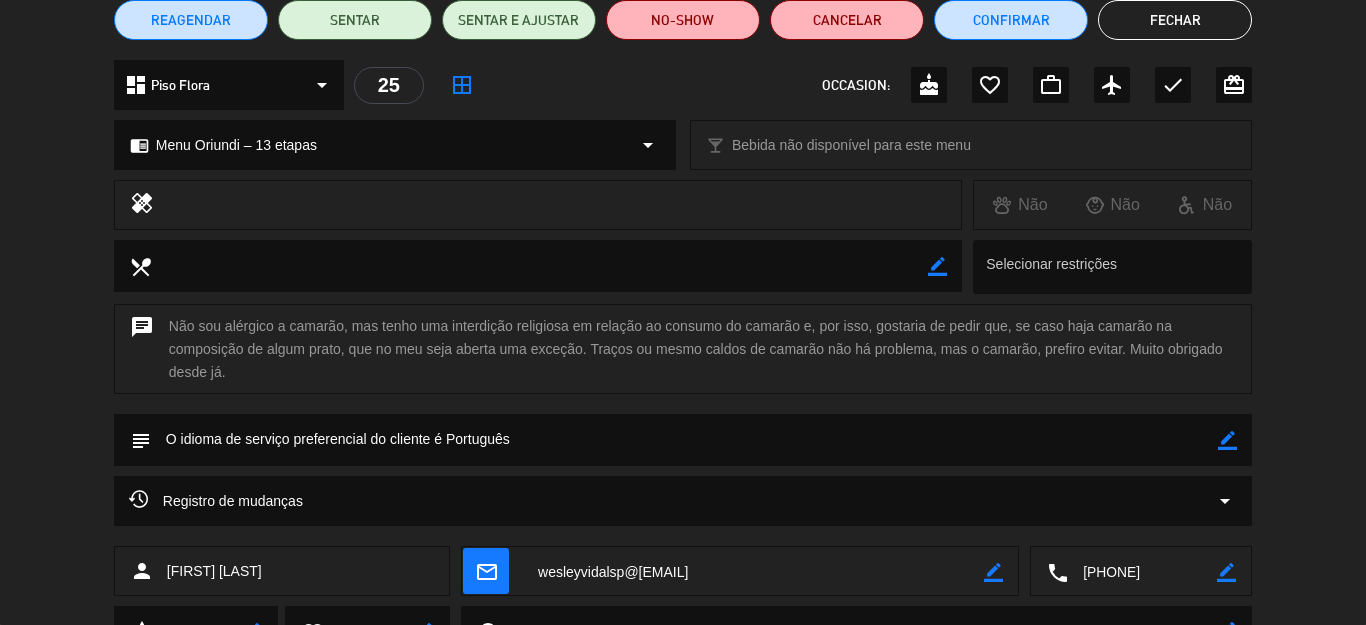 scroll, scrollTop: 272, scrollLeft: 0, axis: vertical 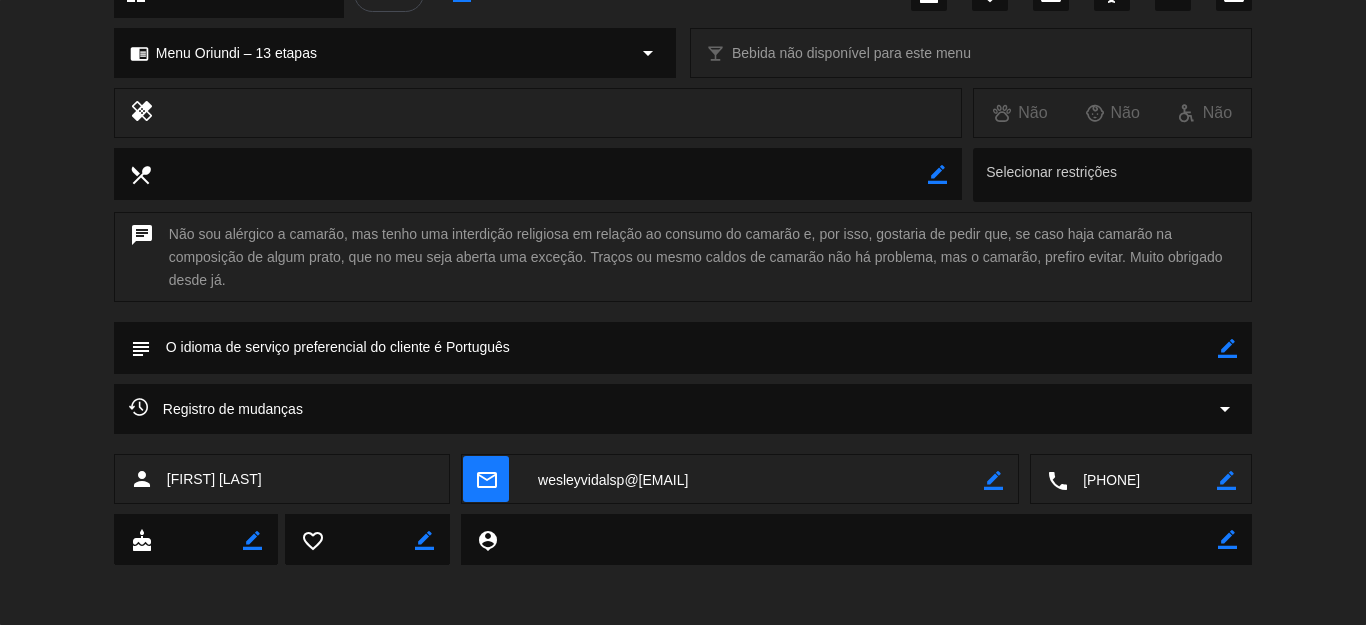 click 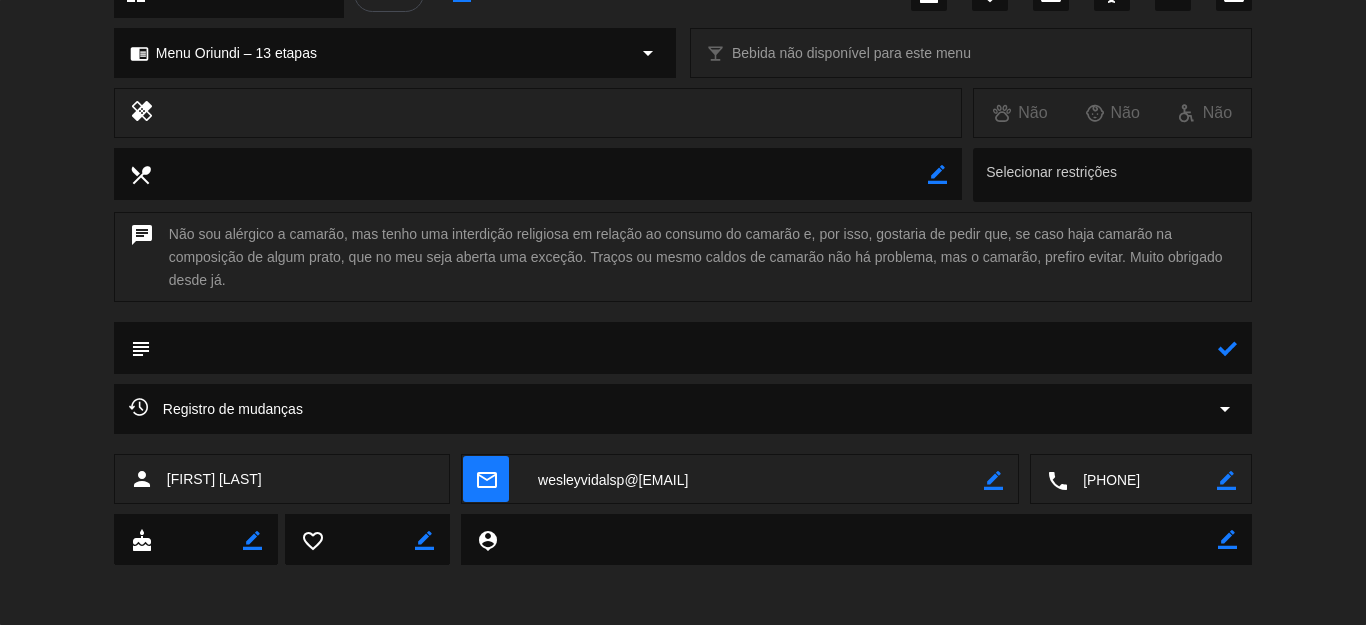 click 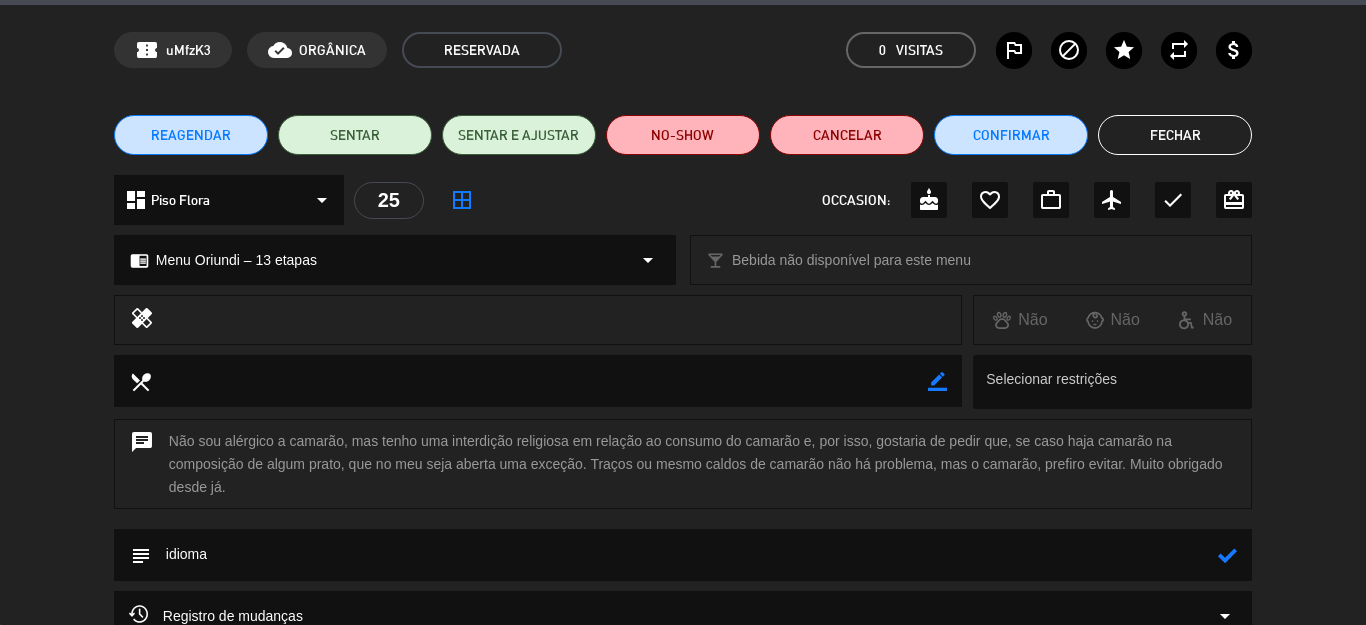 scroll, scrollTop: 100, scrollLeft: 0, axis: vertical 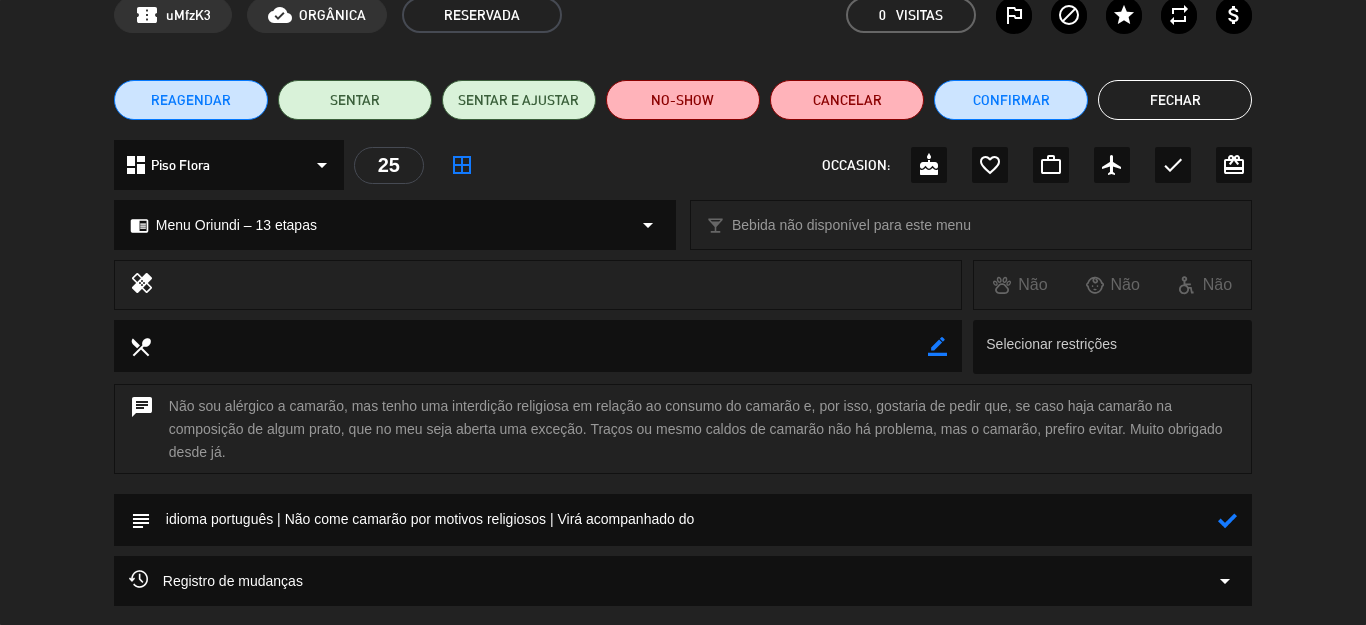paste on "Dr. [LAST]" 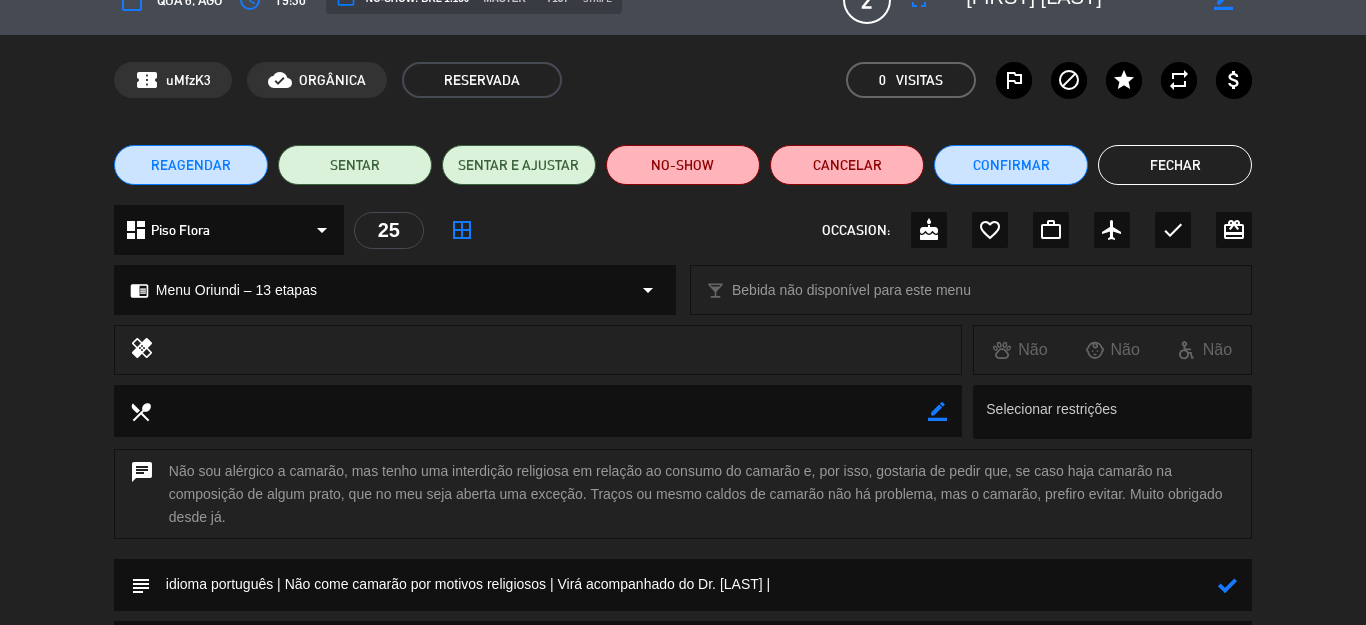 scroll, scrollTop: 0, scrollLeft: 0, axis: both 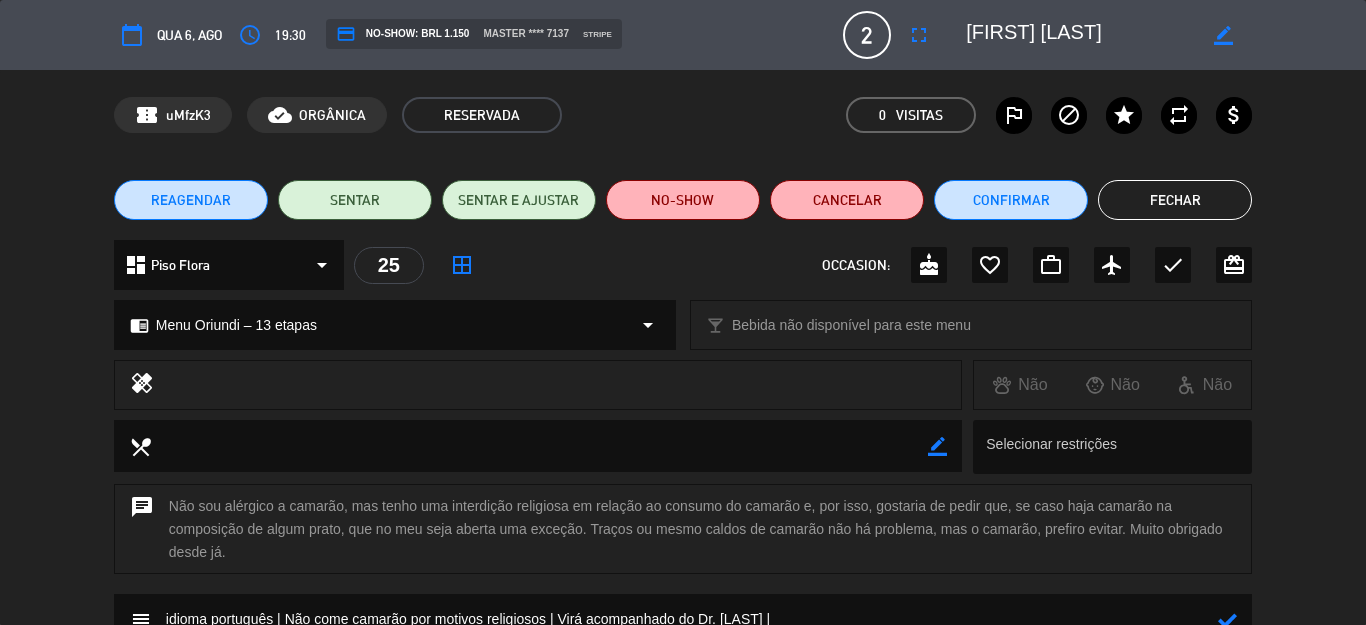 click 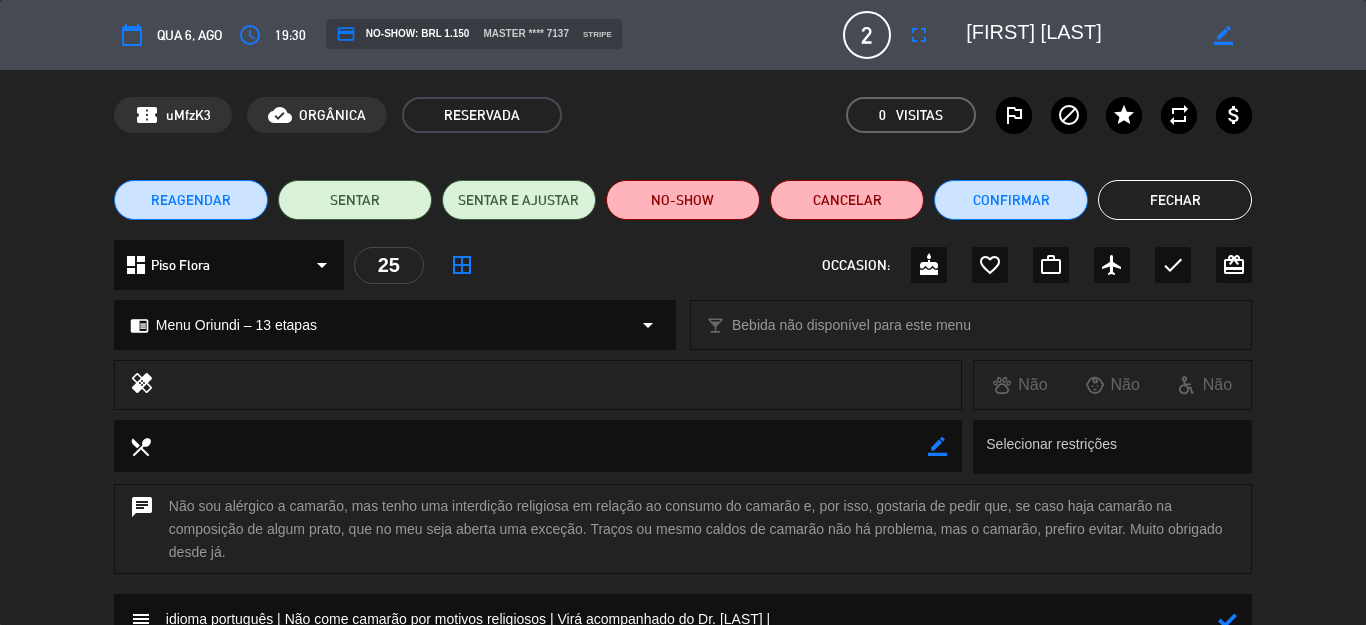 scroll, scrollTop: 272, scrollLeft: 0, axis: vertical 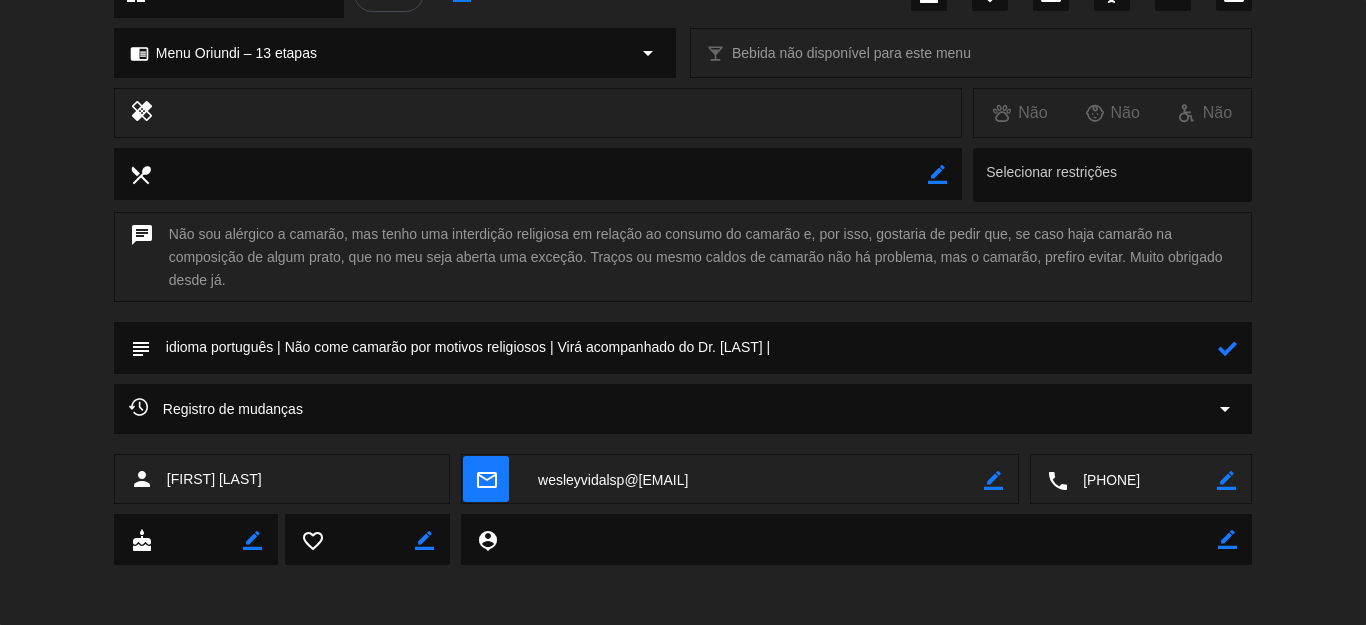 click on "chat Não sou alérgico a camarão, mas tenho uma interdição religiosa em relação ao consumo do camarão e, por isso, gostaria de pedir que, se caso haja camarão na composição de algum prato, que no meu seja aberta uma exceção. Traços ou mesmo caldos de camarão não há problema, mas o camarão, prefiro evitar. Muito obrigado desde já." 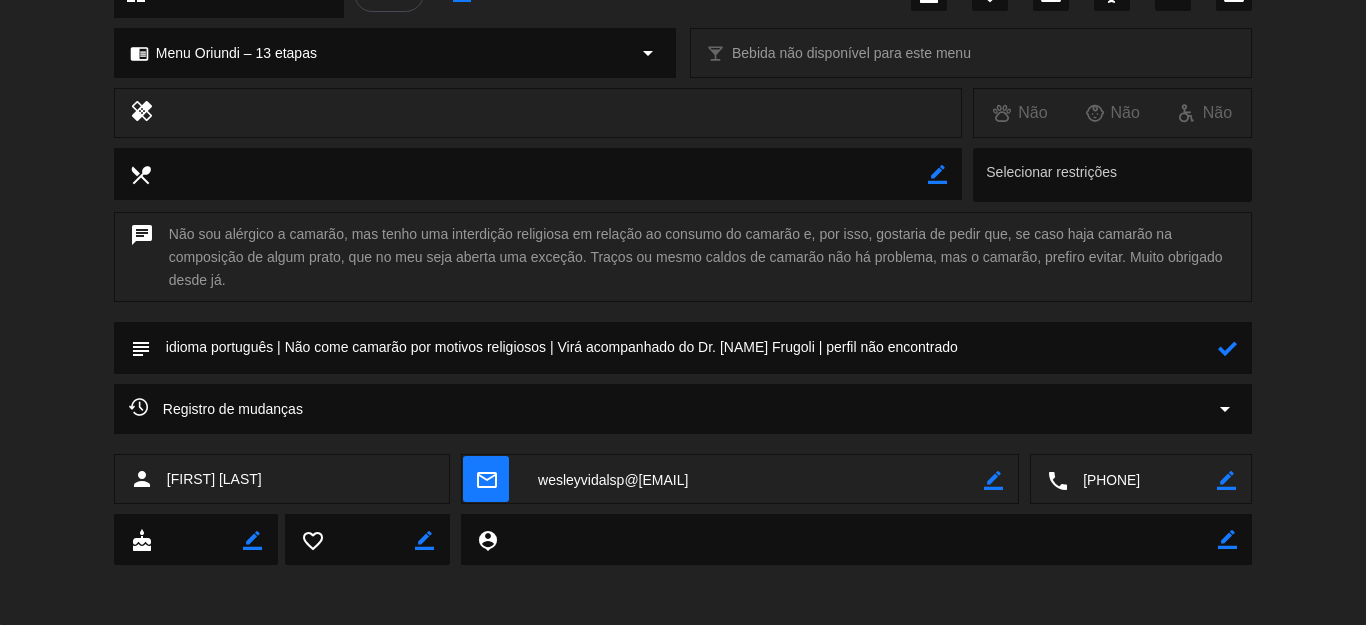 type on "idioma português | Não come camarão por motivos religiosos | Virá acompanhado do Dr. [NAME] Frugoli | perfil não encontrado" 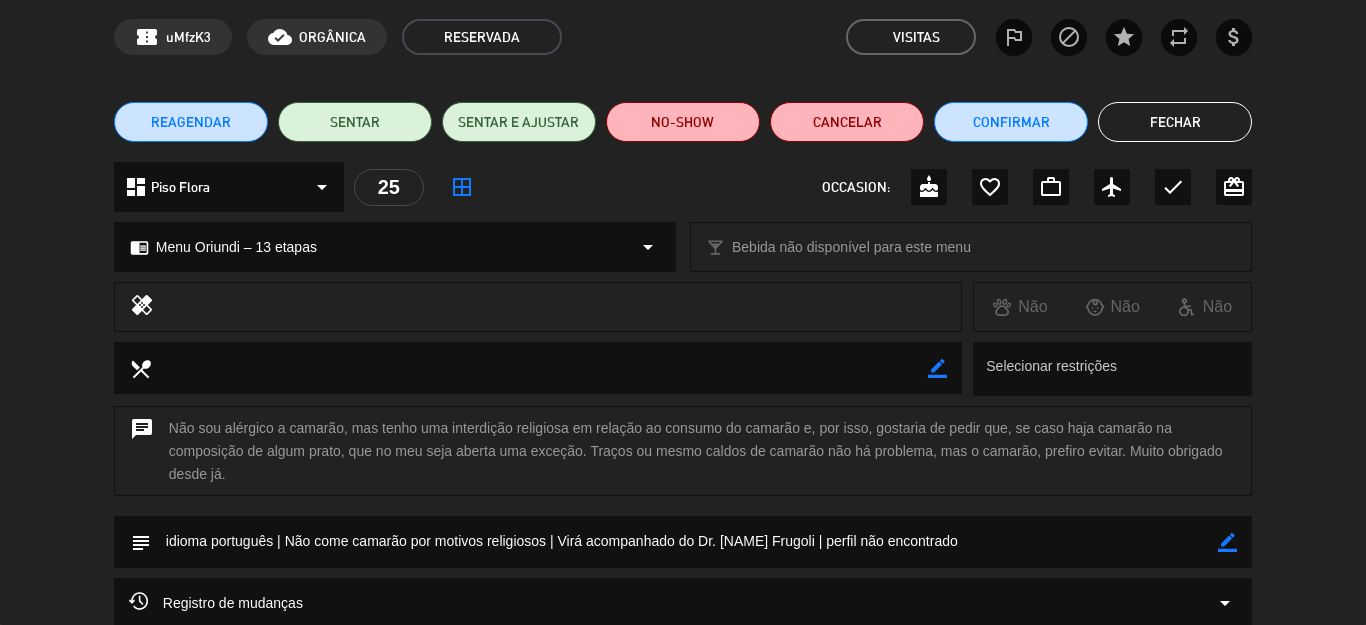 scroll, scrollTop: 100, scrollLeft: 0, axis: vertical 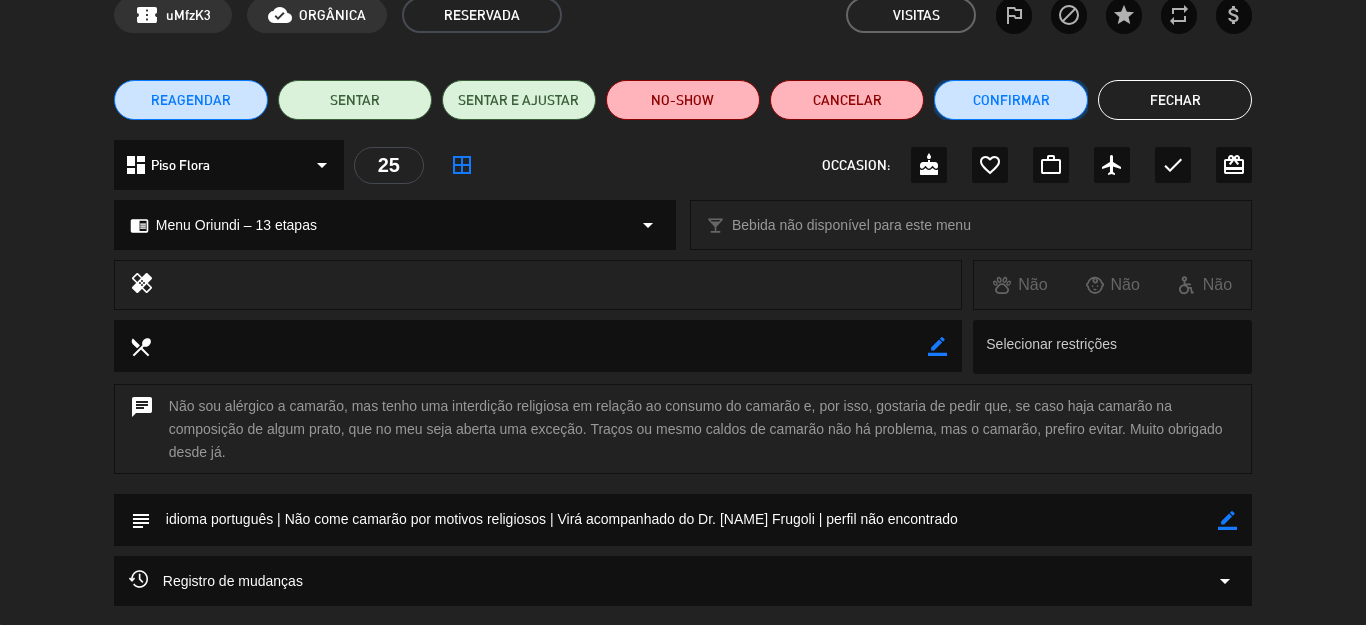 click on "Confirmar" 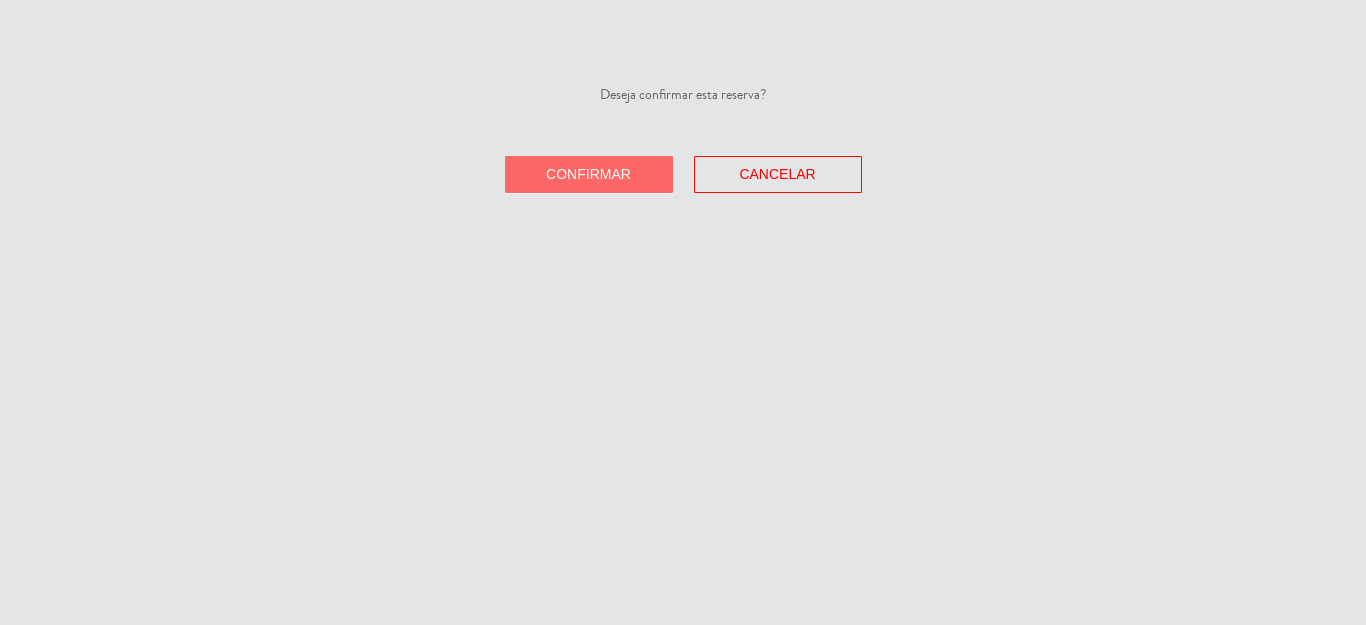 click on "Confirmar" 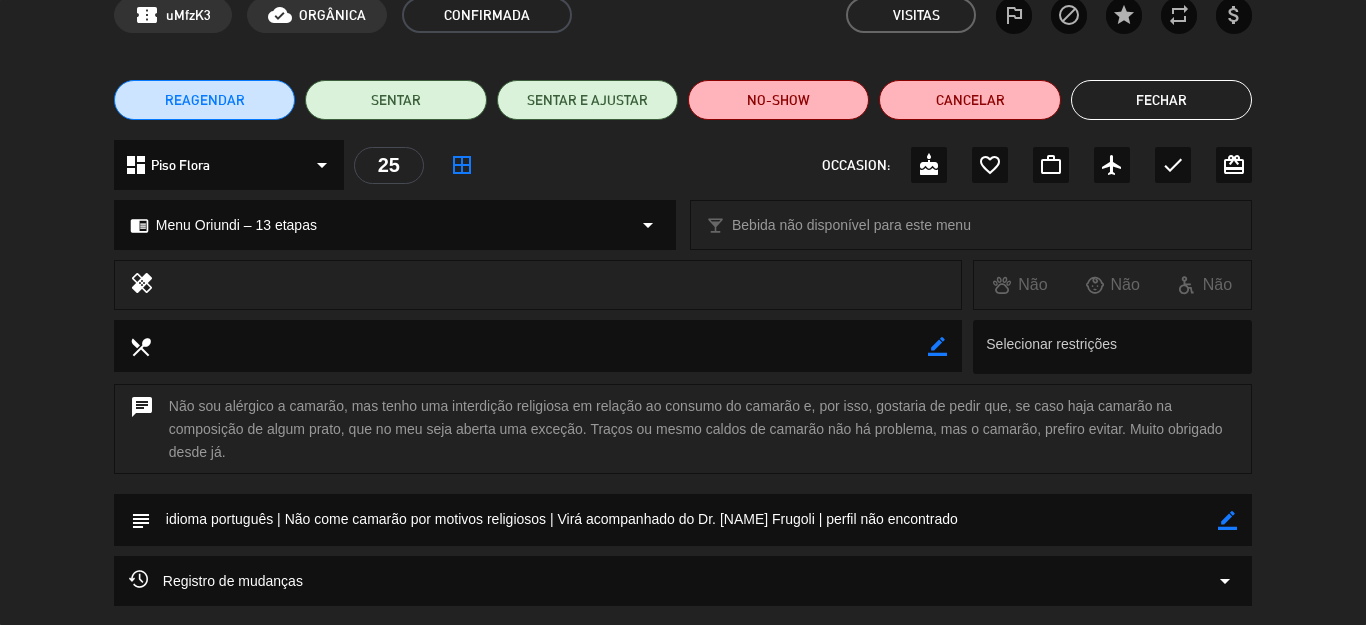 click on "Fechar" 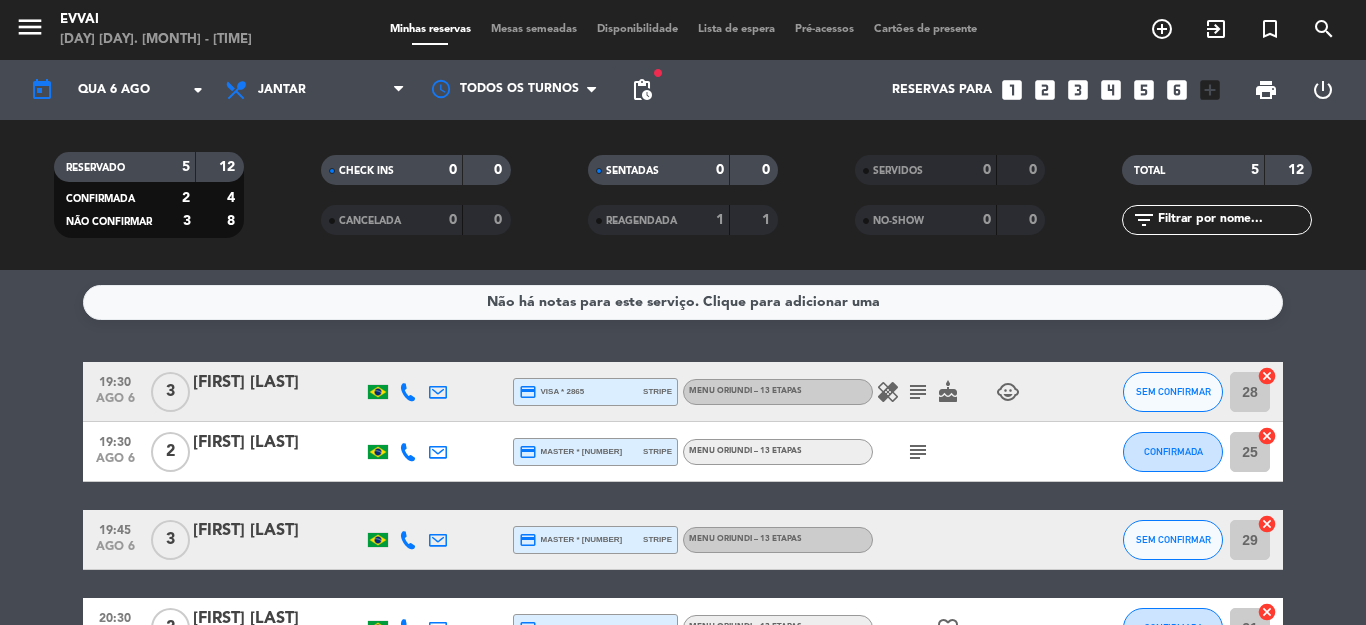 click on "[FIRST] [LAST]" 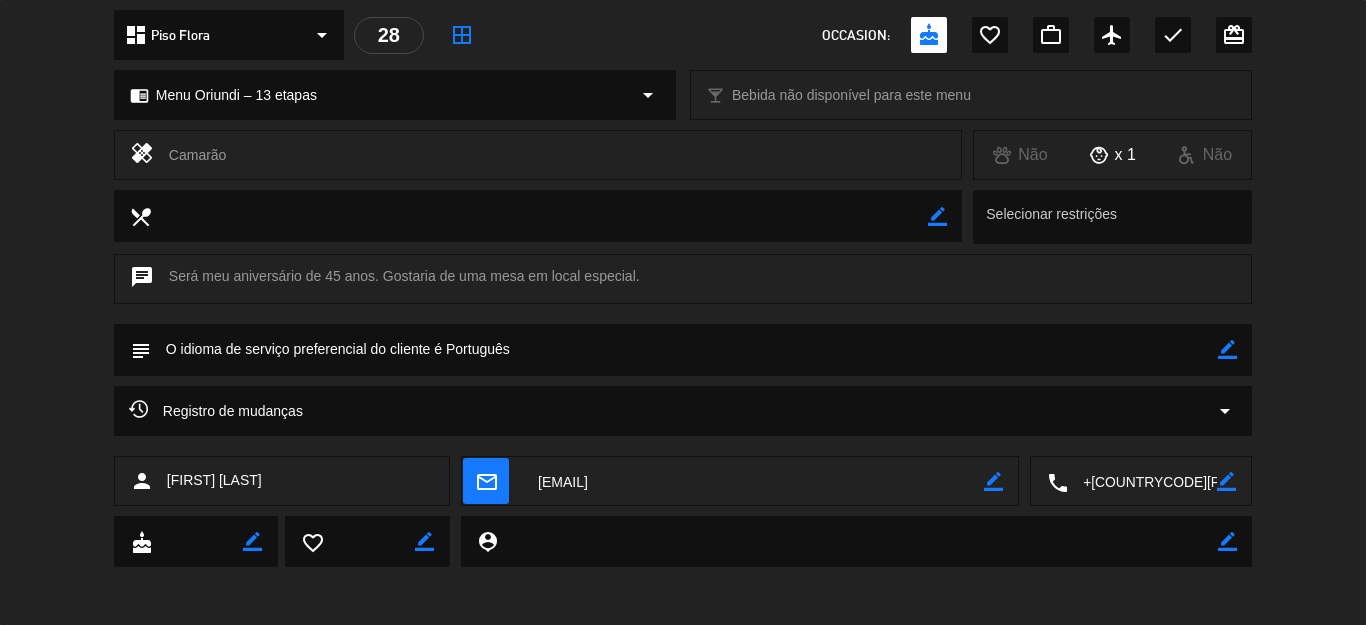scroll, scrollTop: 232, scrollLeft: 0, axis: vertical 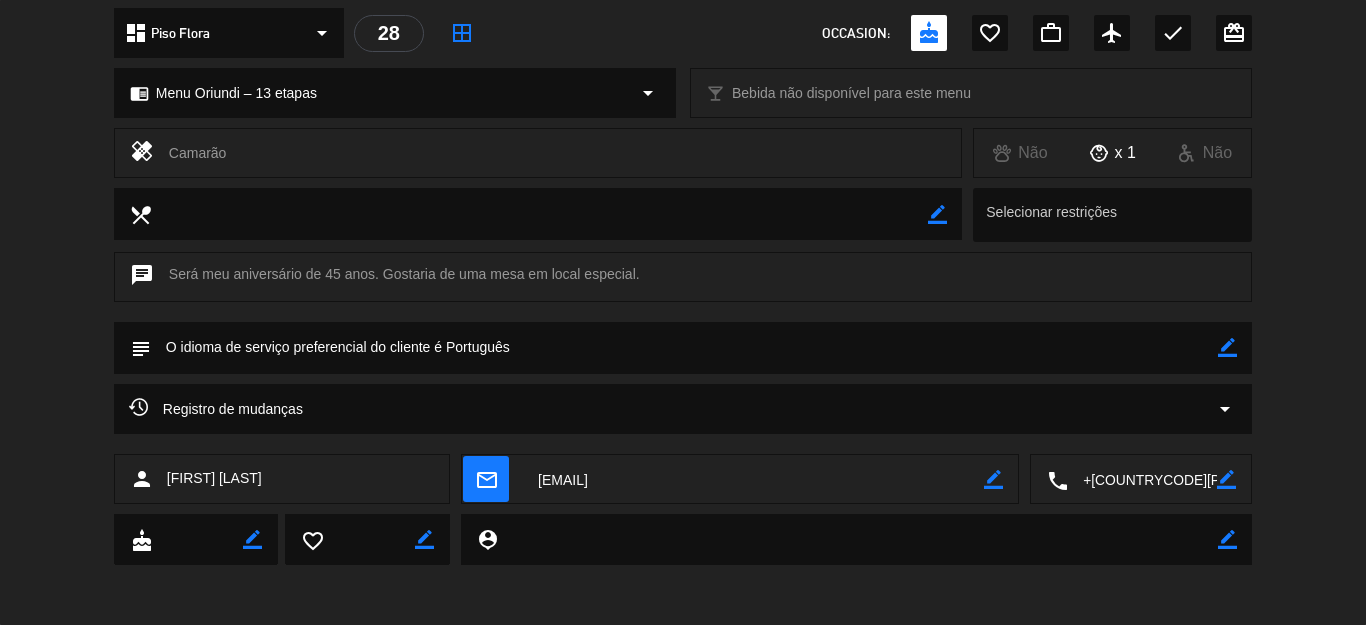 click 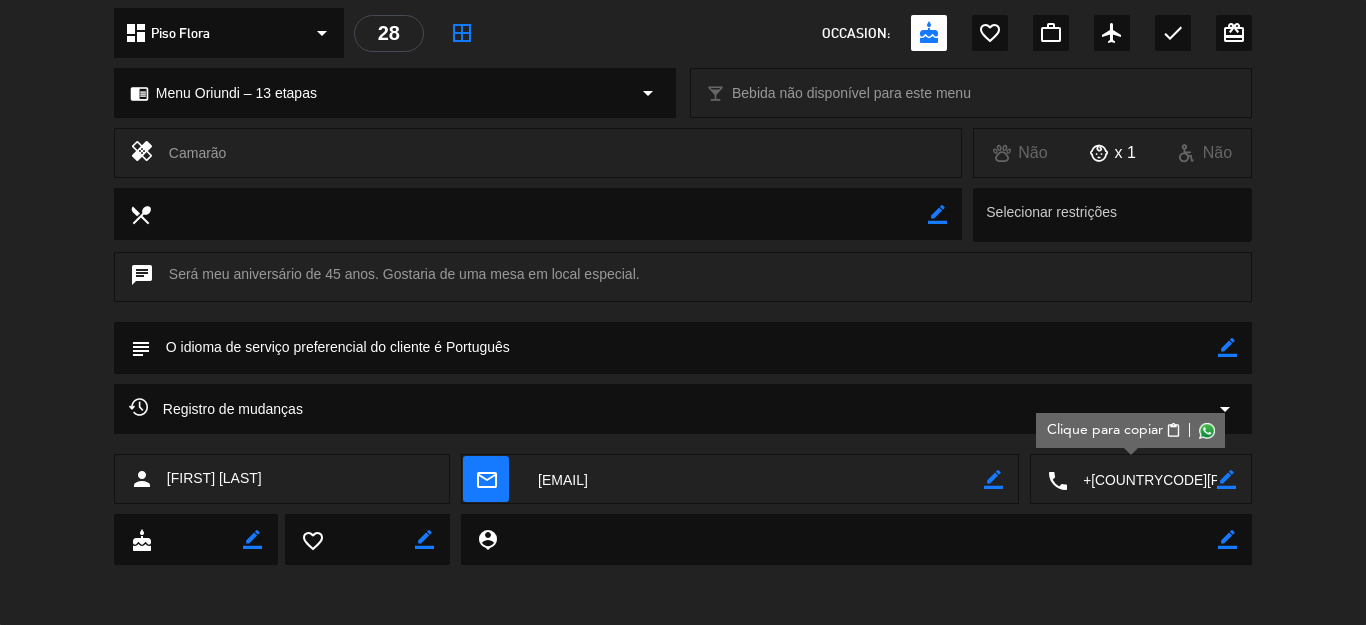 click 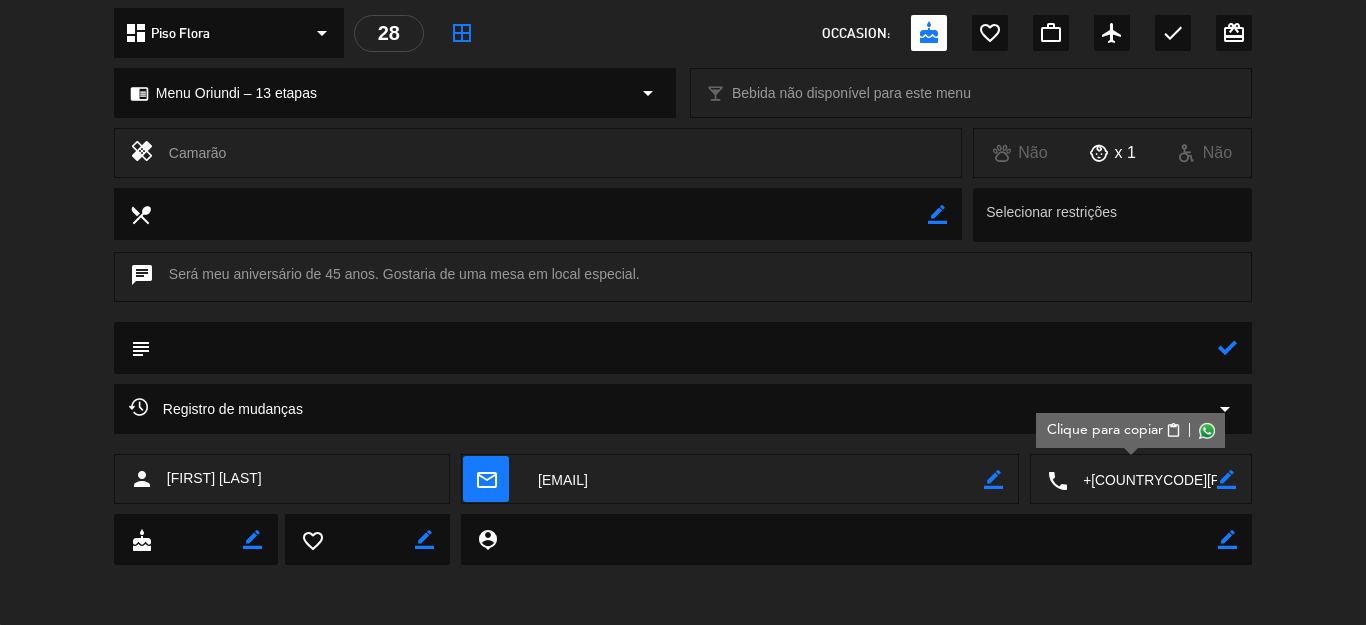 click 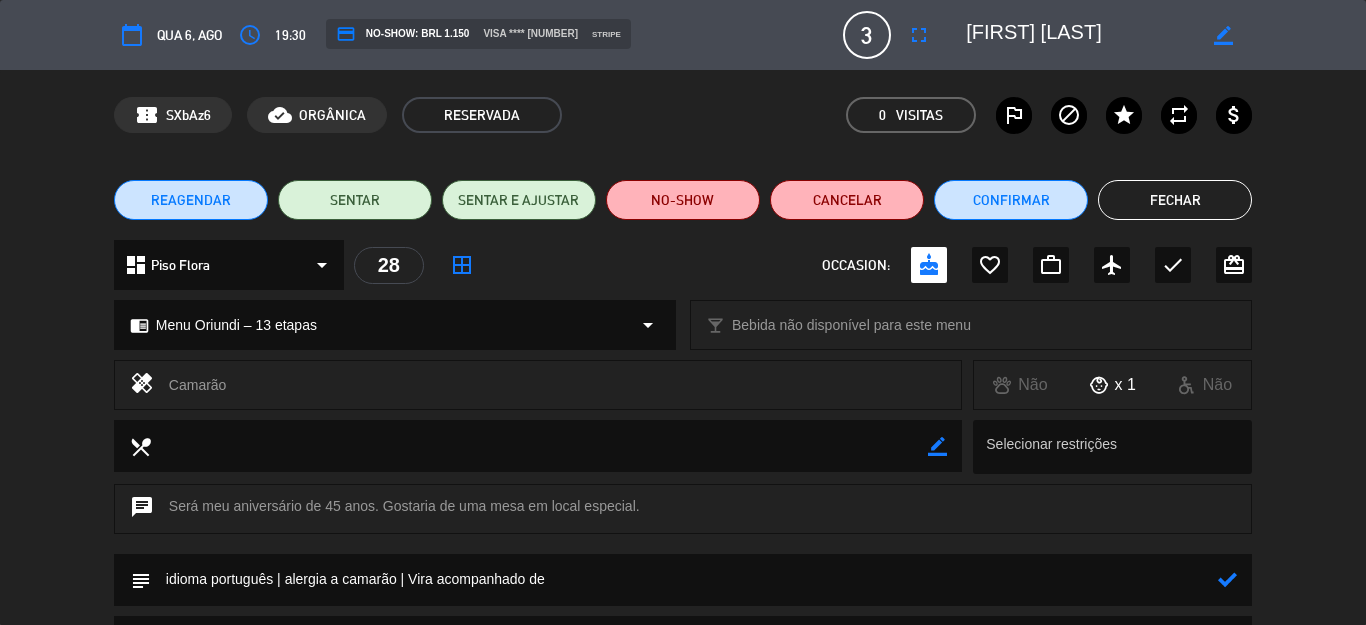 scroll, scrollTop: 200, scrollLeft: 0, axis: vertical 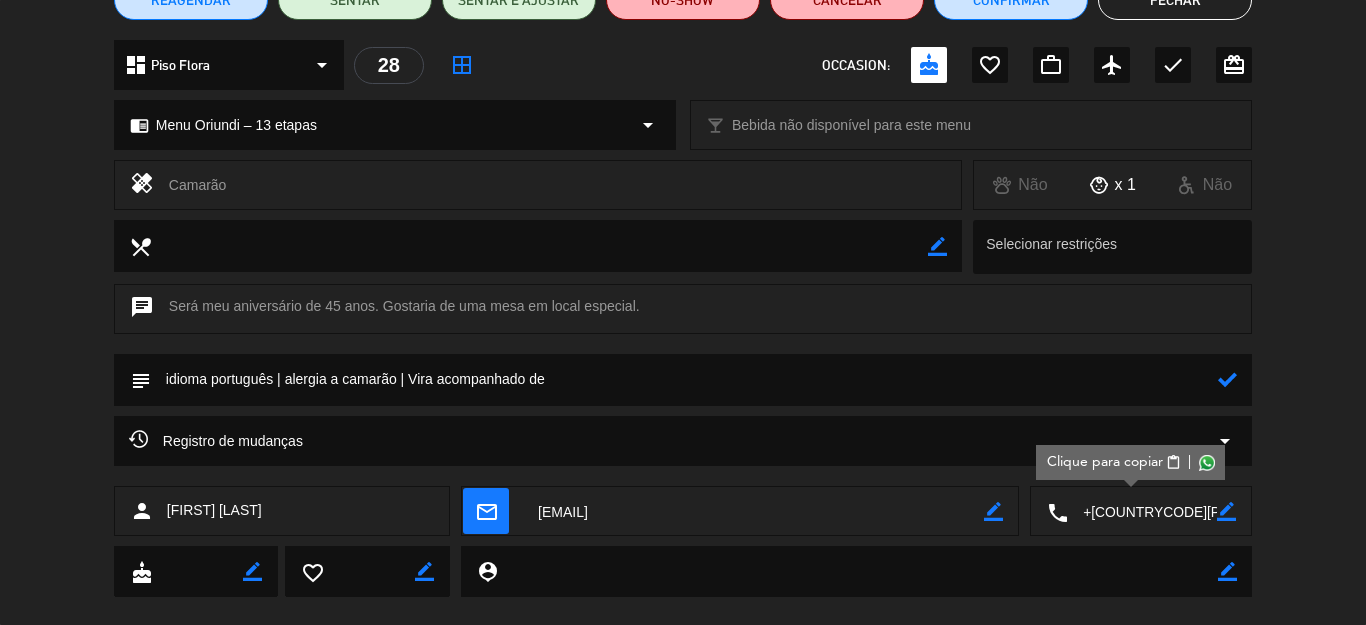 paste on "[FIRST] [LAST]
[FIRST] [LAST]" 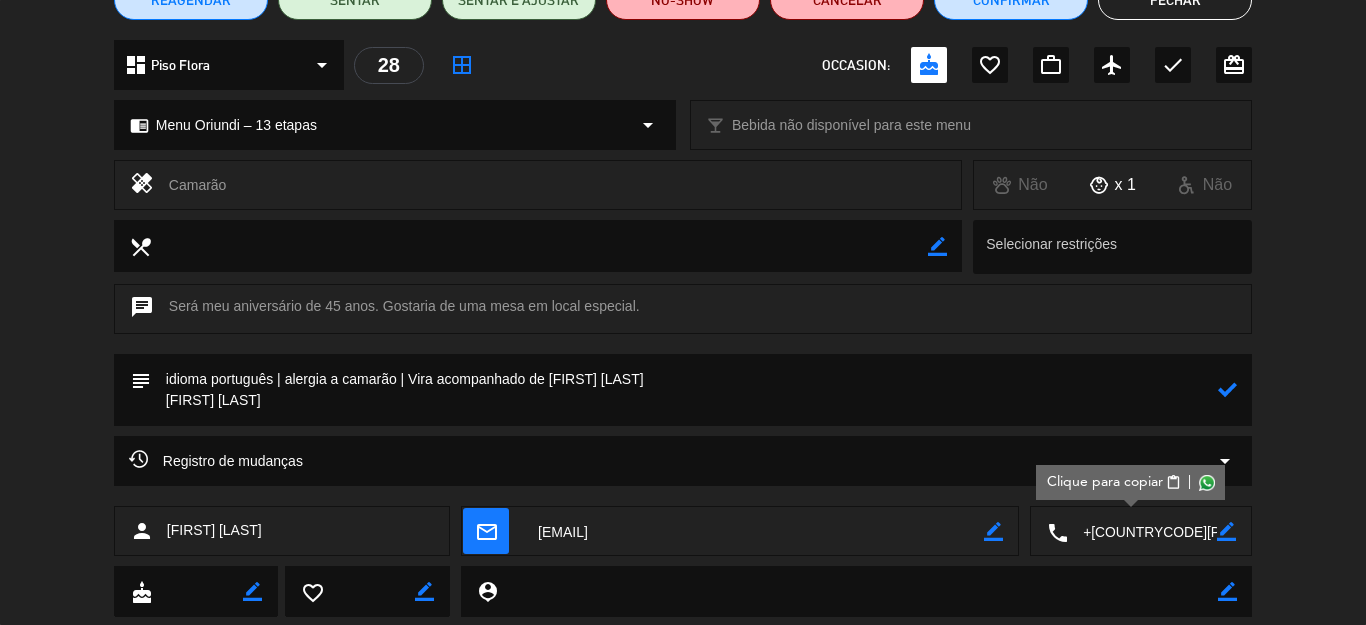 click 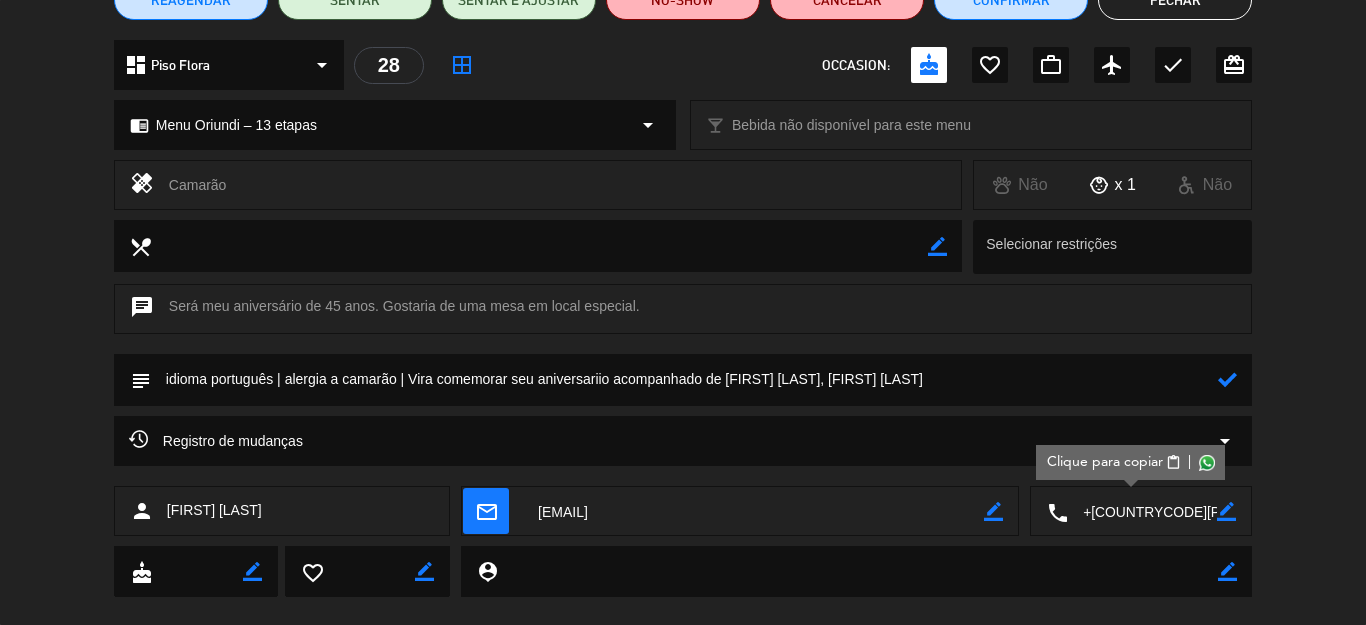 click 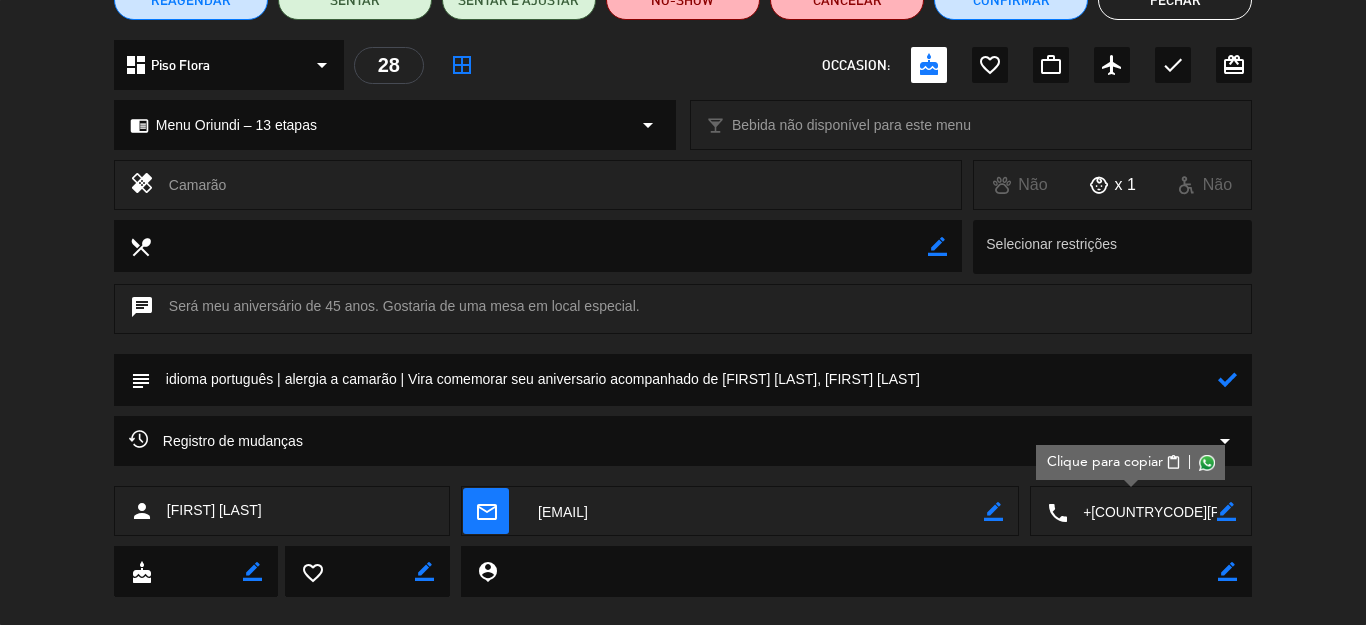 click 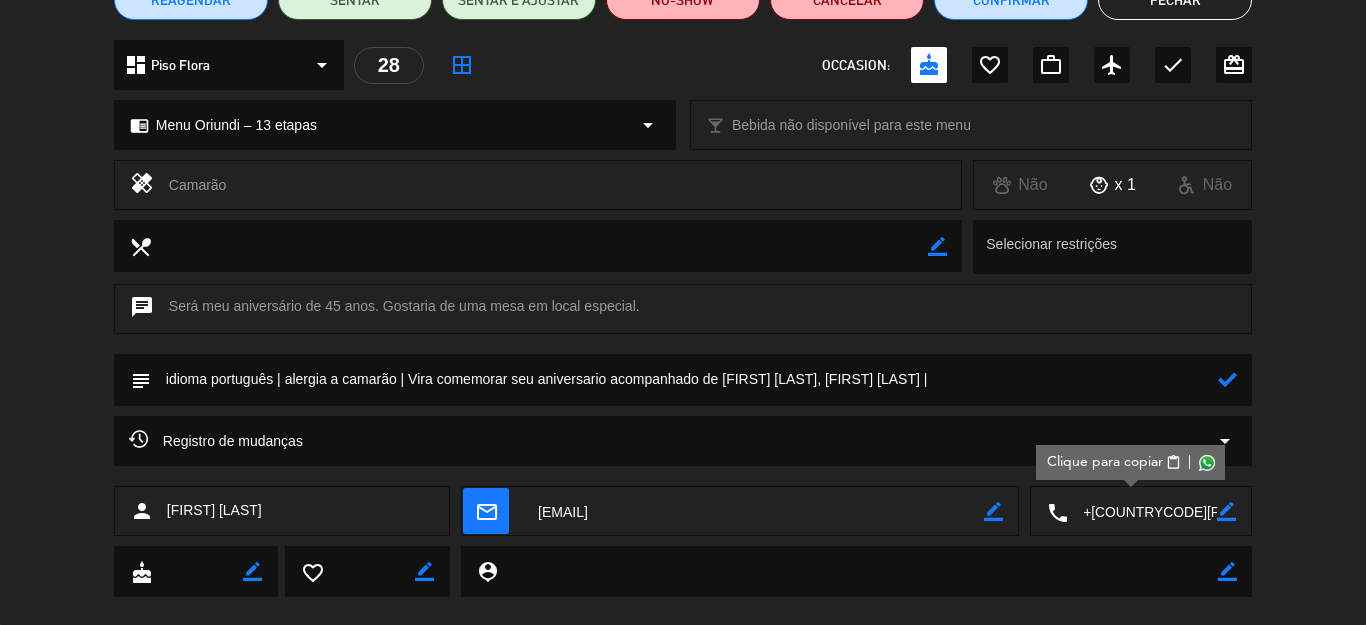 type on "idioma português | alergia a camarão | Vira comemorar seu aniversario acompanhado de [FIRST] [LAST], [FIRST] [LAST] |" 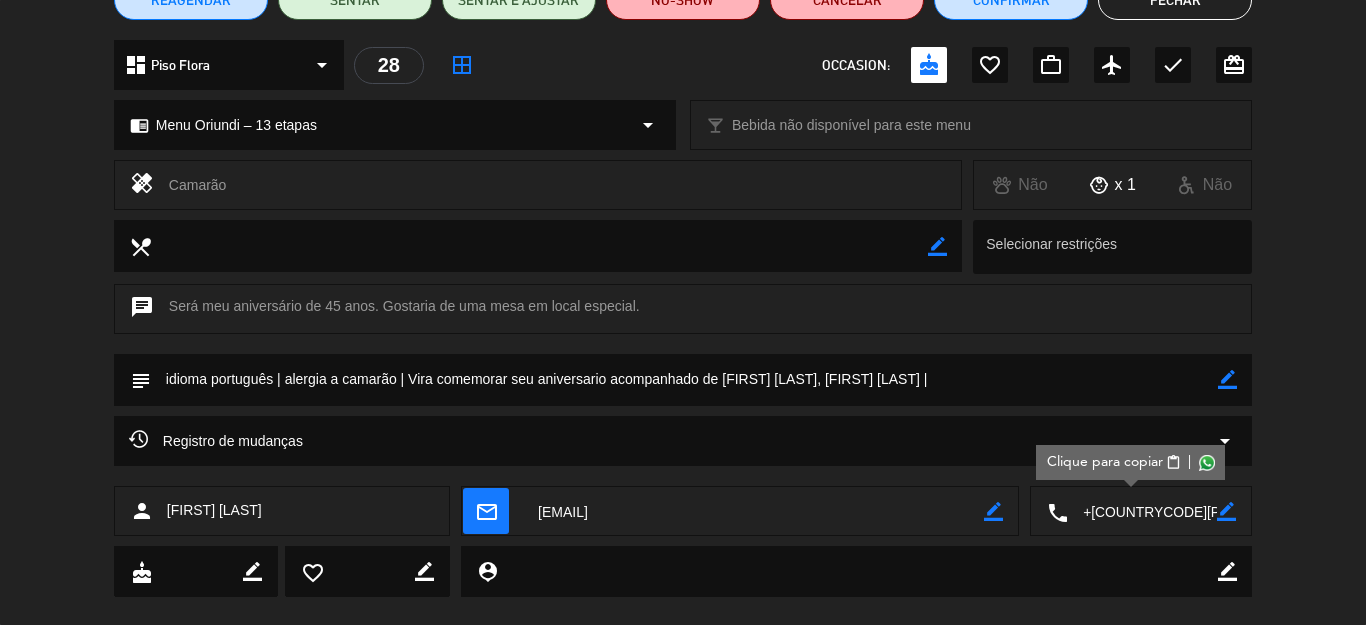 scroll, scrollTop: 0, scrollLeft: 0, axis: both 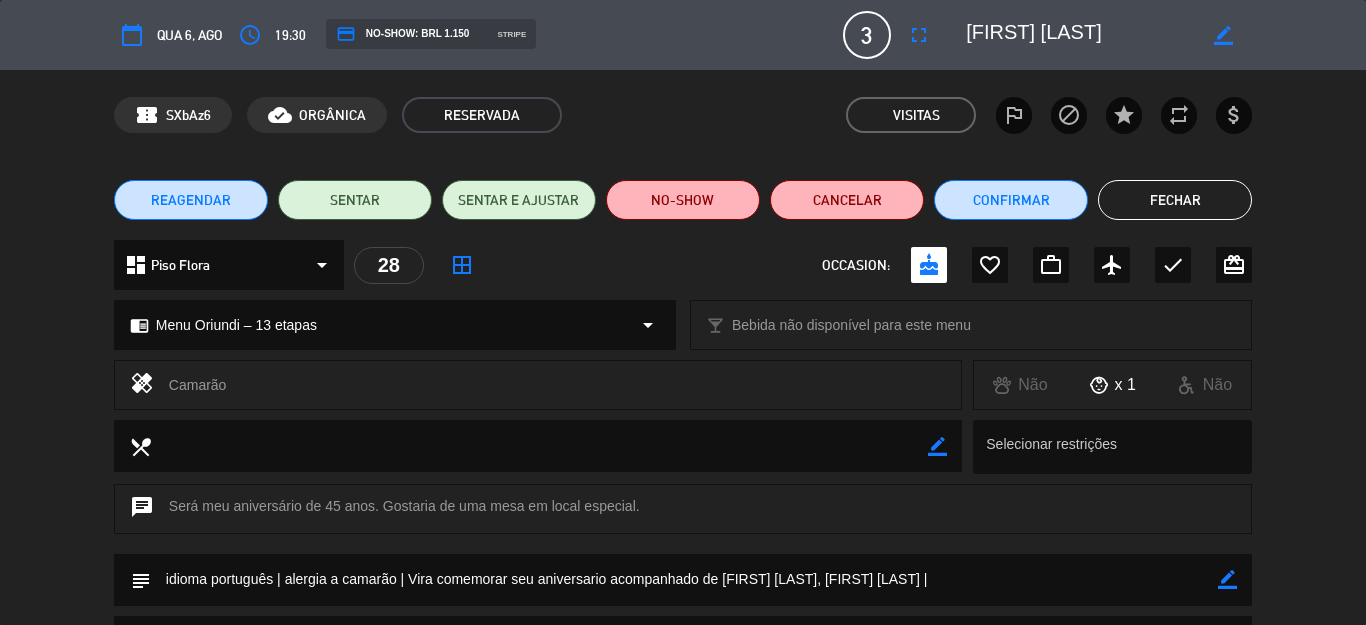 click 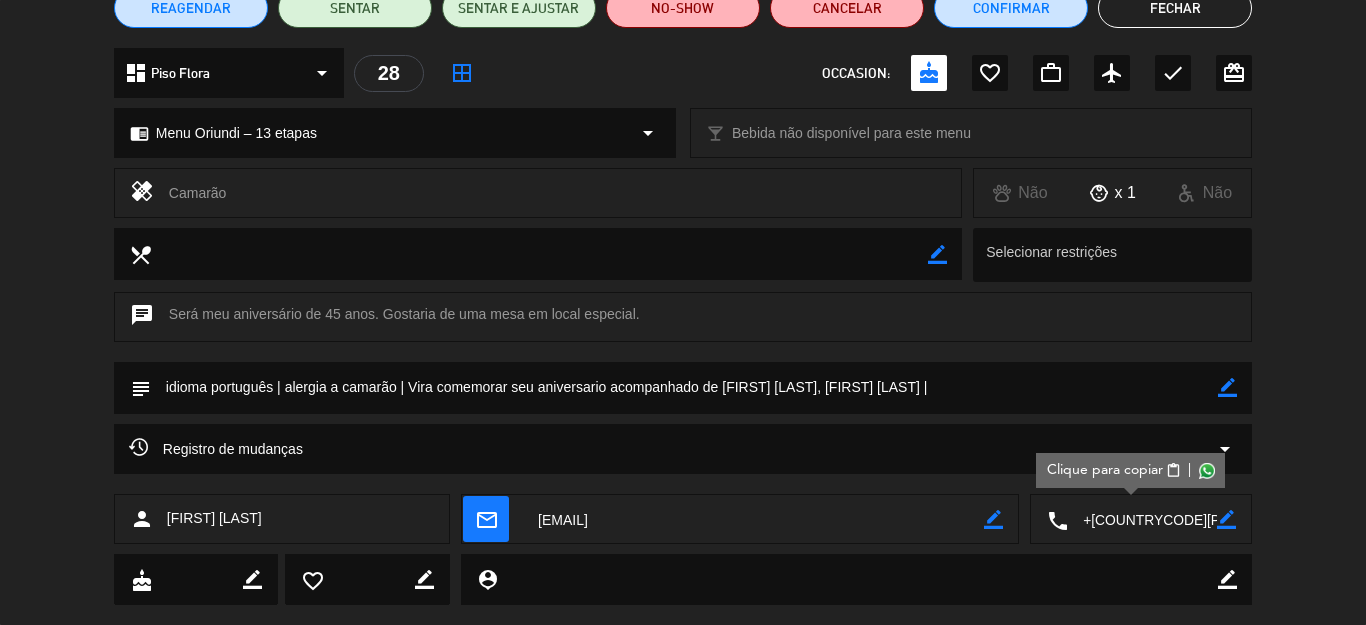 scroll, scrollTop: 232, scrollLeft: 0, axis: vertical 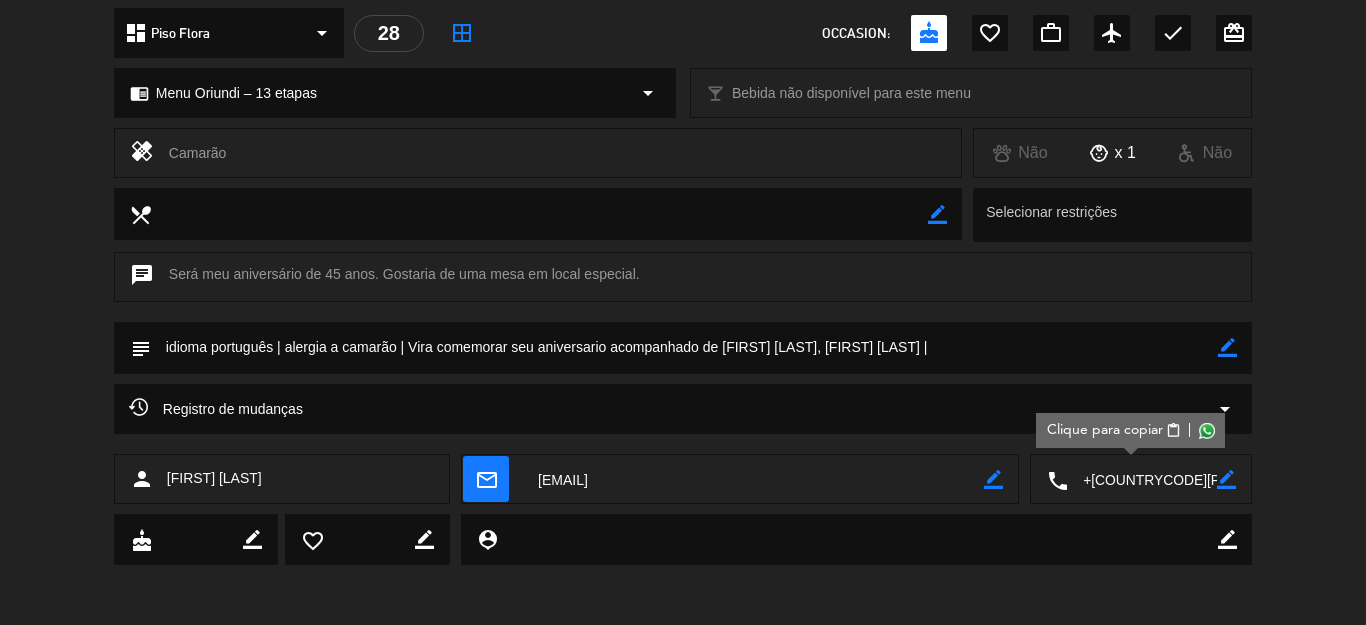 click 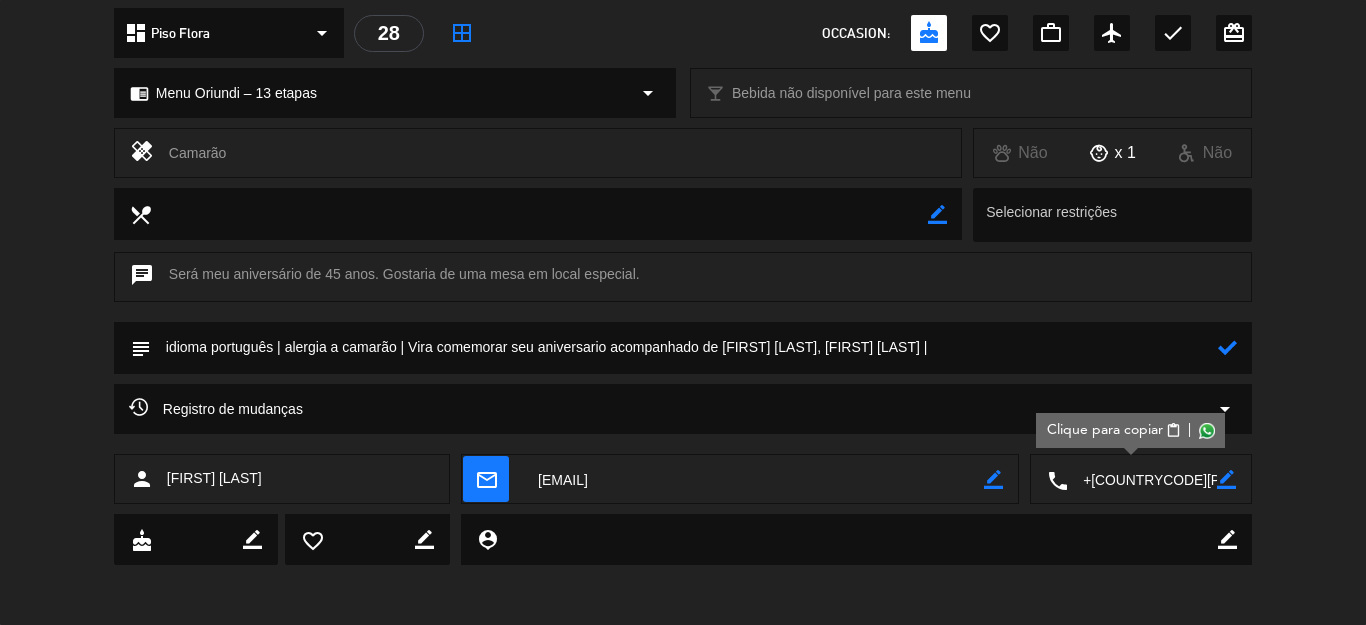 click 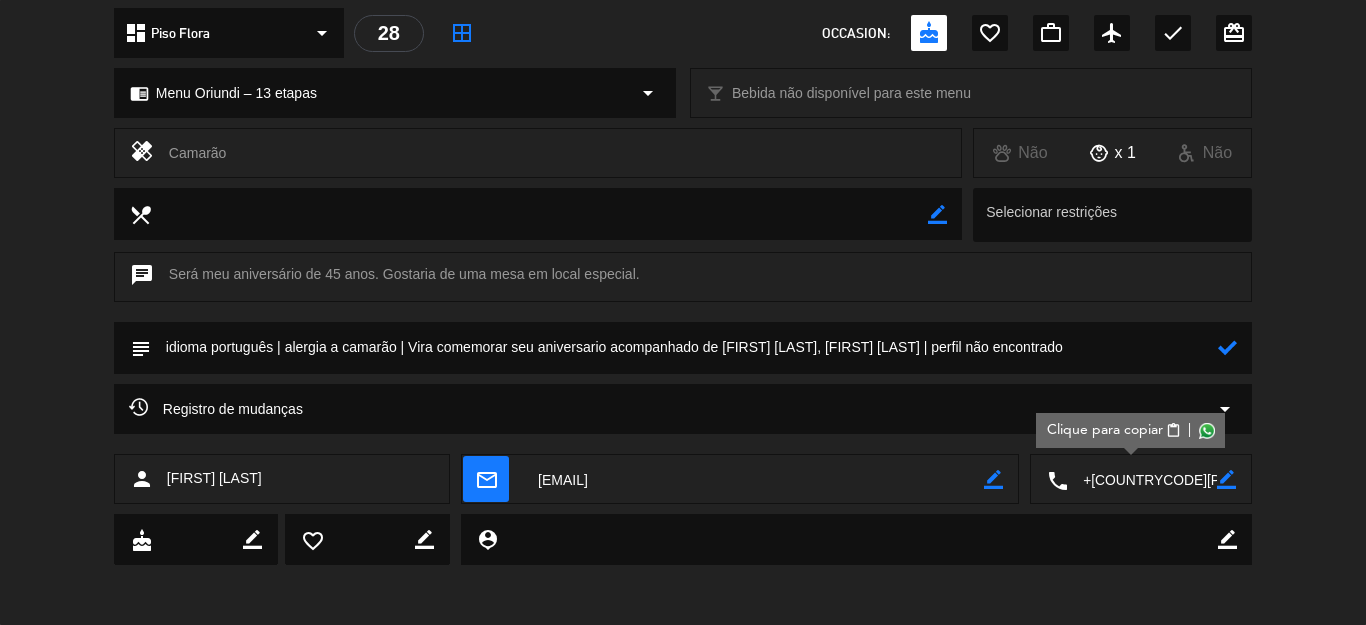 type on "idioma português | alergia a camarão | Vira comemorar seu aniversario acompanhado de [FIRST] [LAST], [FIRST] [LAST] | perfil não encontrado" 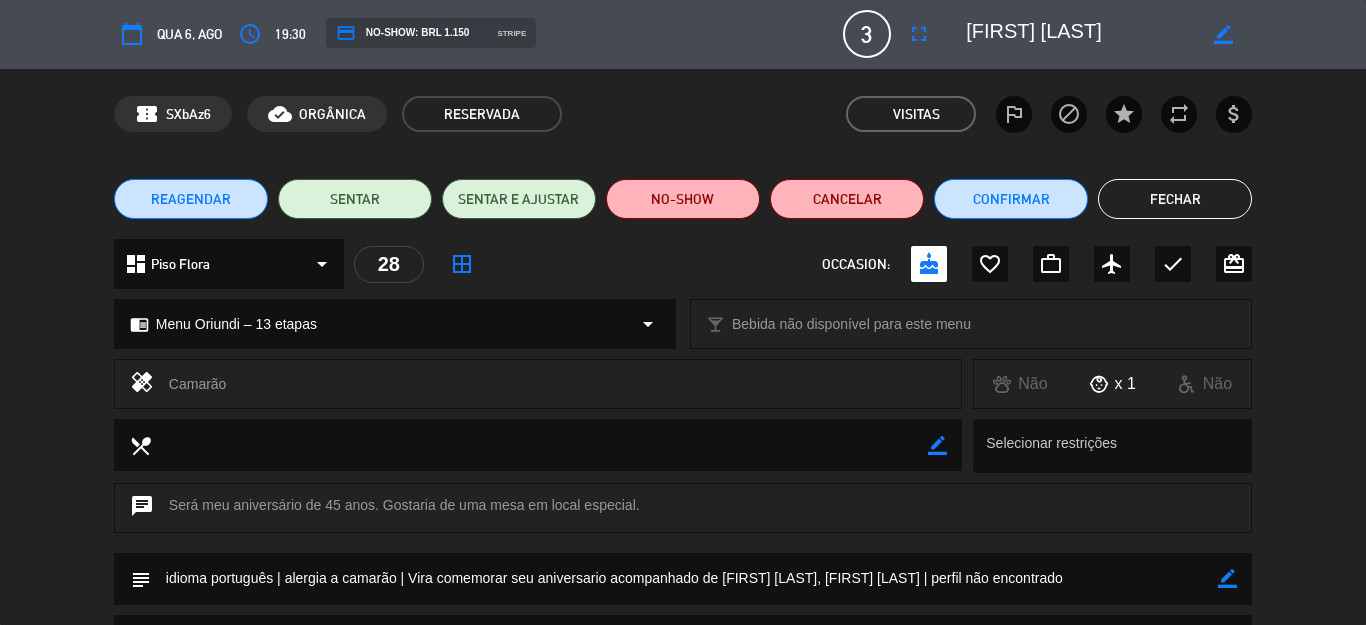 scroll, scrollTop: 0, scrollLeft: 0, axis: both 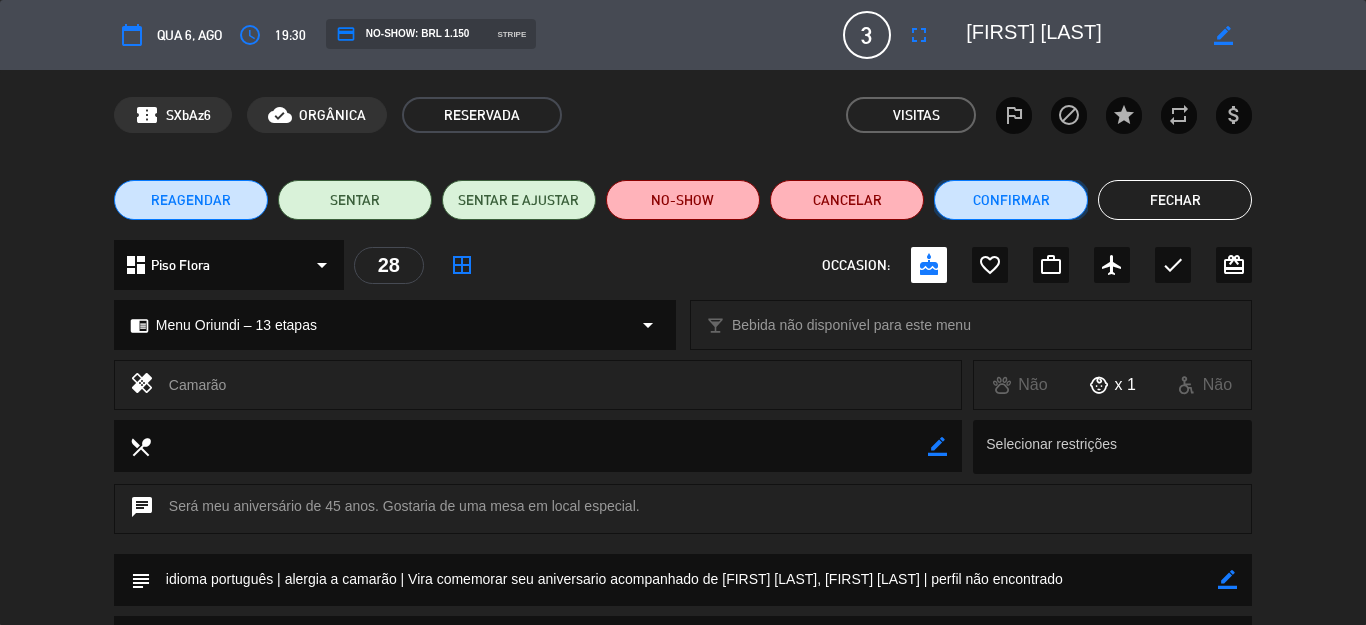 click on "Confirmar" 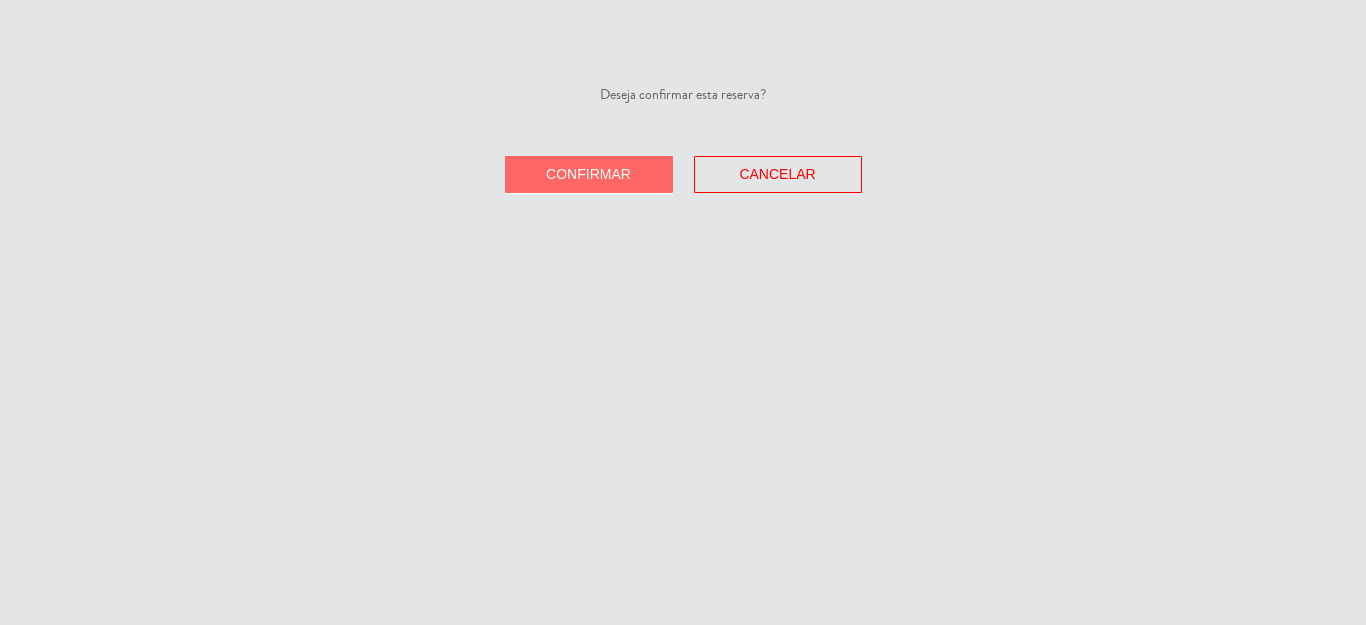 click on "Deseja confirmar esta reserva?   Confirmar   Cancelar" 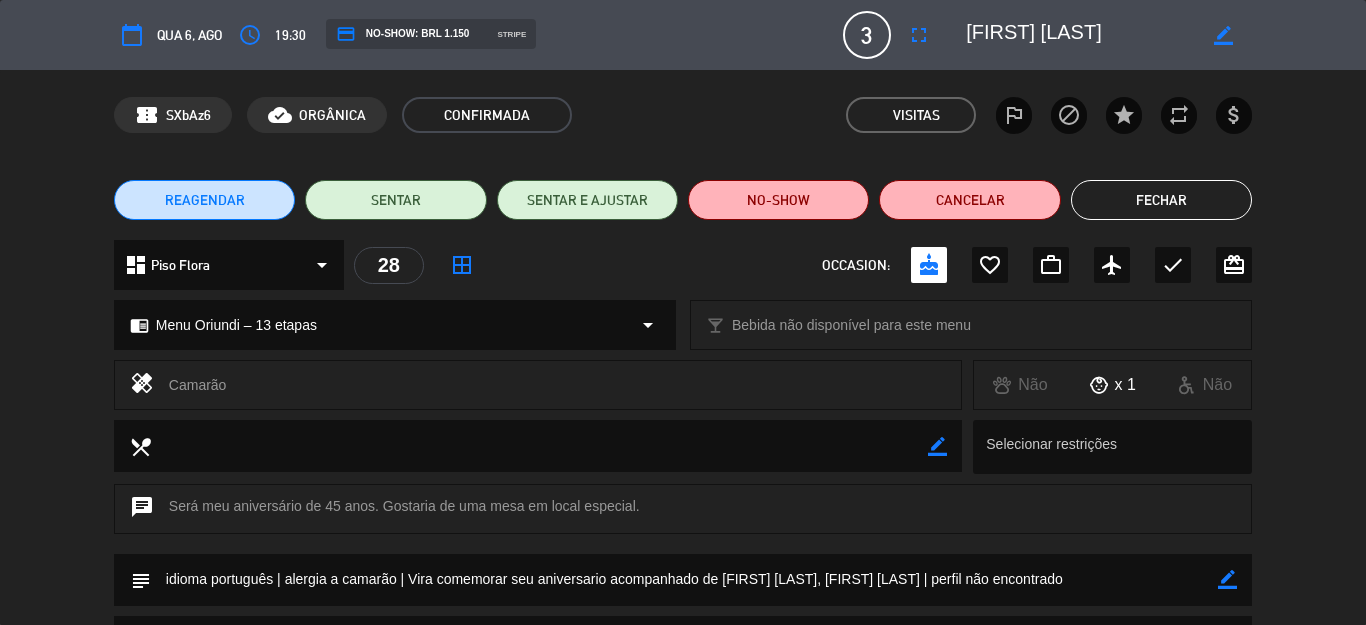 click on "Fechar" 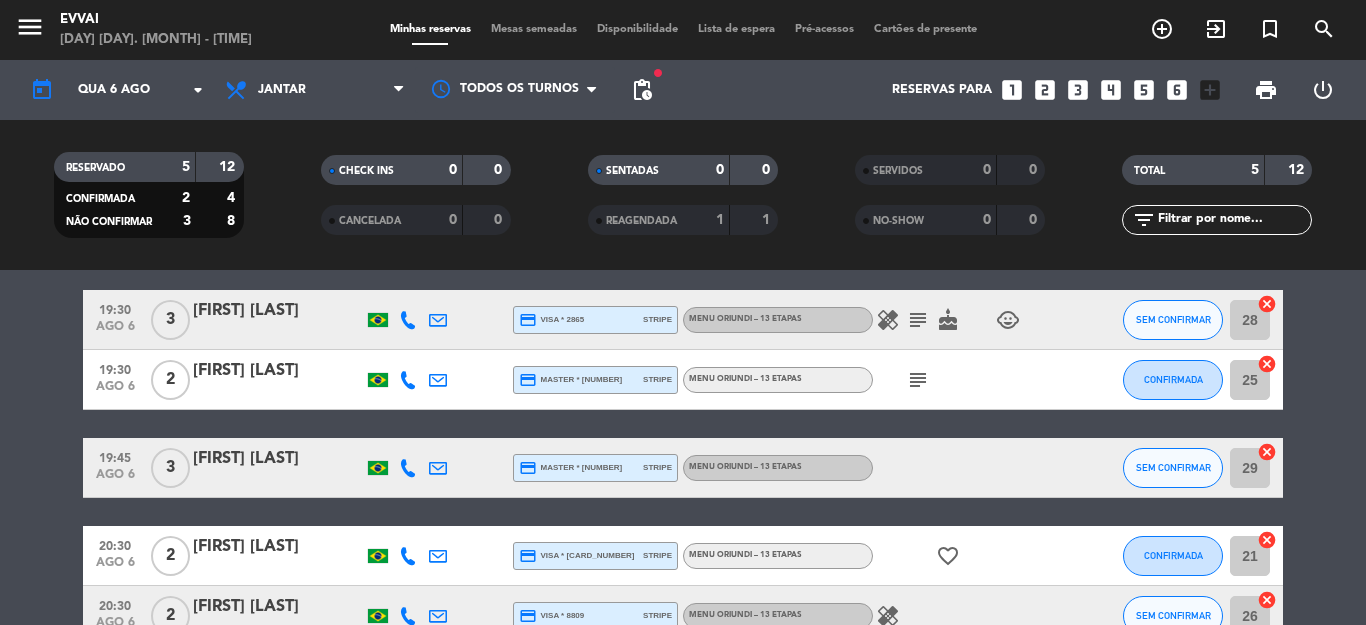 scroll, scrollTop: 0, scrollLeft: 0, axis: both 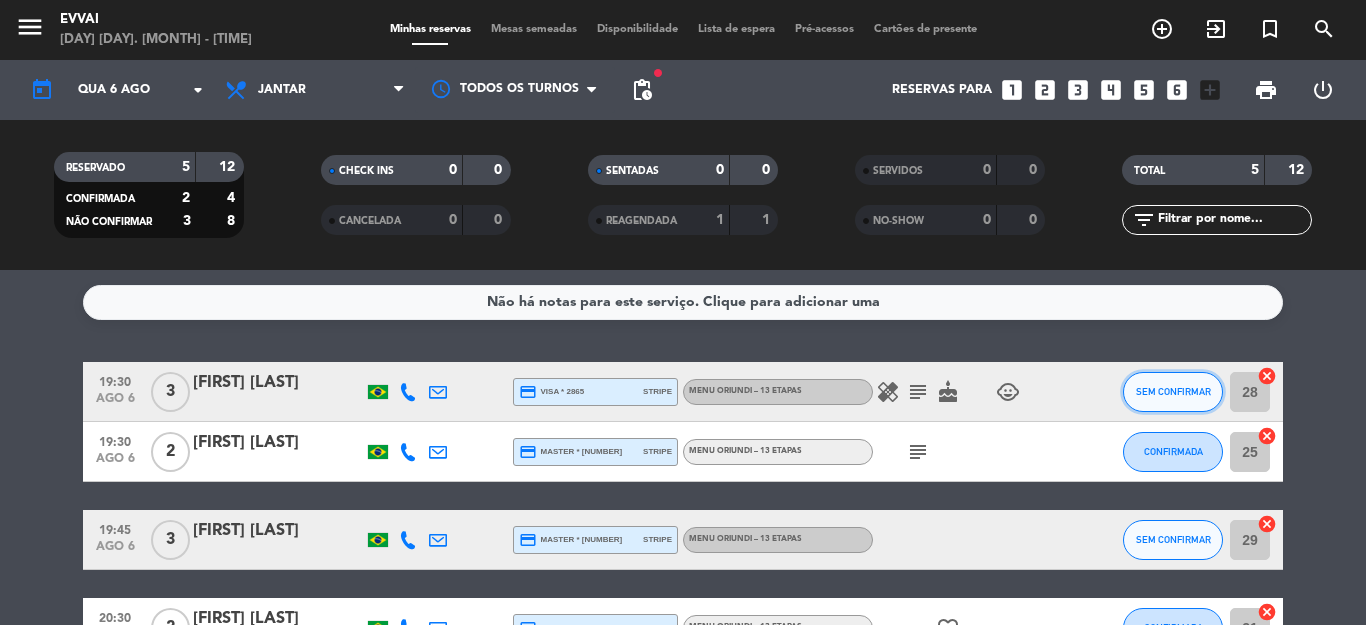 click on "SEM CONFIRMAR" 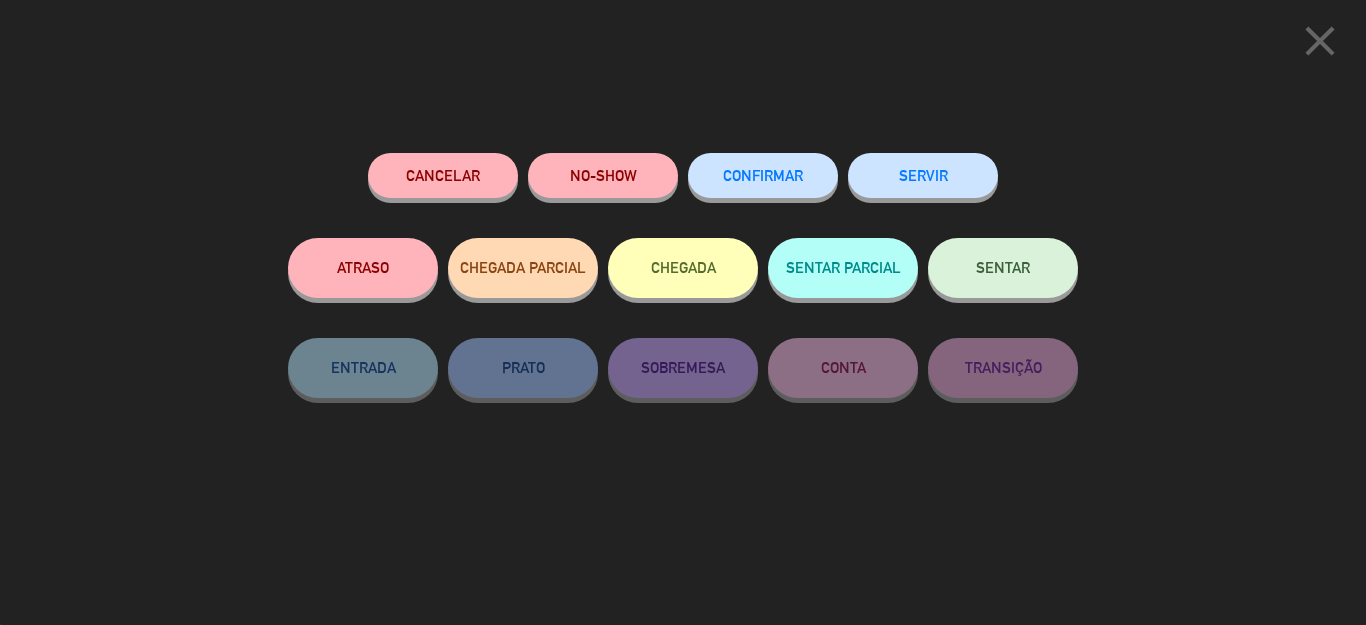click on "CONFIRMAR" 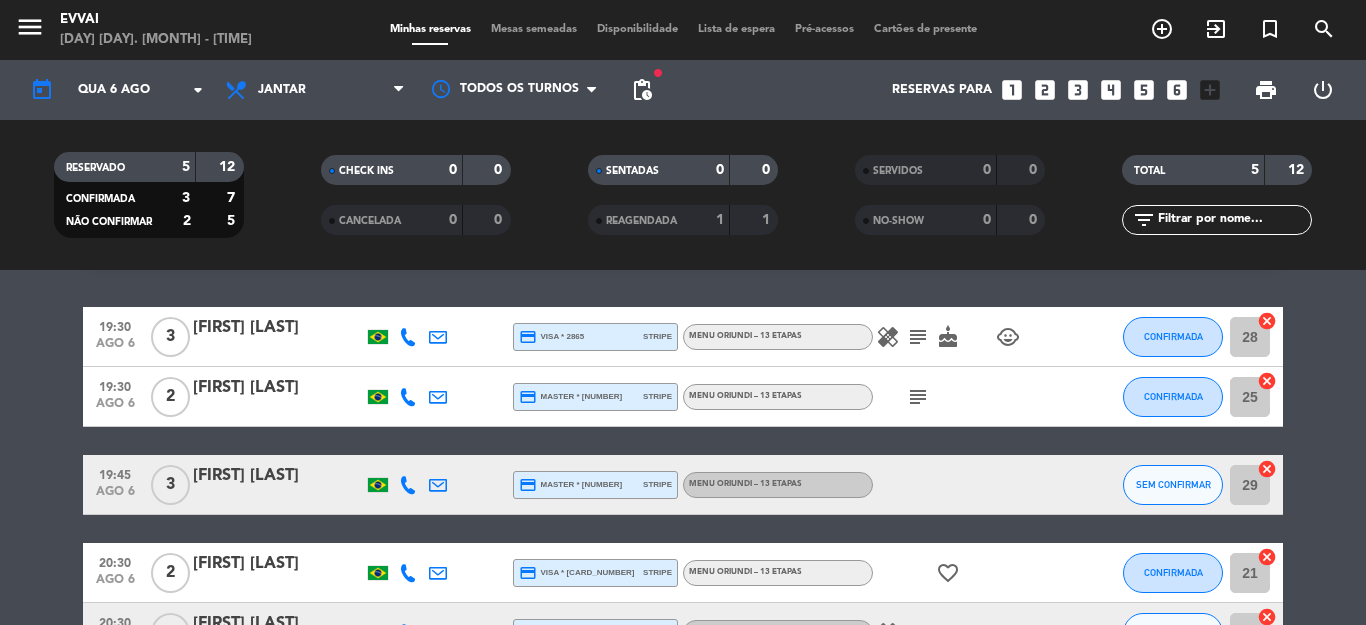 scroll, scrollTop: 100, scrollLeft: 0, axis: vertical 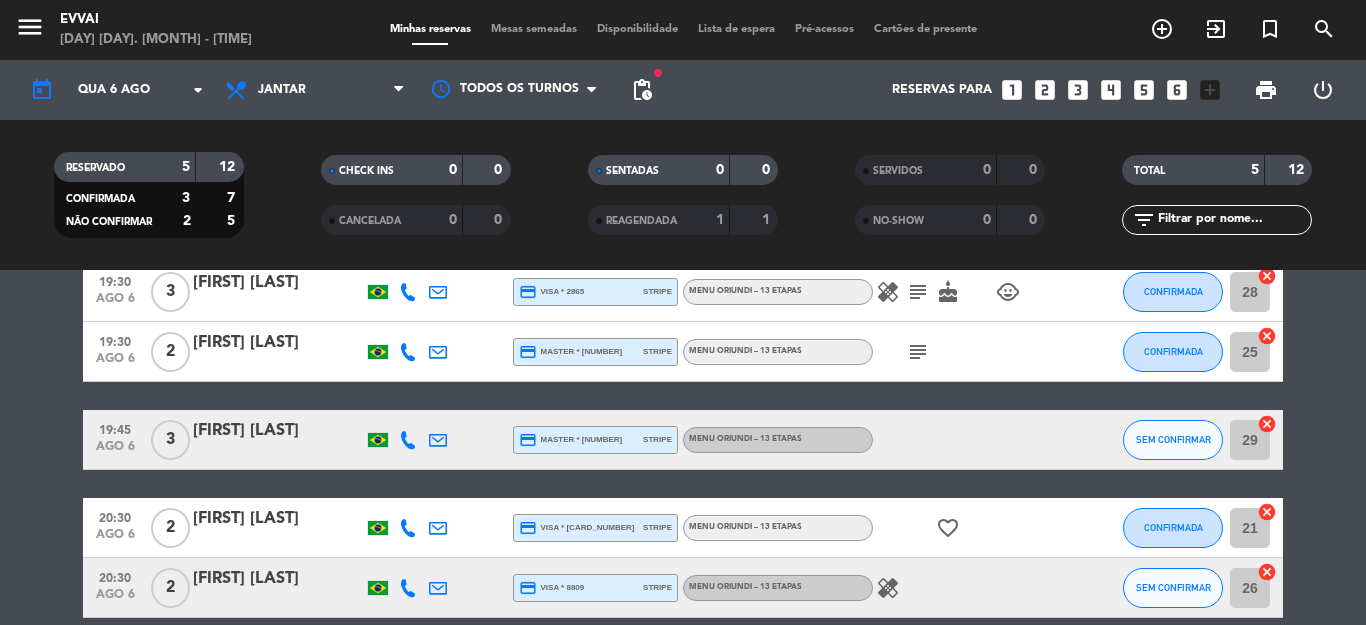 click on "[FIRST] [LAST]" 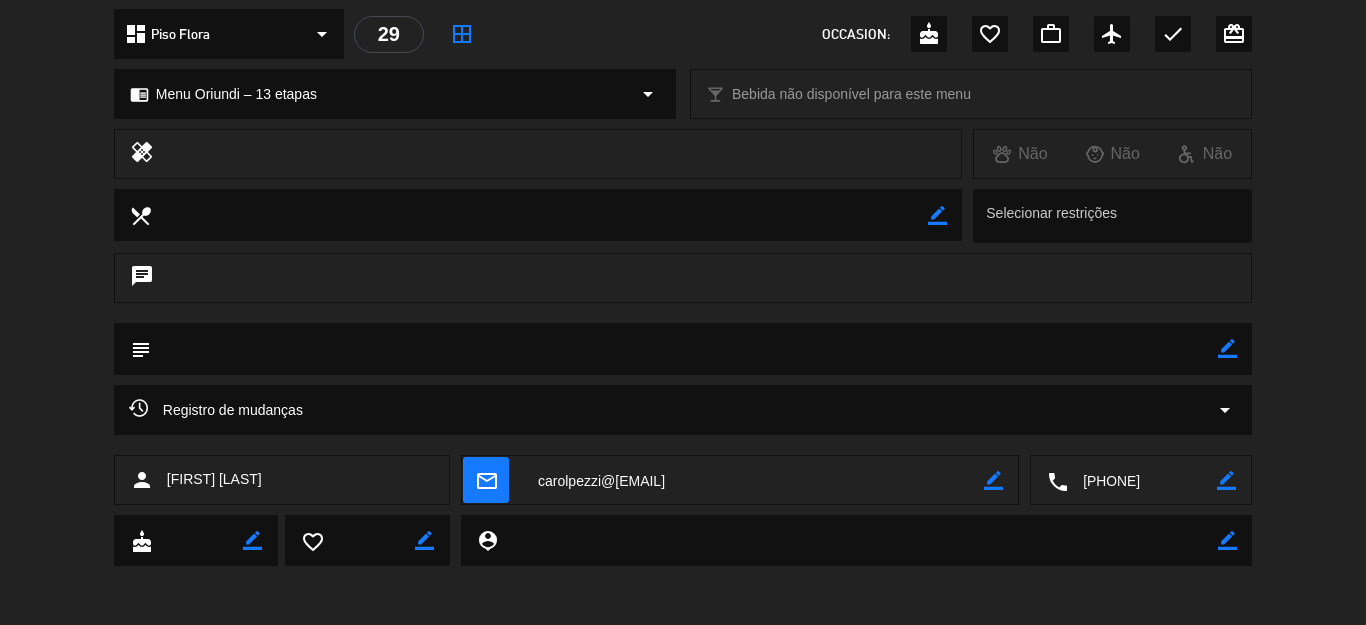 scroll, scrollTop: 232, scrollLeft: 0, axis: vertical 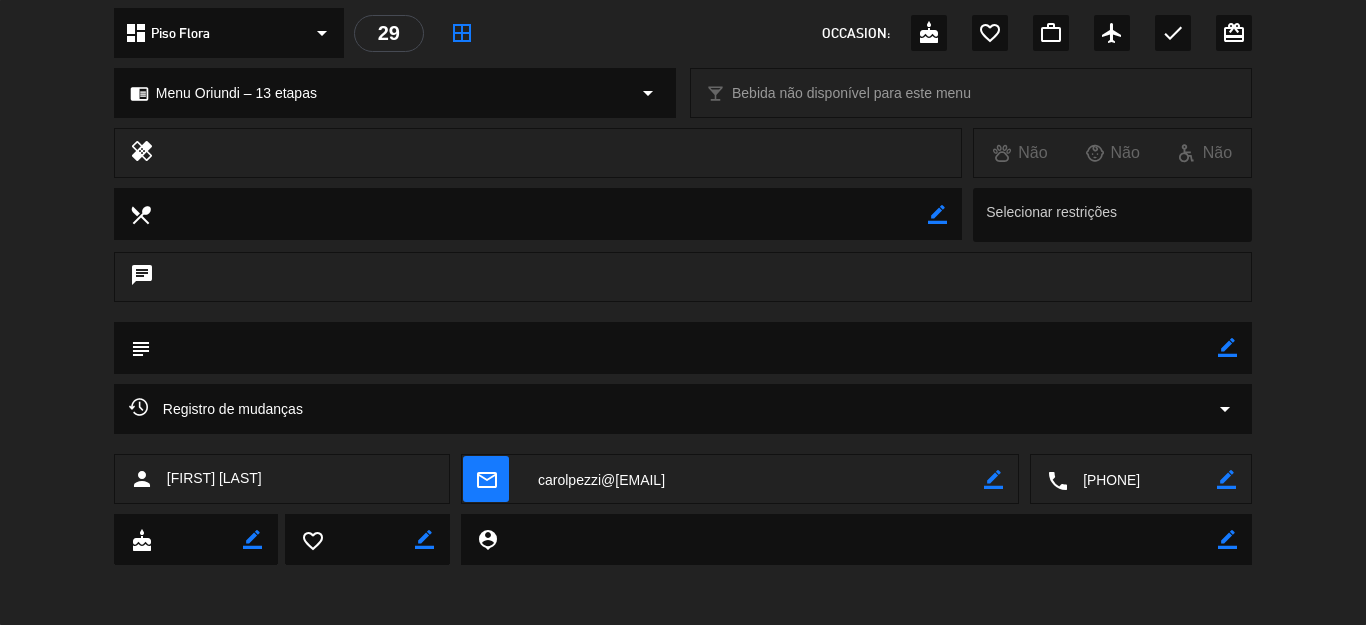 click 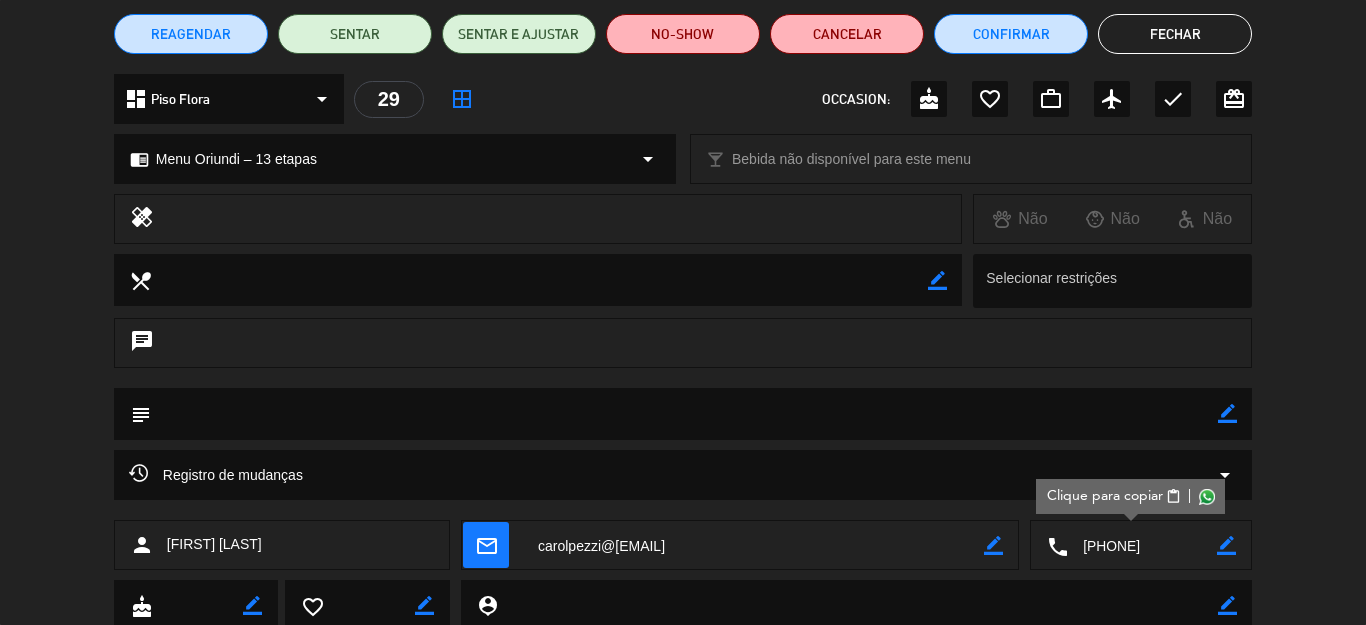 scroll, scrollTop: 0, scrollLeft: 0, axis: both 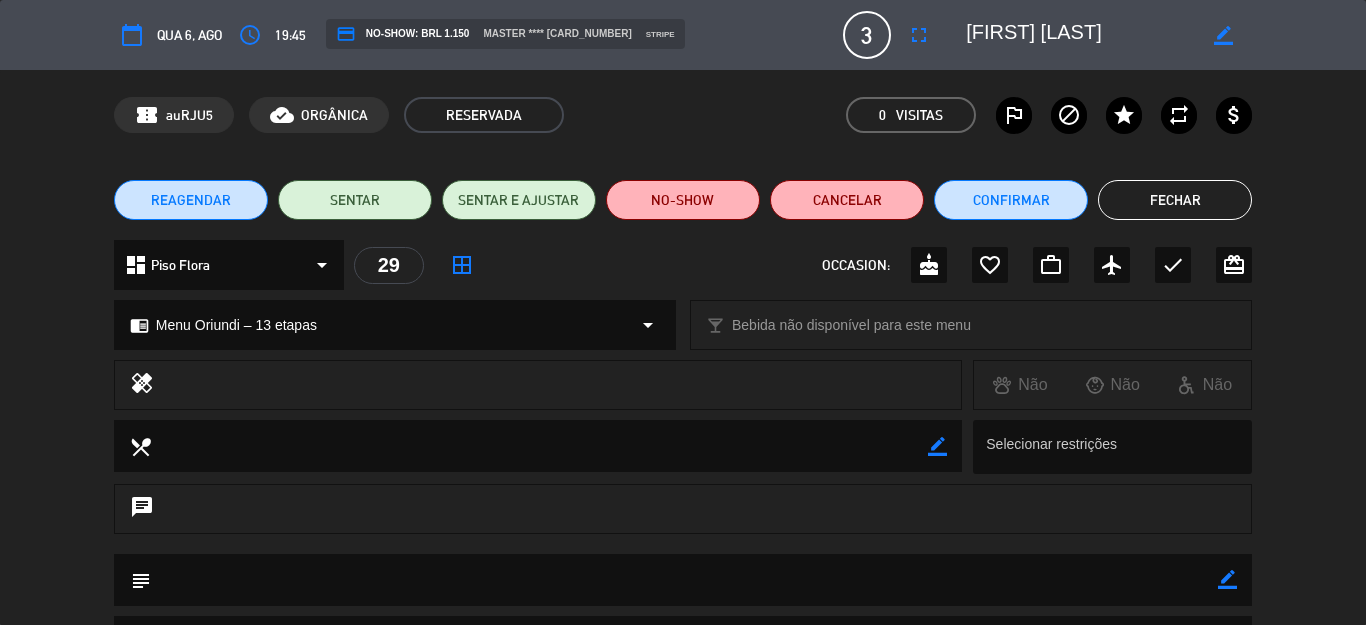 click on "calendar_today [DAY] [DAY], [MONTH] access_time [TIME] credit_card NO-SHOW: BRL [PRICE] master **** [NUMBER] stripe 3 [FIRST] [LAST] fullscreen border_color phone mail_outline" 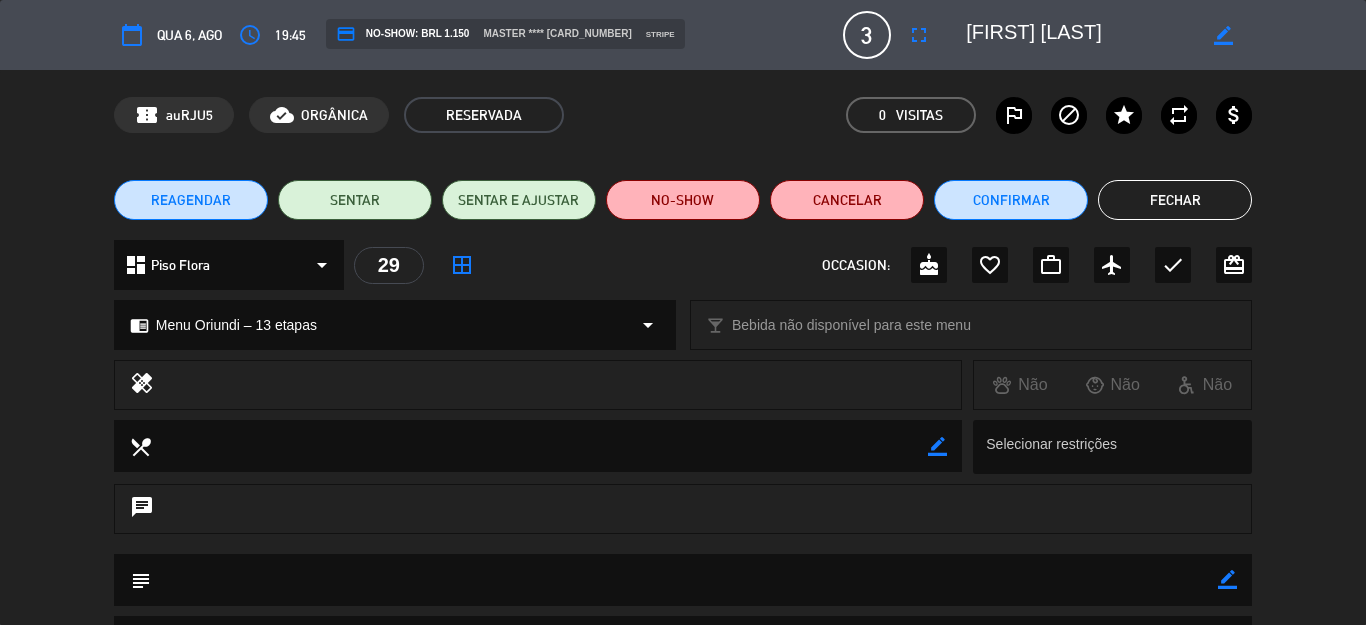 click on "Fechar" 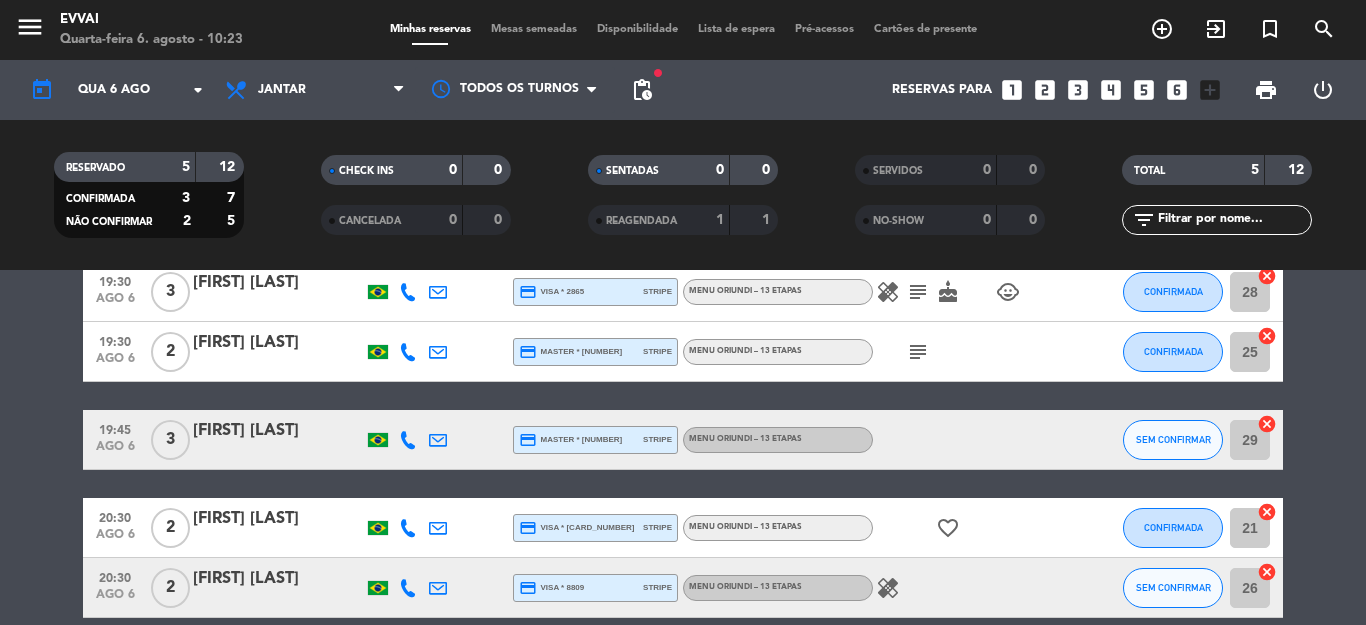scroll, scrollTop: 193, scrollLeft: 0, axis: vertical 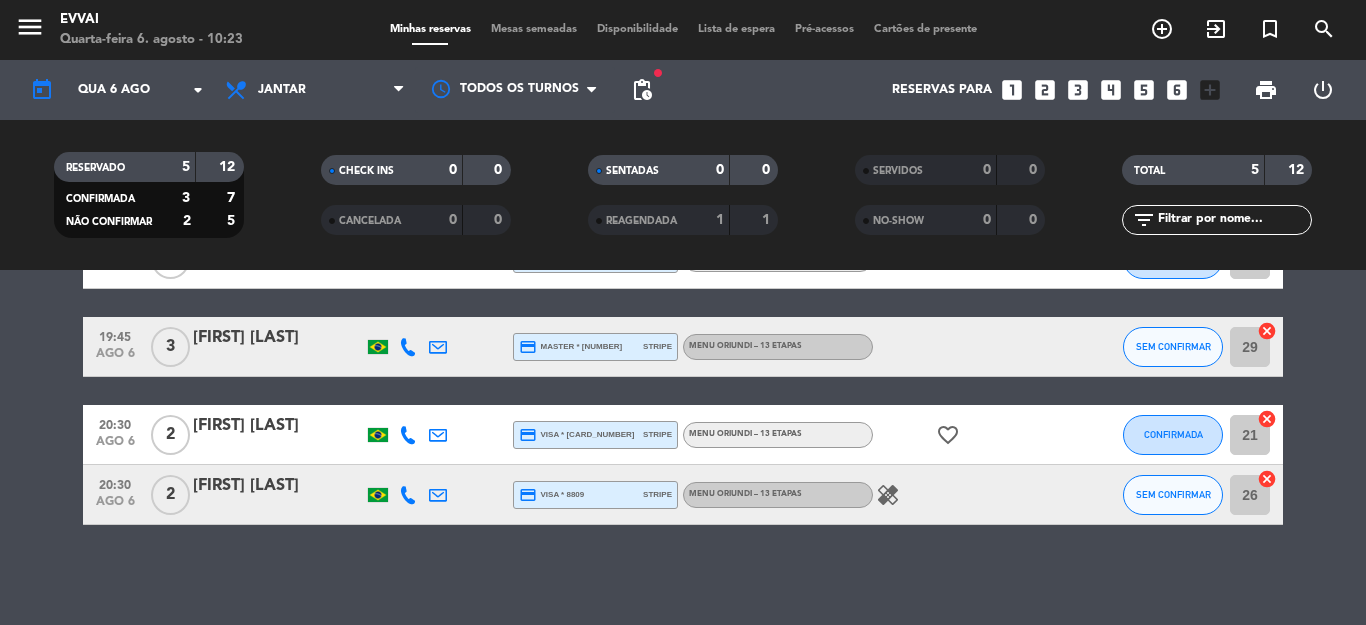 click on "[FIRST] [LAST]" 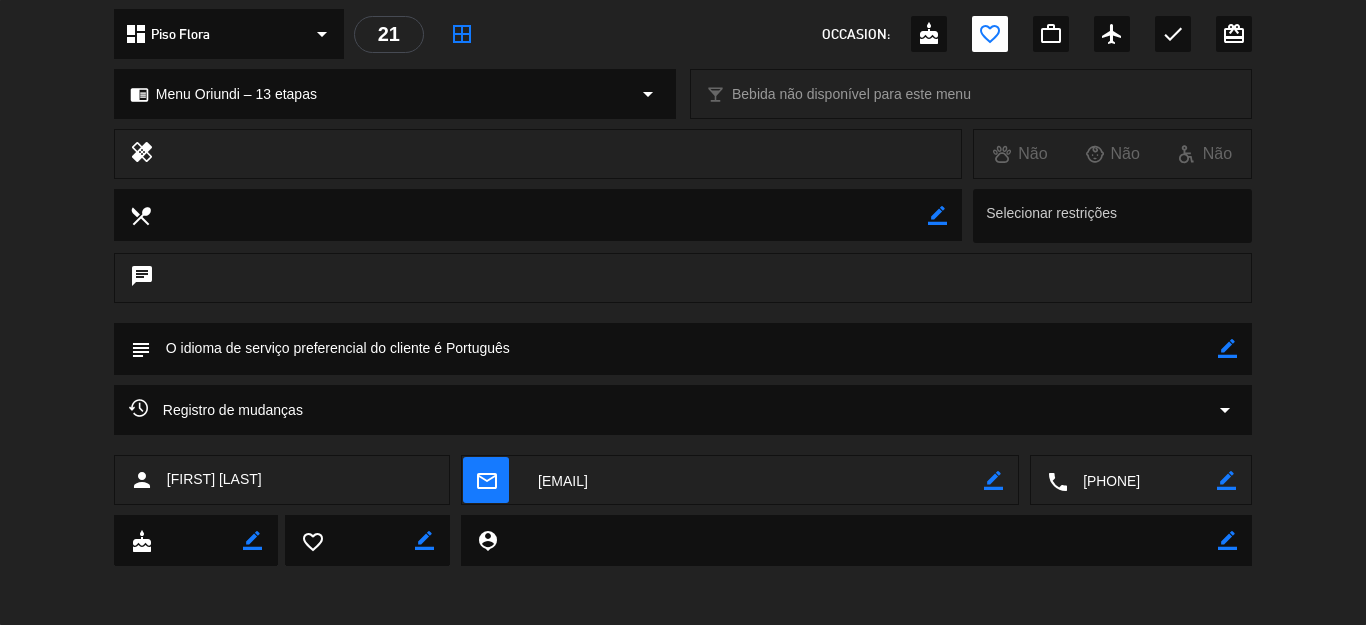scroll, scrollTop: 232, scrollLeft: 0, axis: vertical 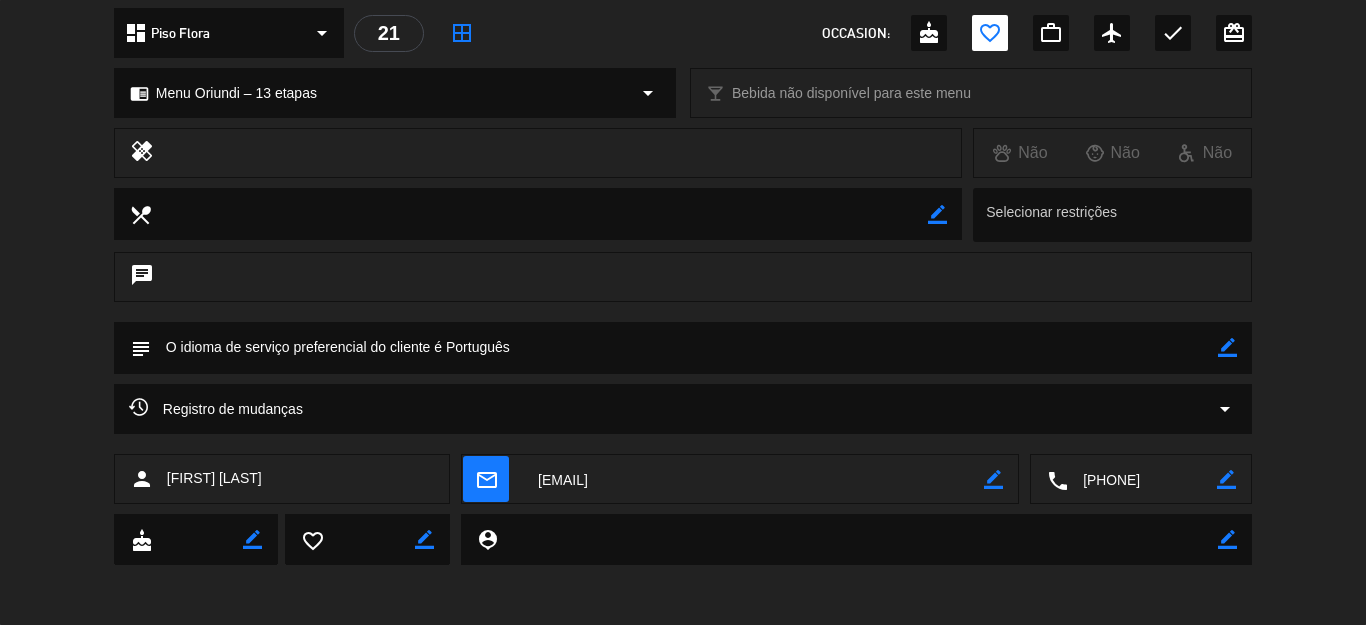 click 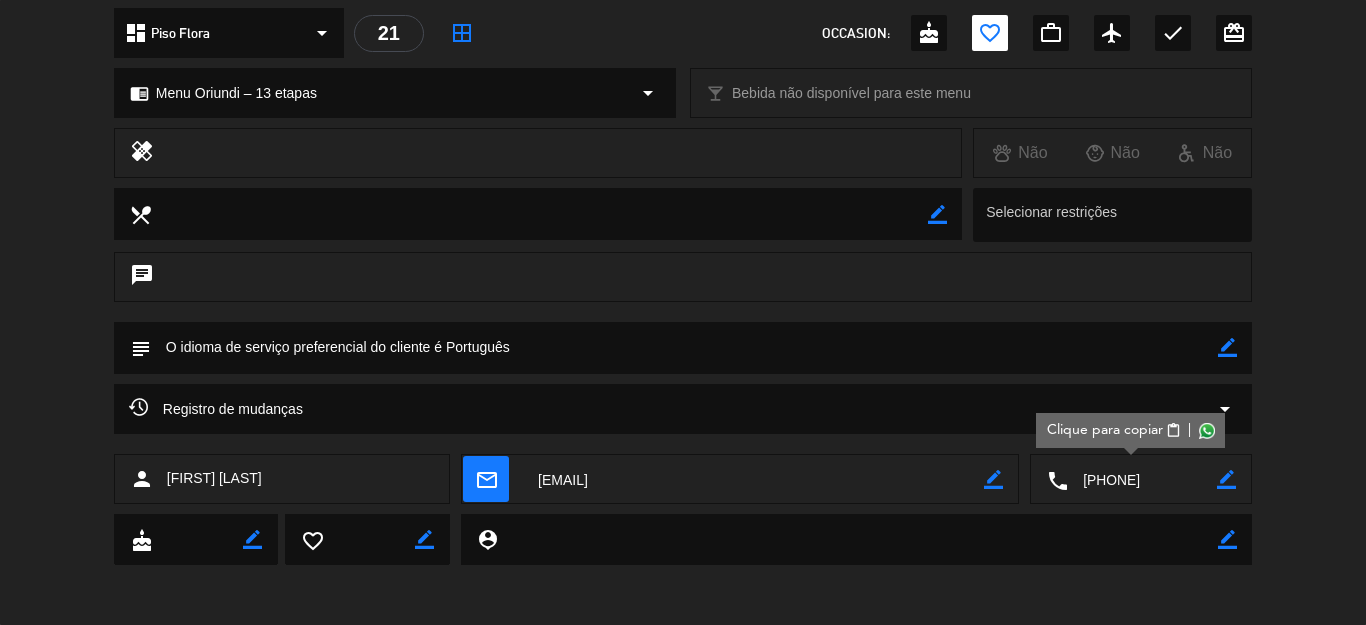 click on "border_color" 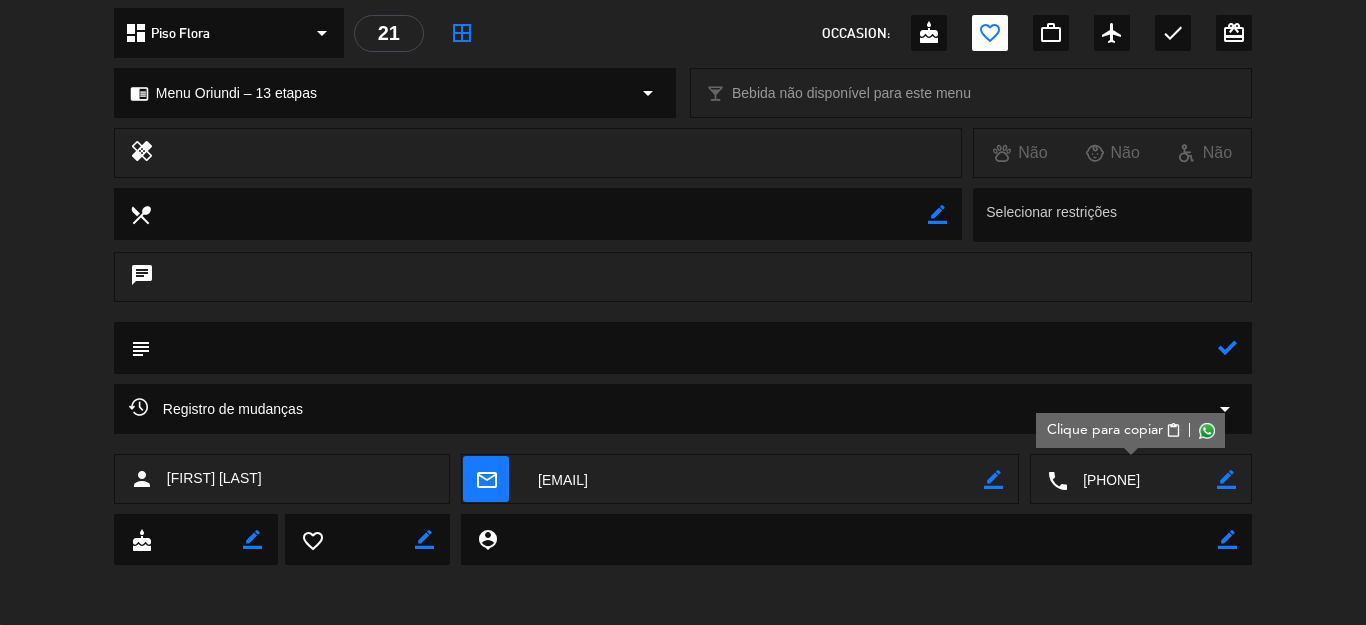 click 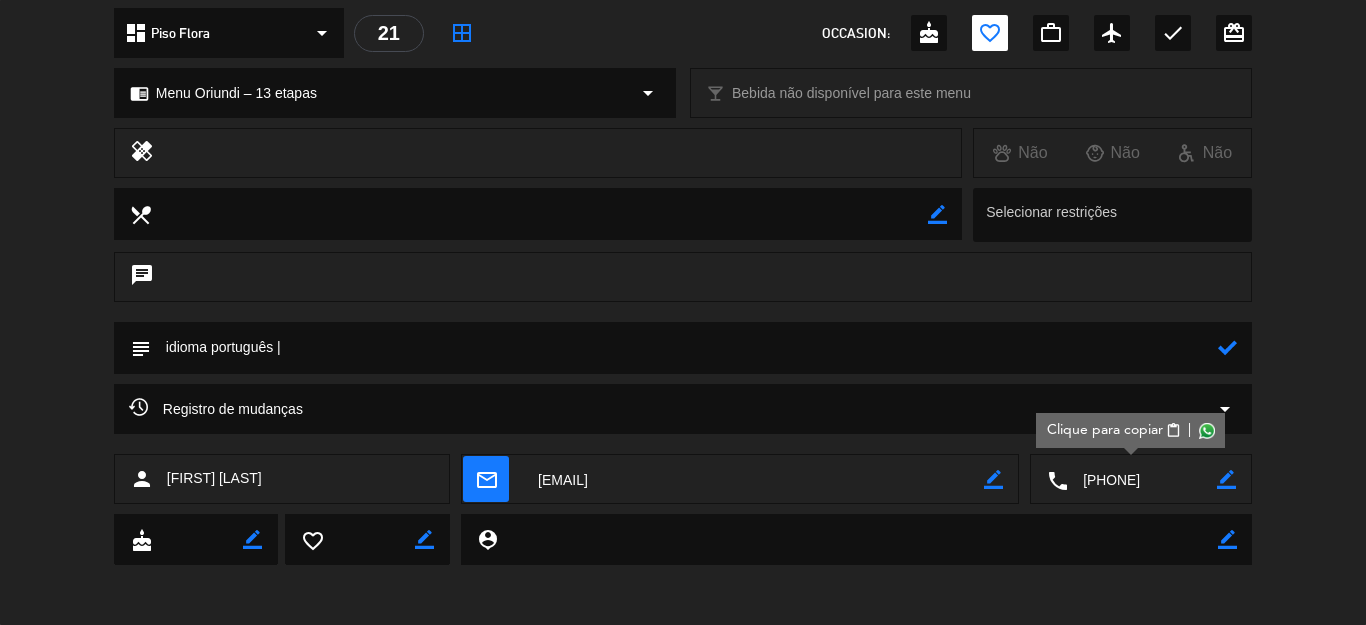 paste on "[FIRST]" 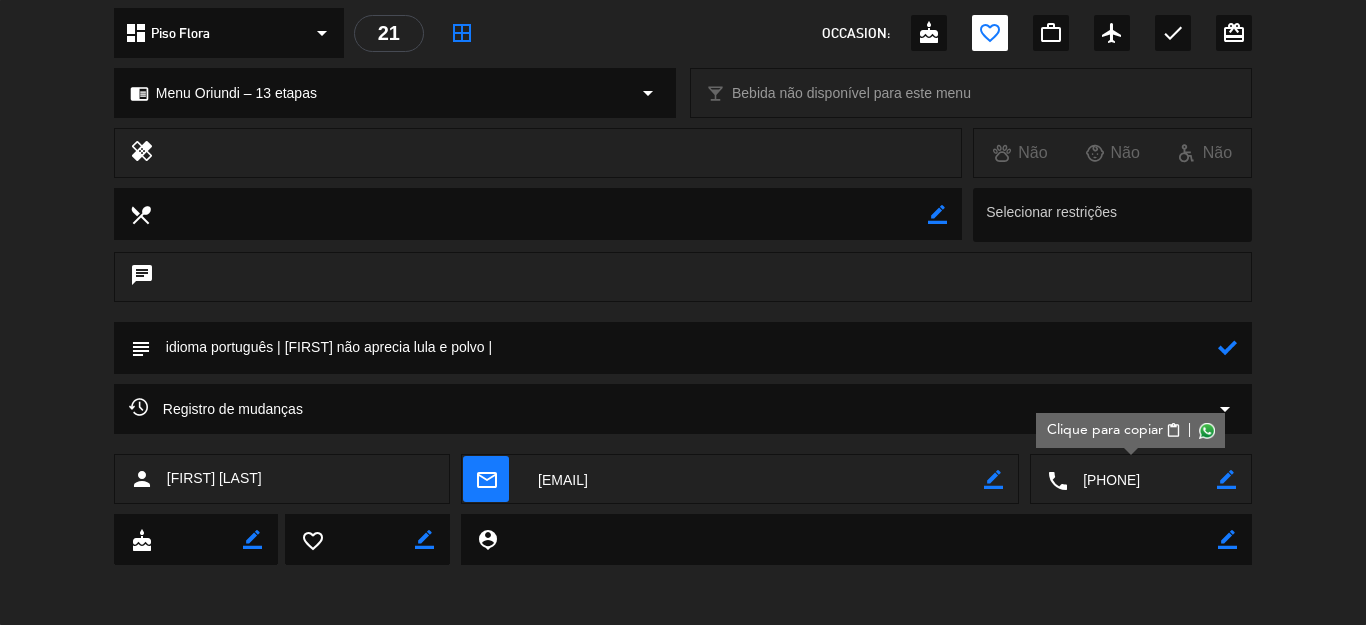 click 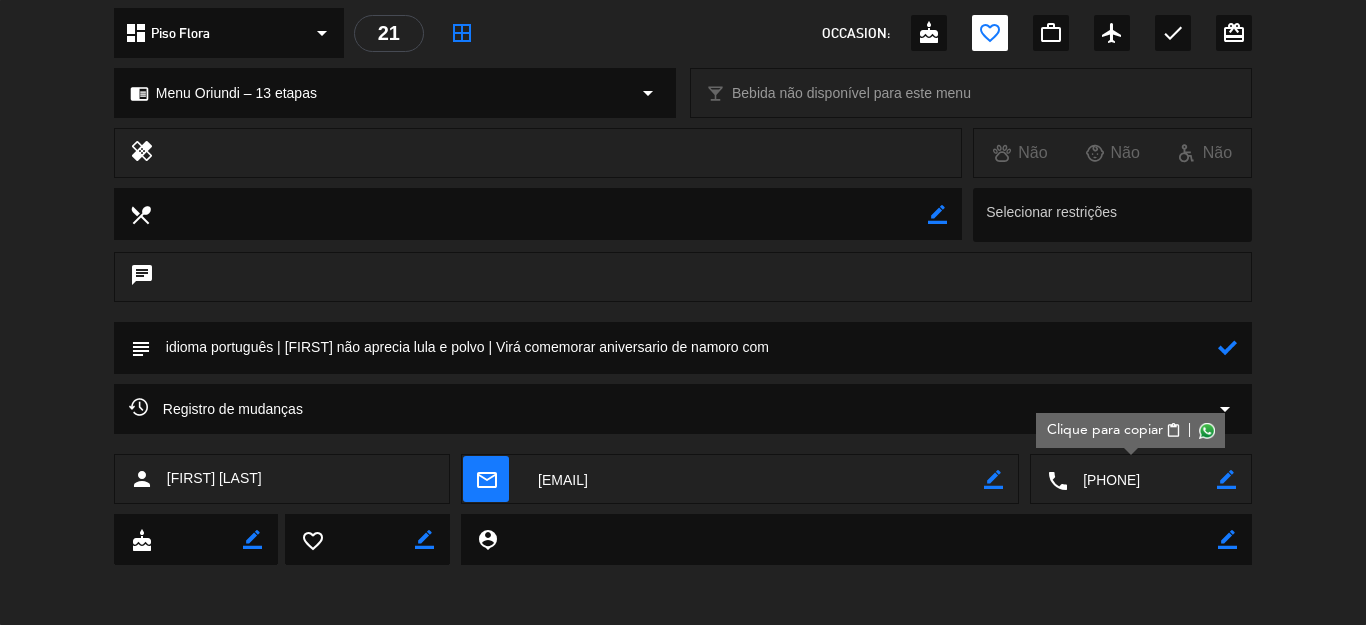 paste on "[FIRST]" 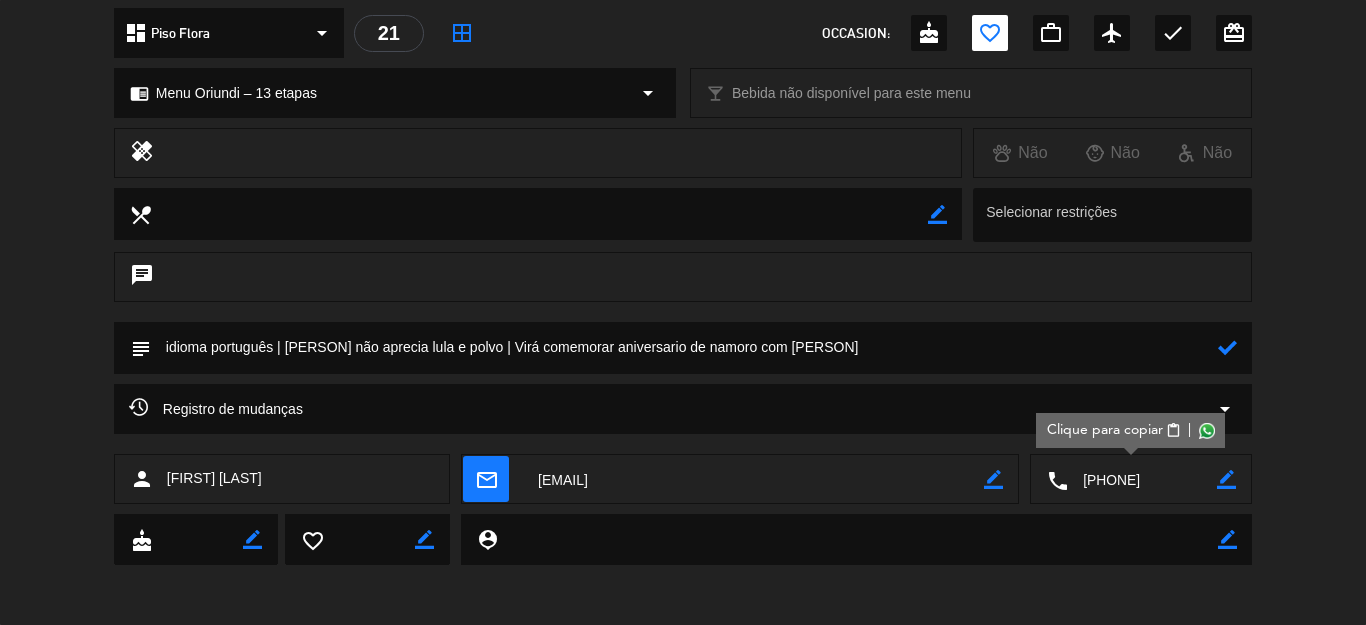 click 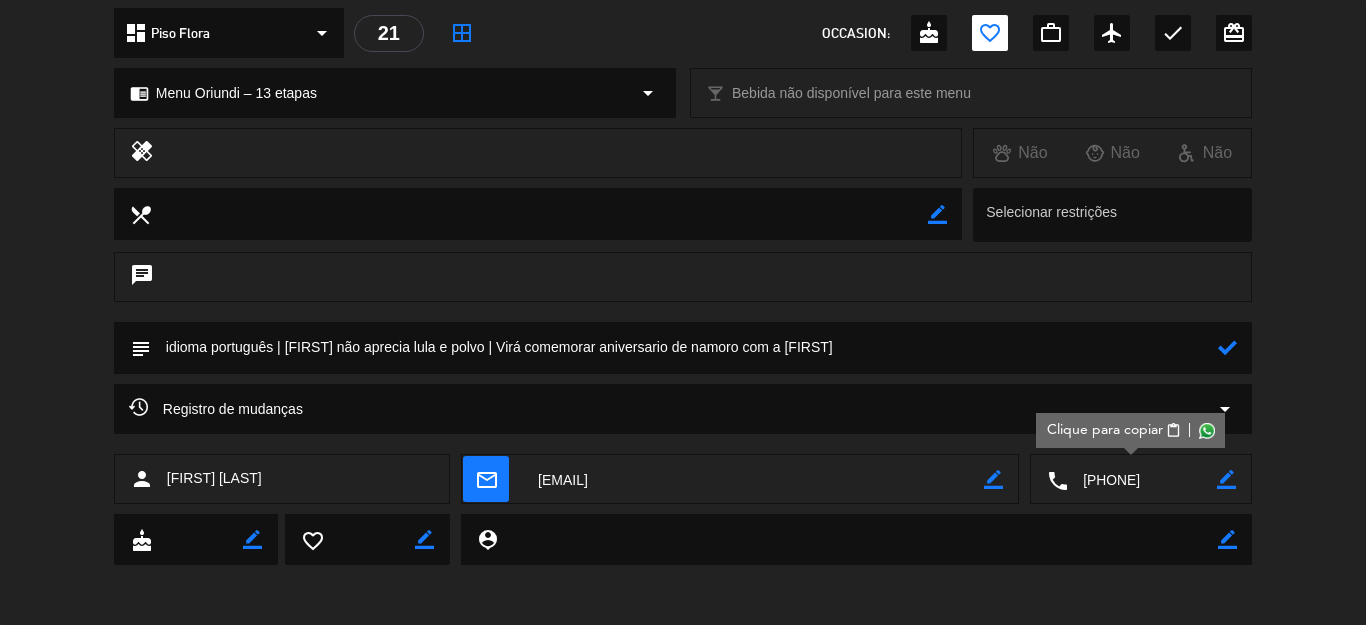 click 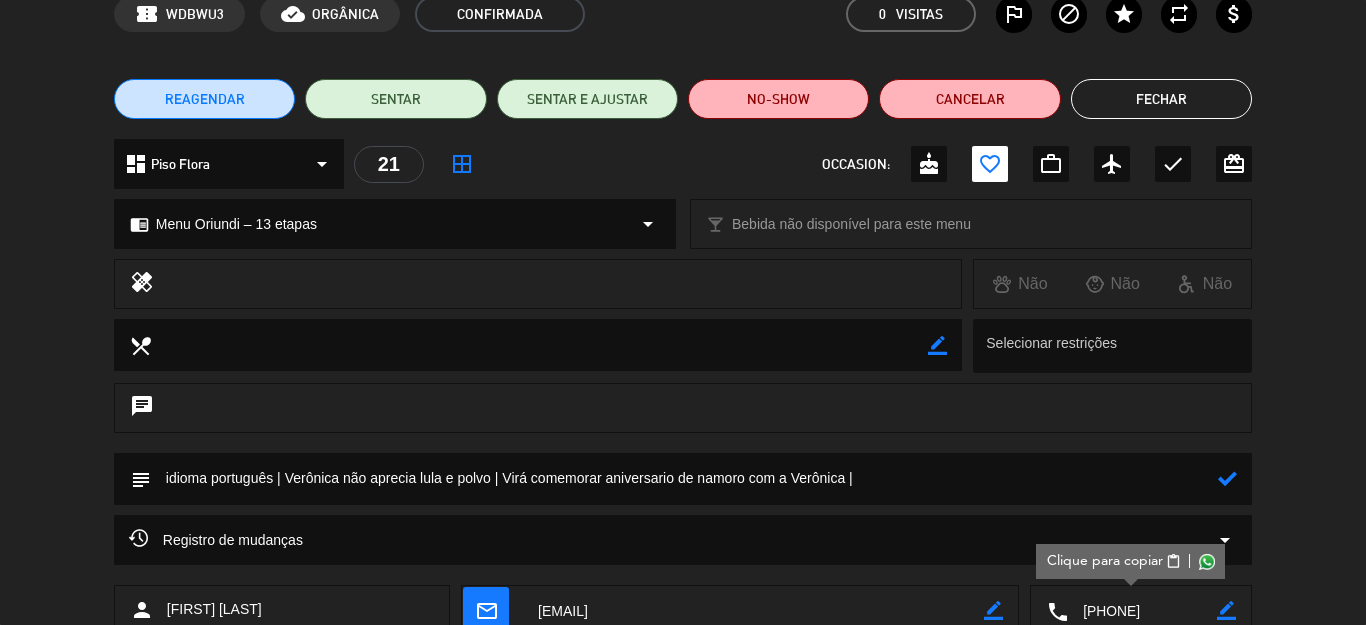 scroll, scrollTop: 0, scrollLeft: 0, axis: both 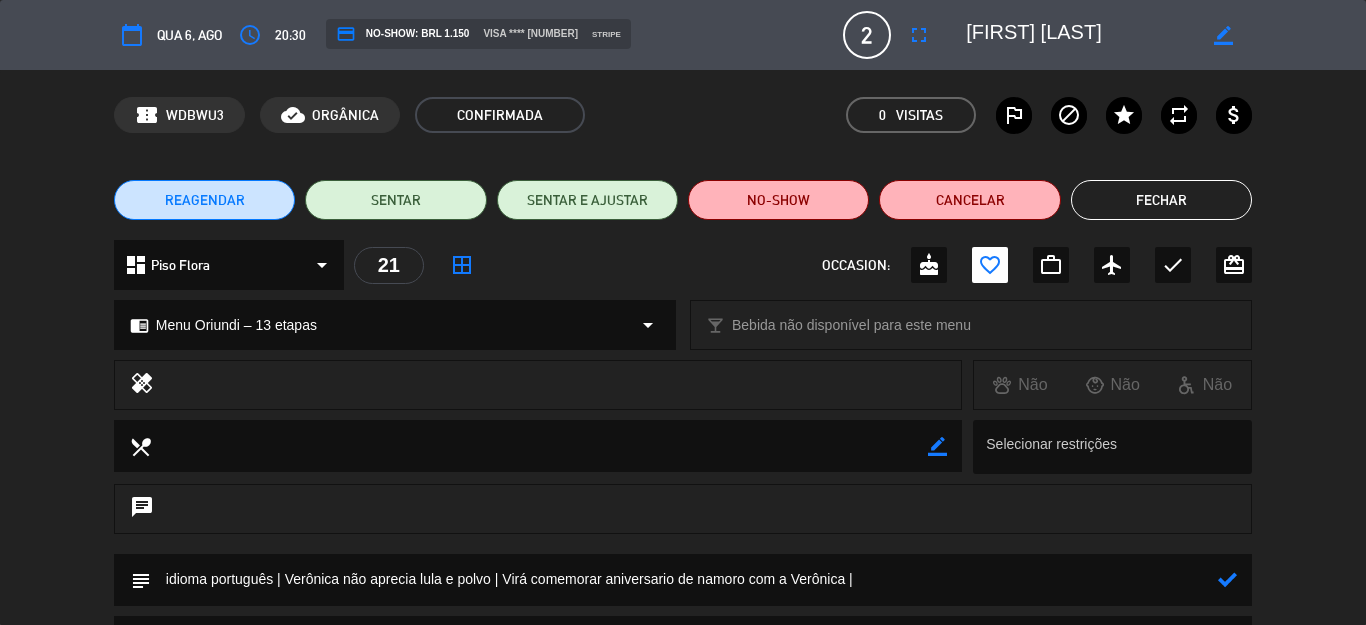 click 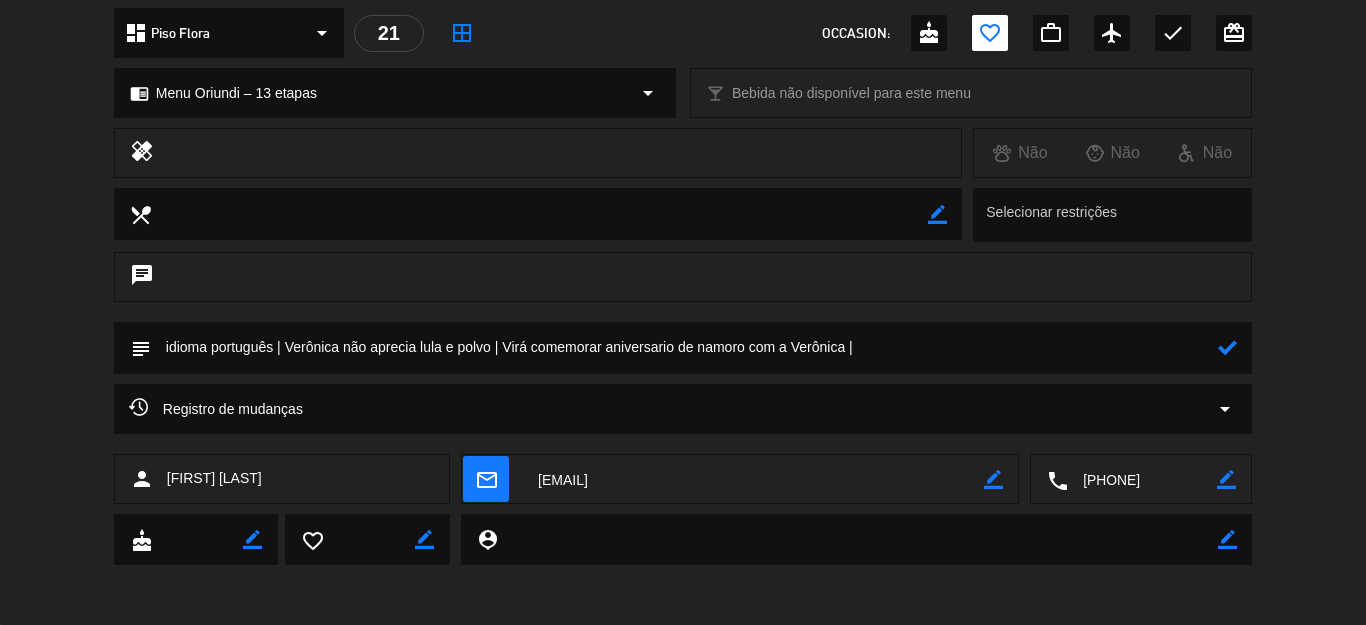 scroll, scrollTop: 0, scrollLeft: 0, axis: both 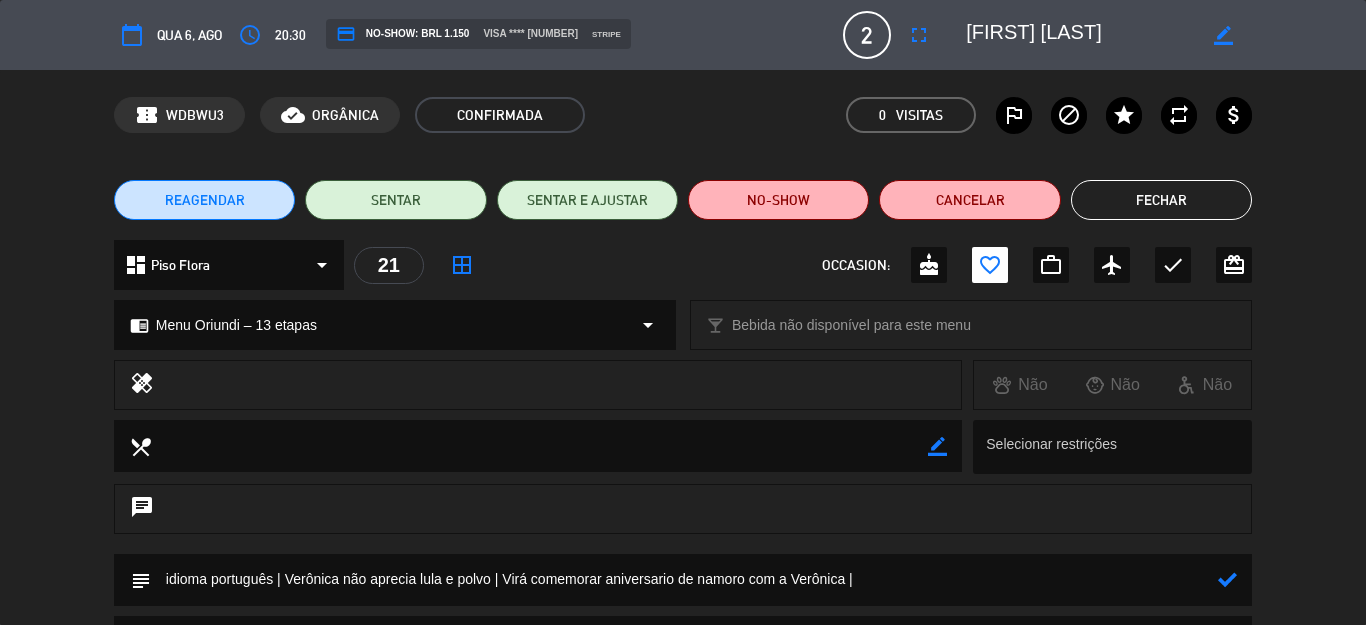 click 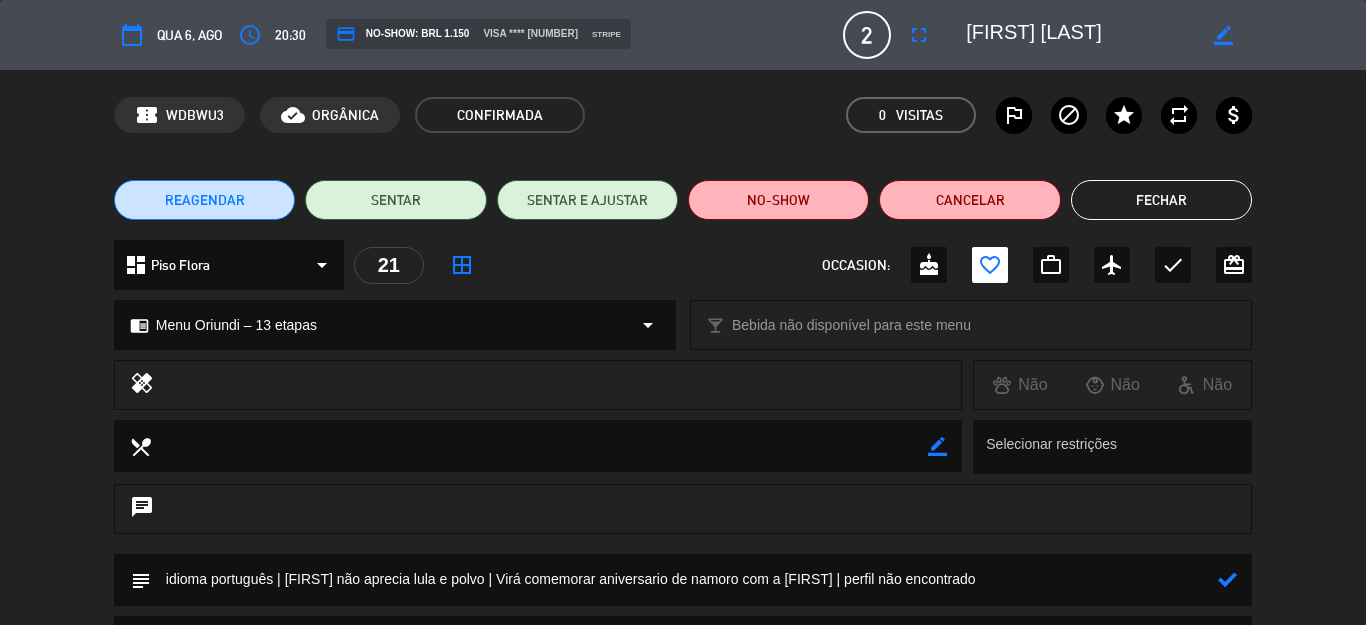 type on "idioma português | [FIRST] não aprecia lula e polvo | Virá comemorar aniversario de namoro com a [FIRST] | perfil não encontrado" 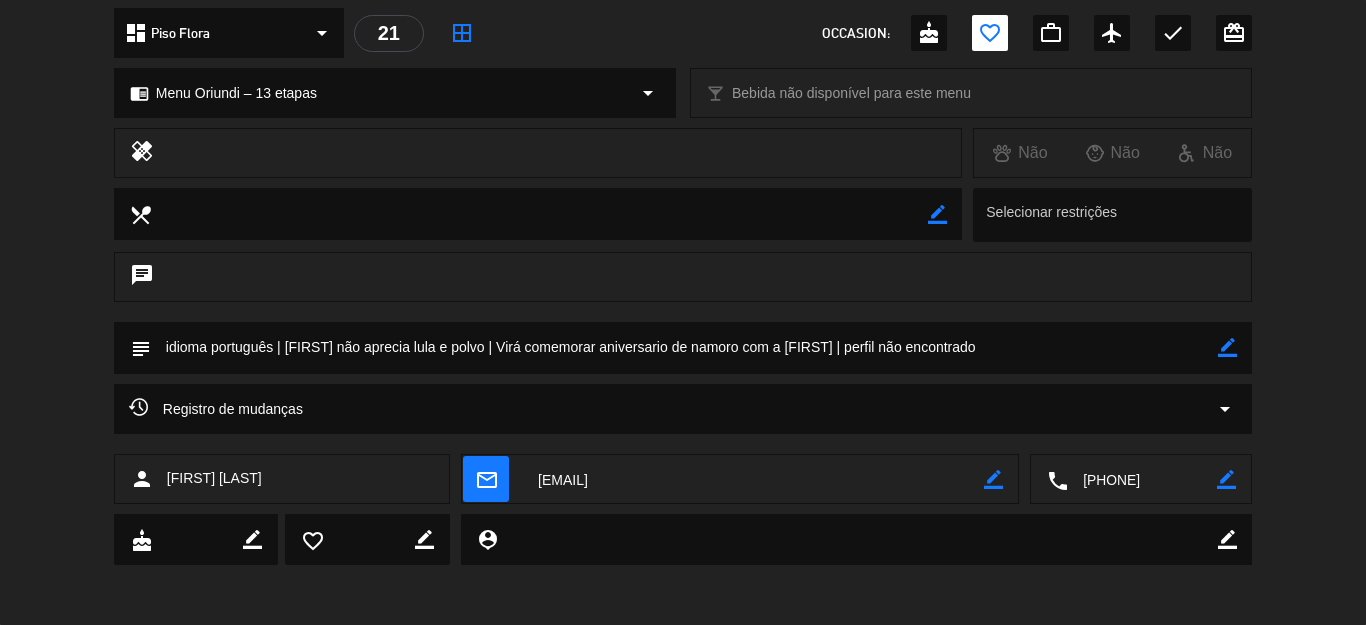 scroll, scrollTop: 0, scrollLeft: 0, axis: both 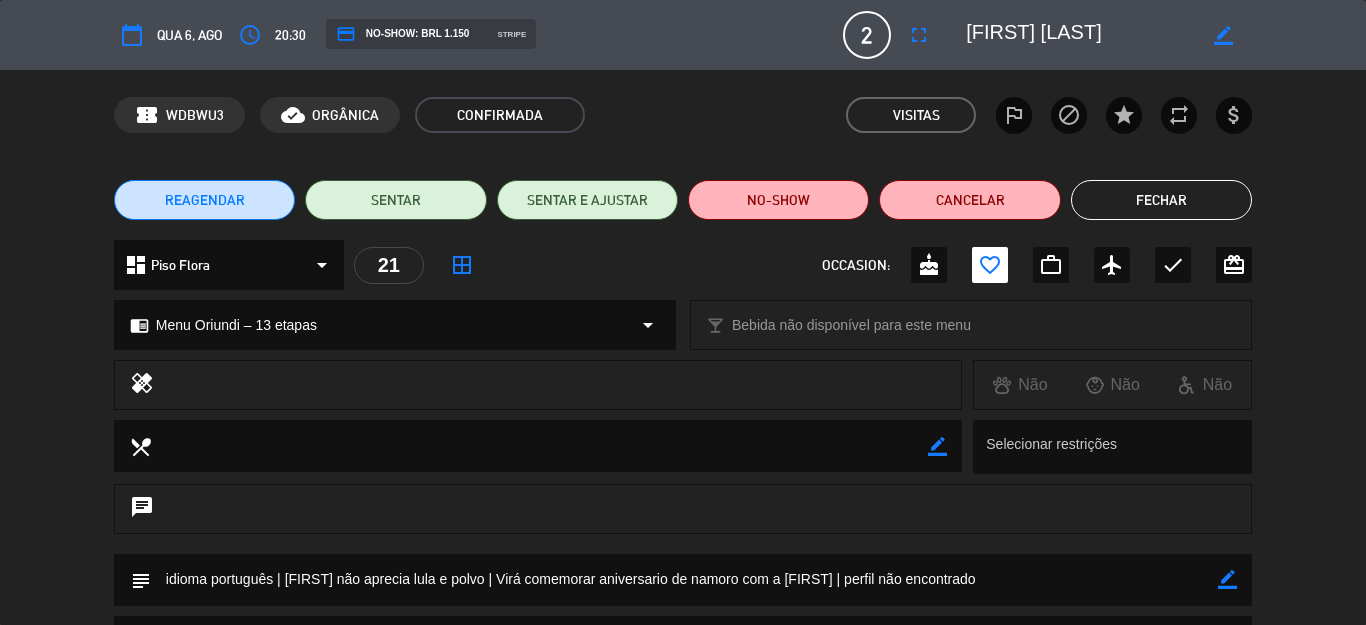 click on "Fechar" 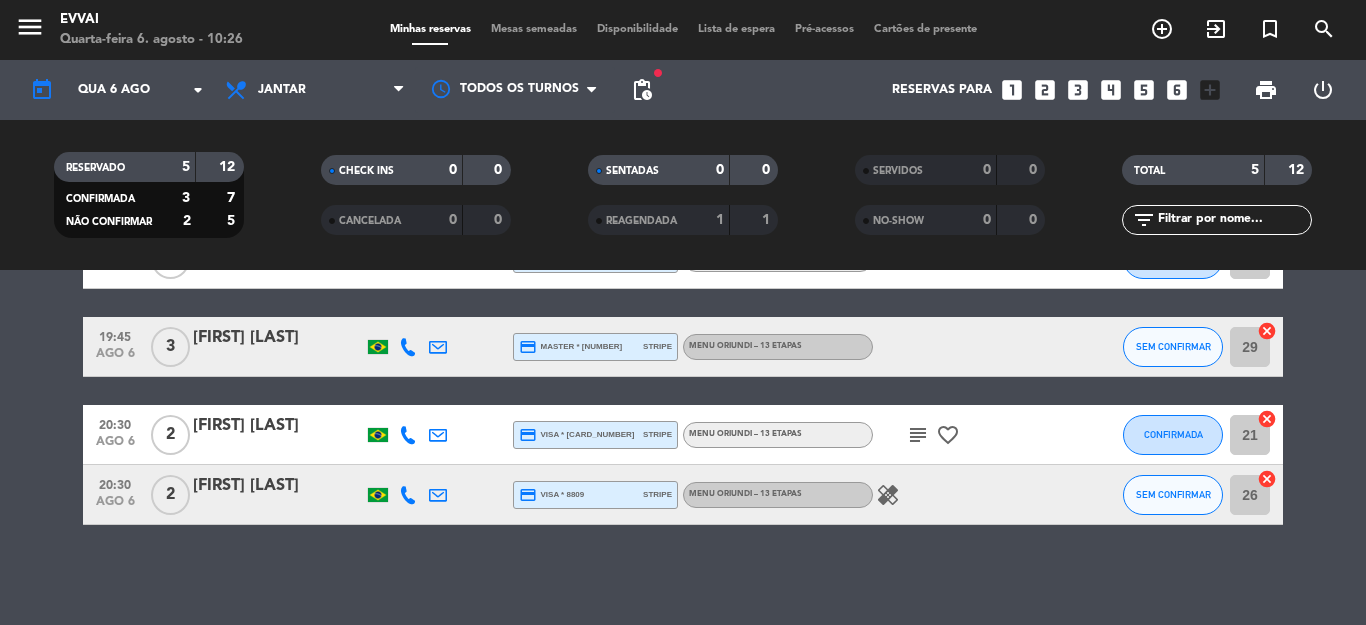 click on "[FIRST] [LAST]" 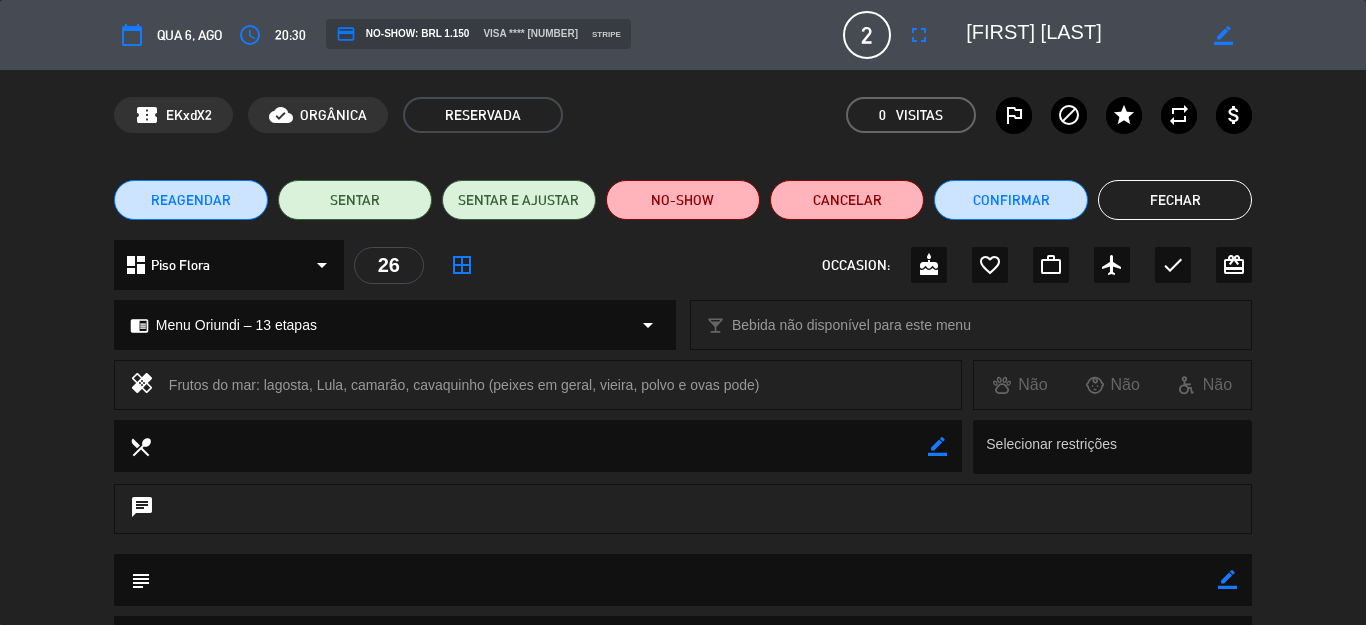 scroll, scrollTop: 200, scrollLeft: 0, axis: vertical 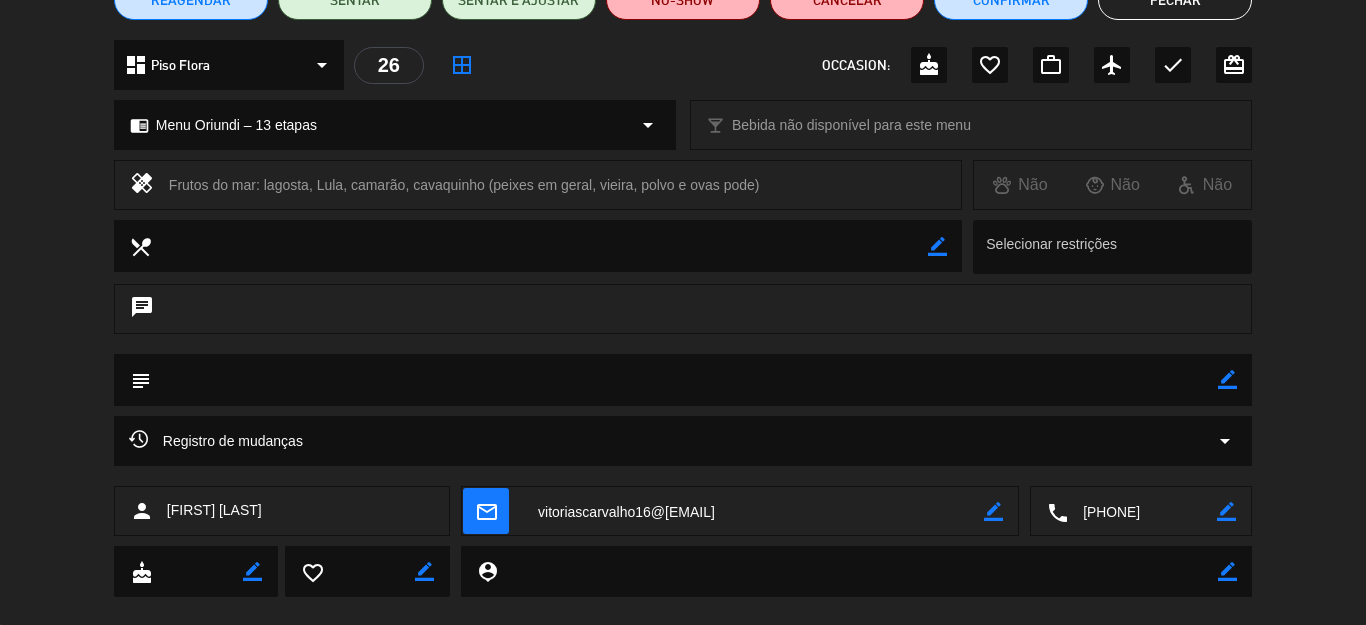 click 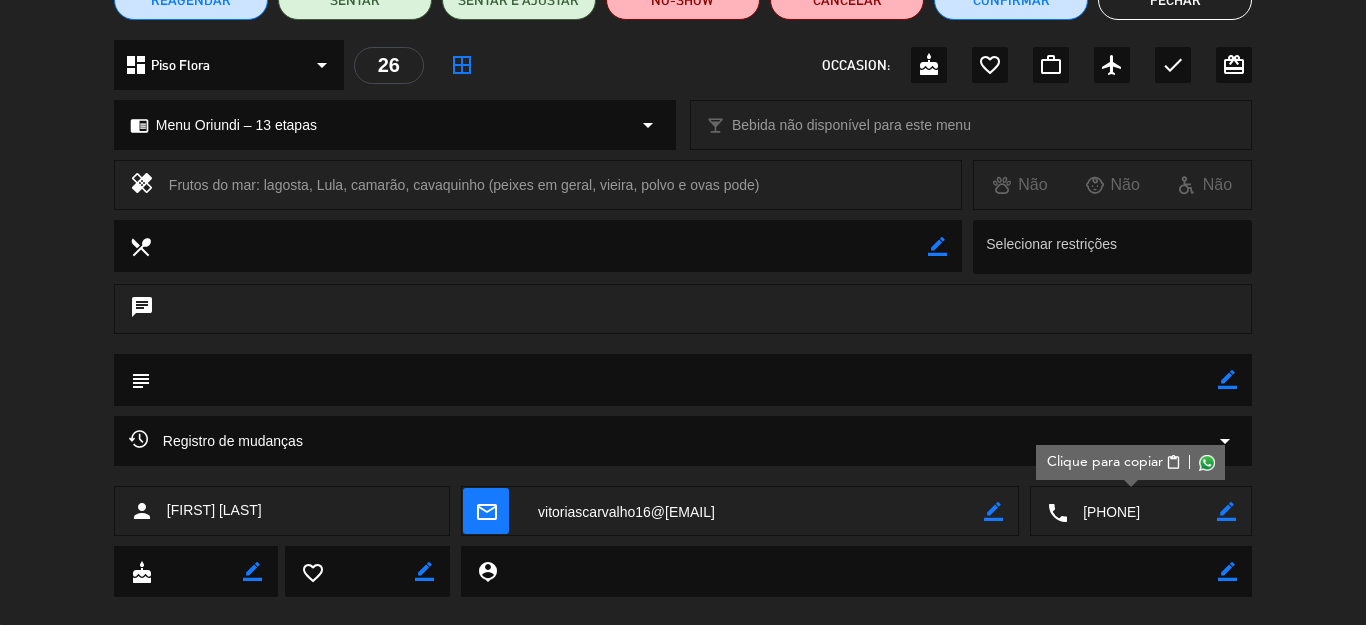 scroll, scrollTop: 0, scrollLeft: 0, axis: both 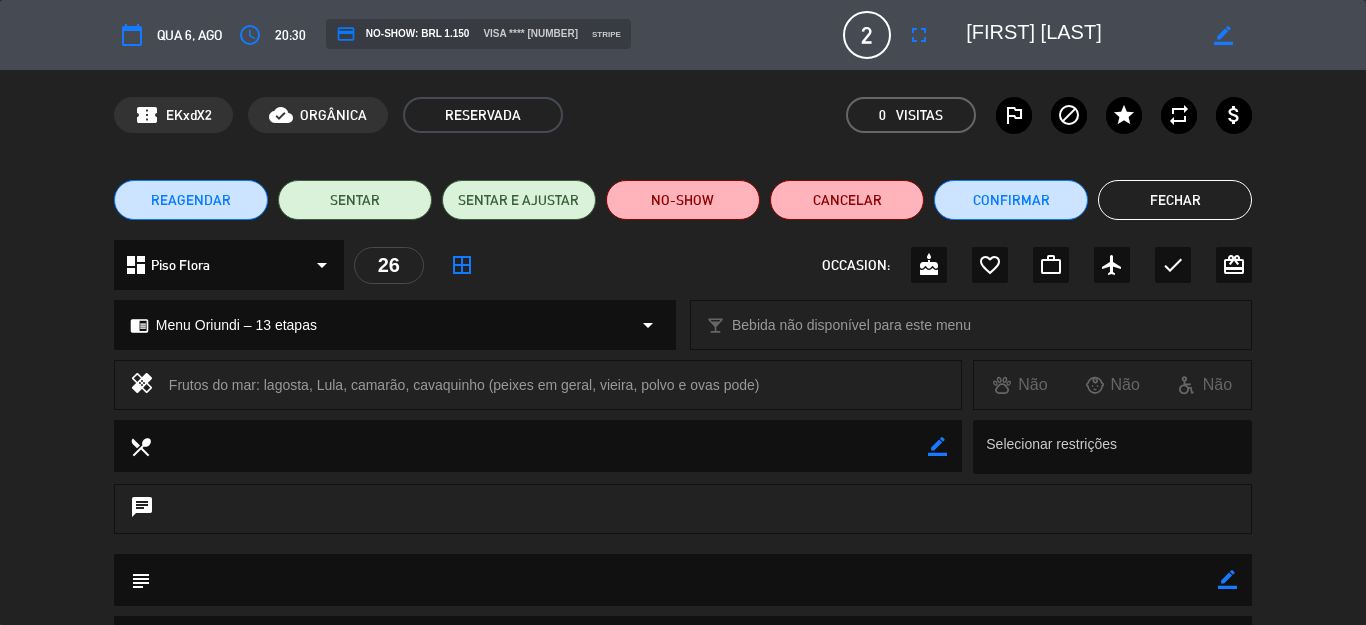 click 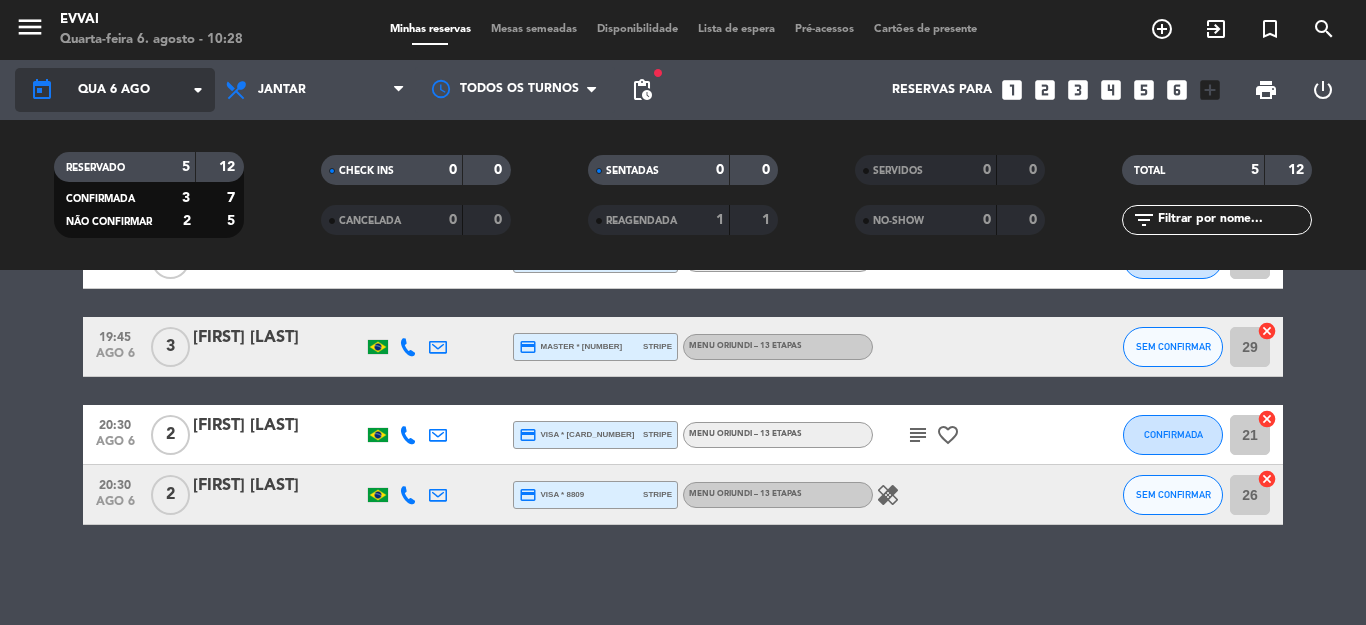 click on "Qua 6 ago" 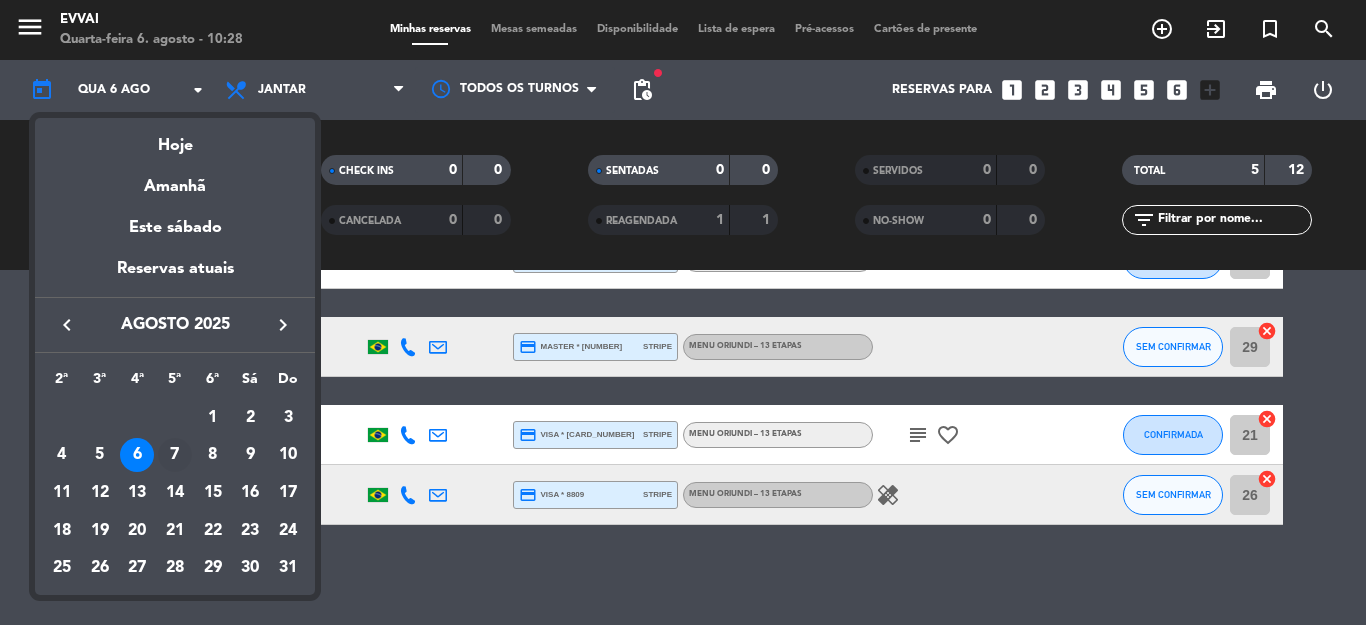 click on "7" at bounding box center [175, 455] 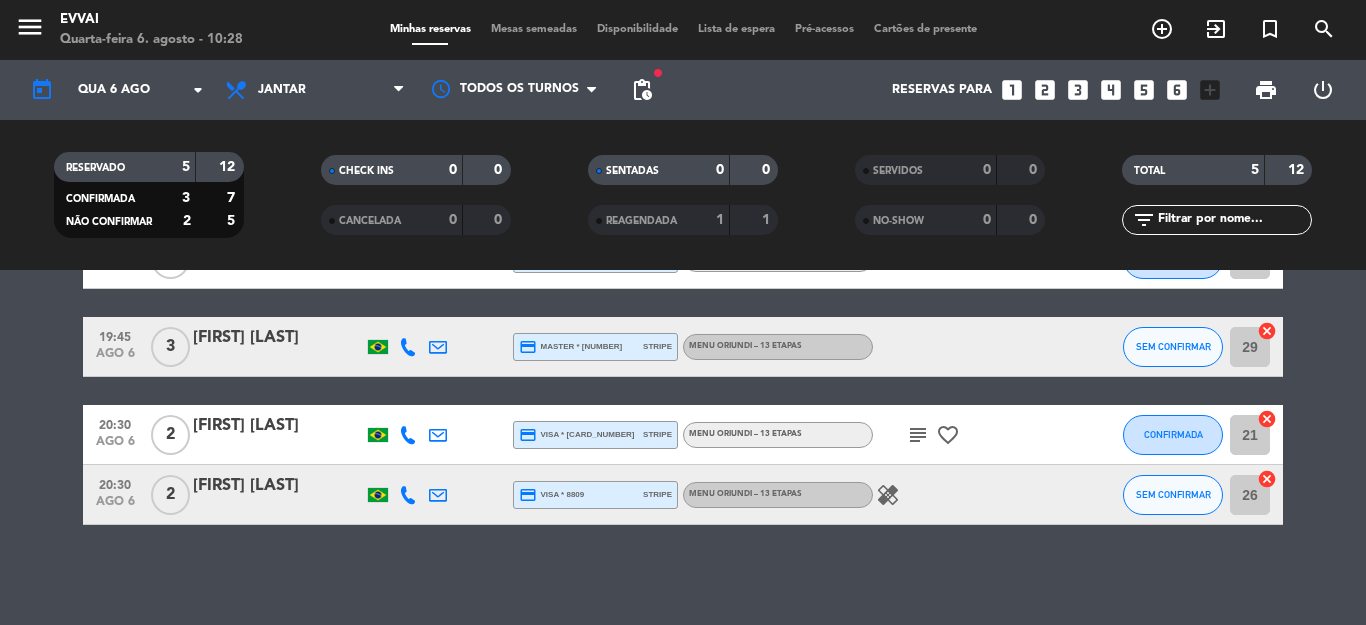 type on "Qui 7 ago" 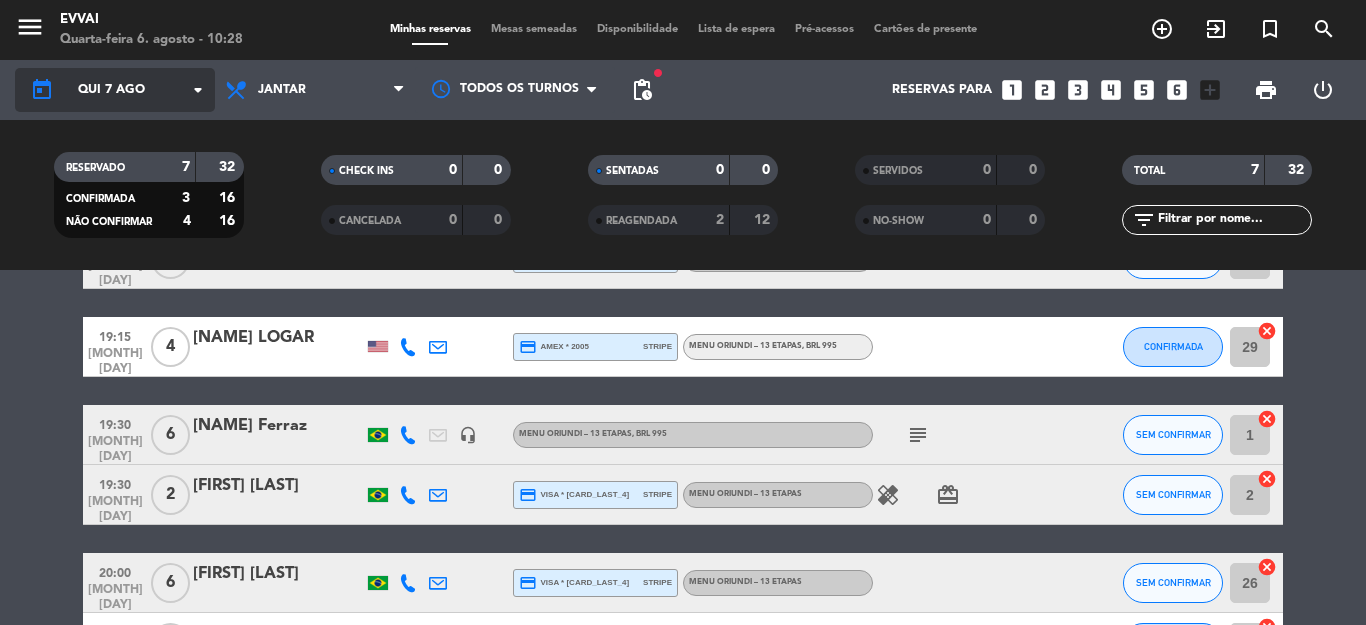 click on "Qui 7 ago" 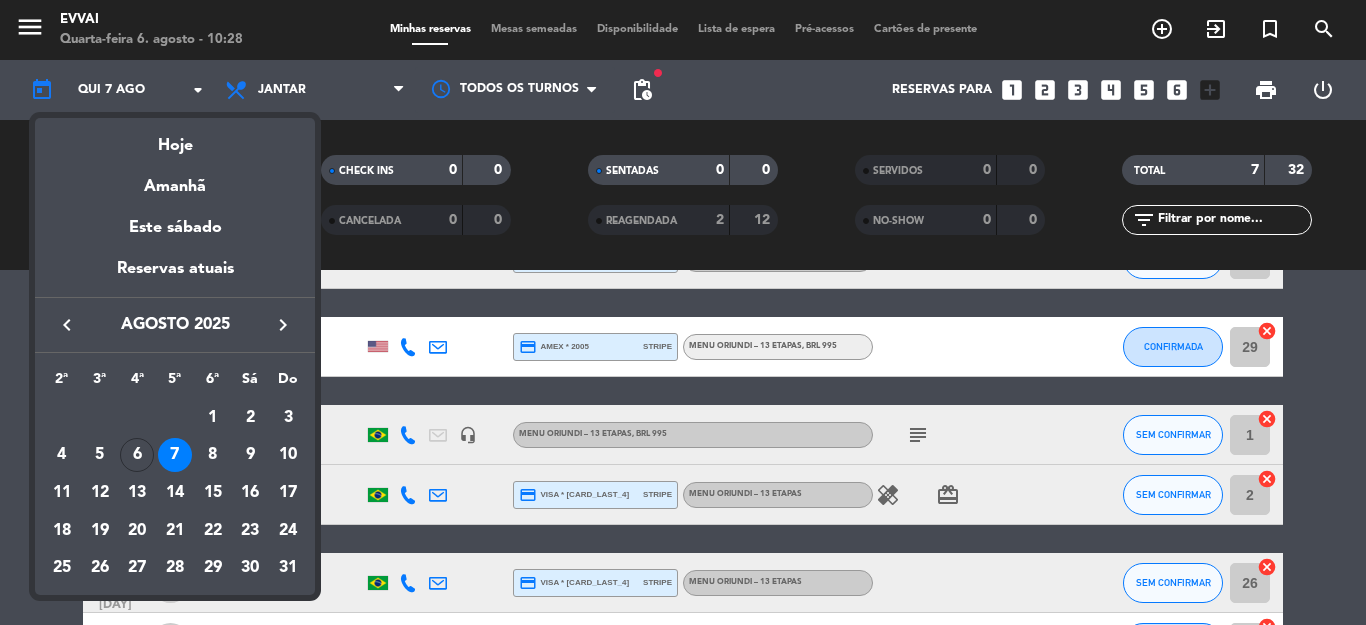 click at bounding box center [683, 312] 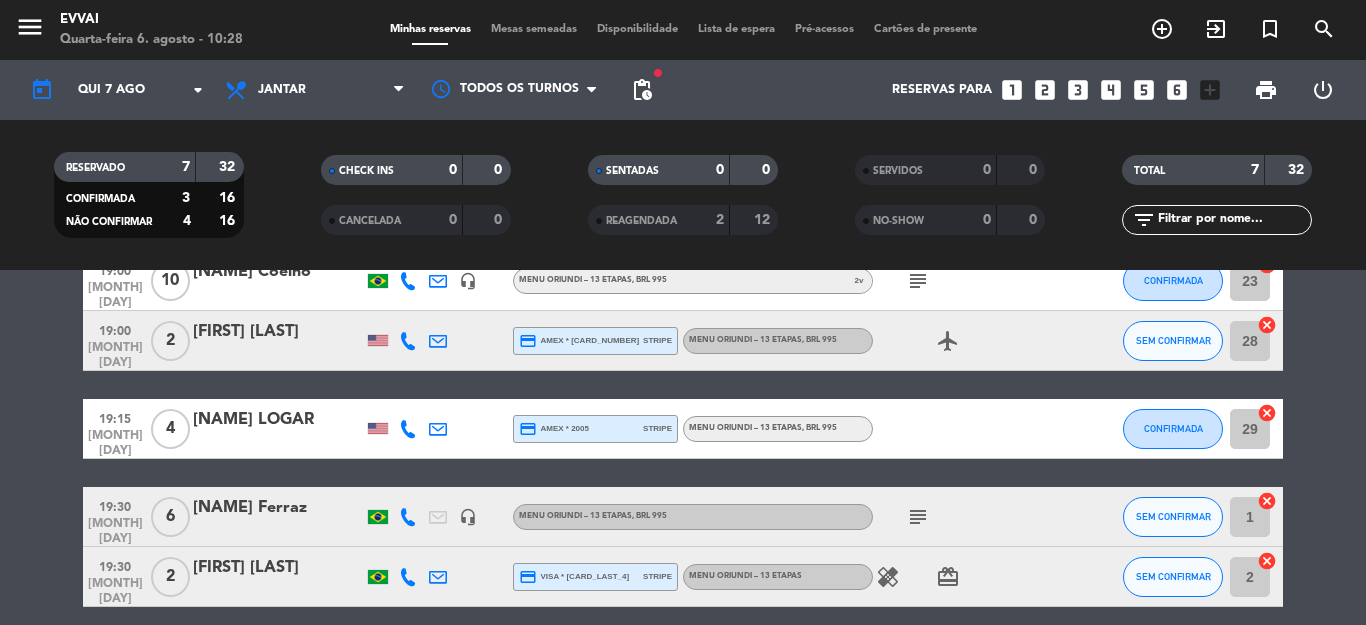 scroll, scrollTop: 0, scrollLeft: 0, axis: both 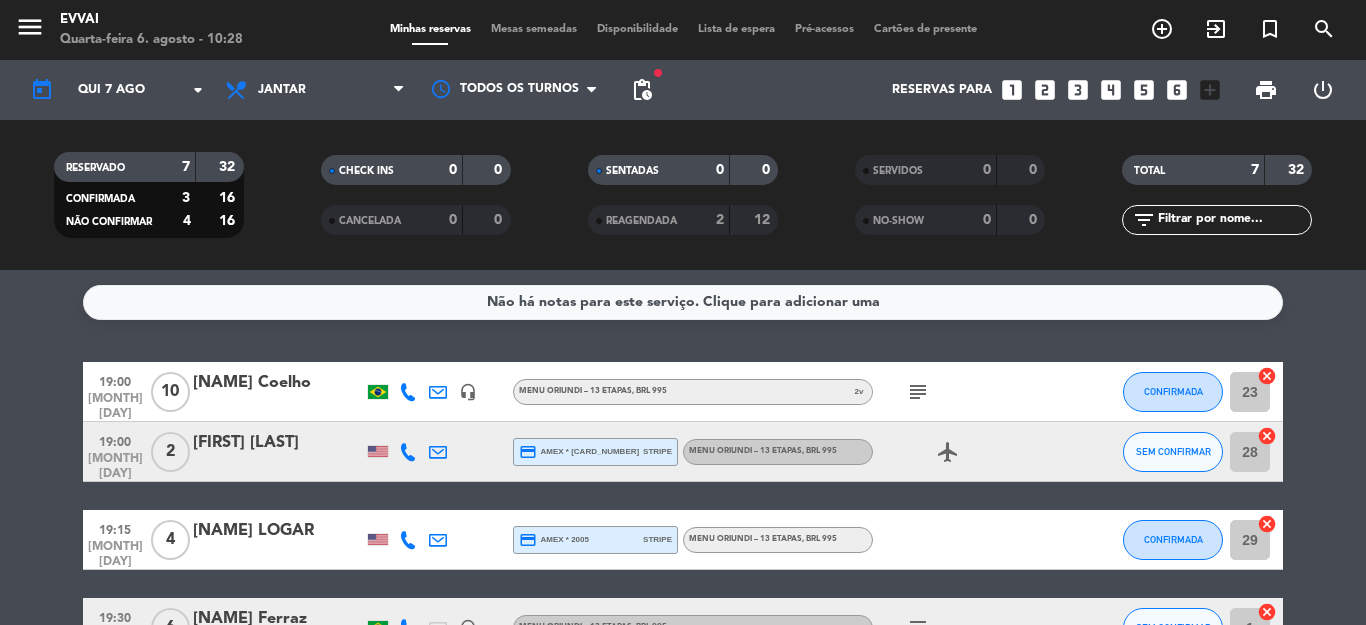 click on "[NAME] Coelho" 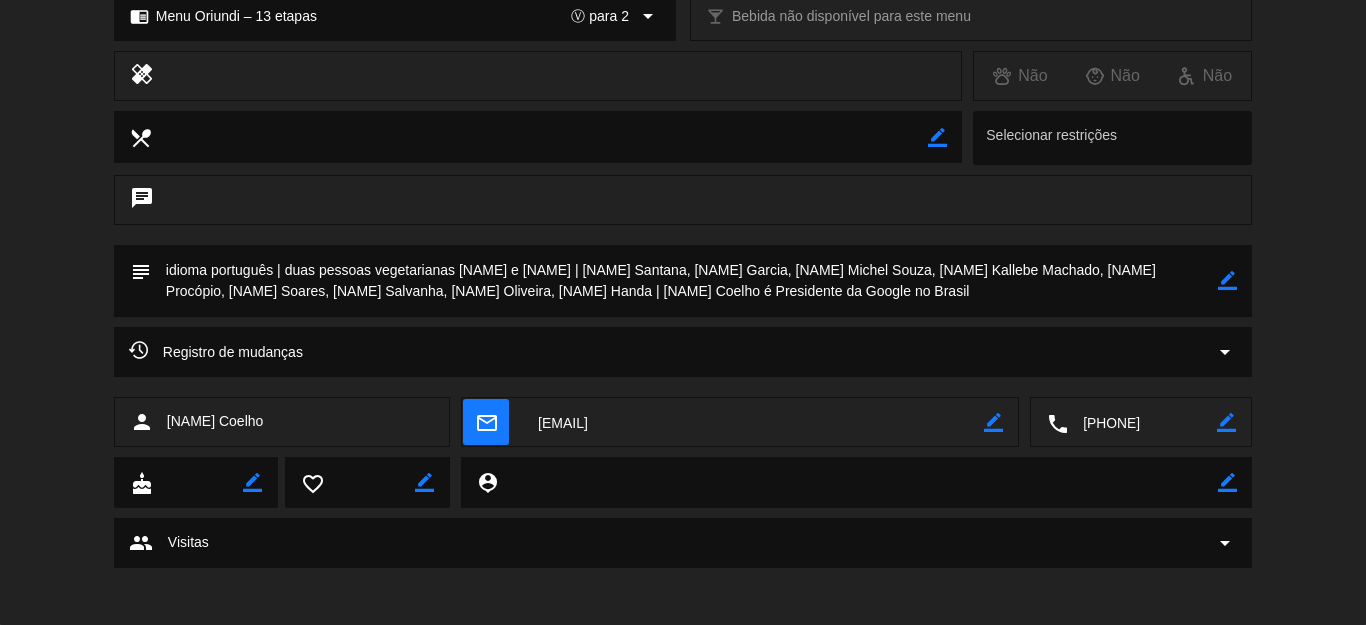 scroll, scrollTop: 312, scrollLeft: 0, axis: vertical 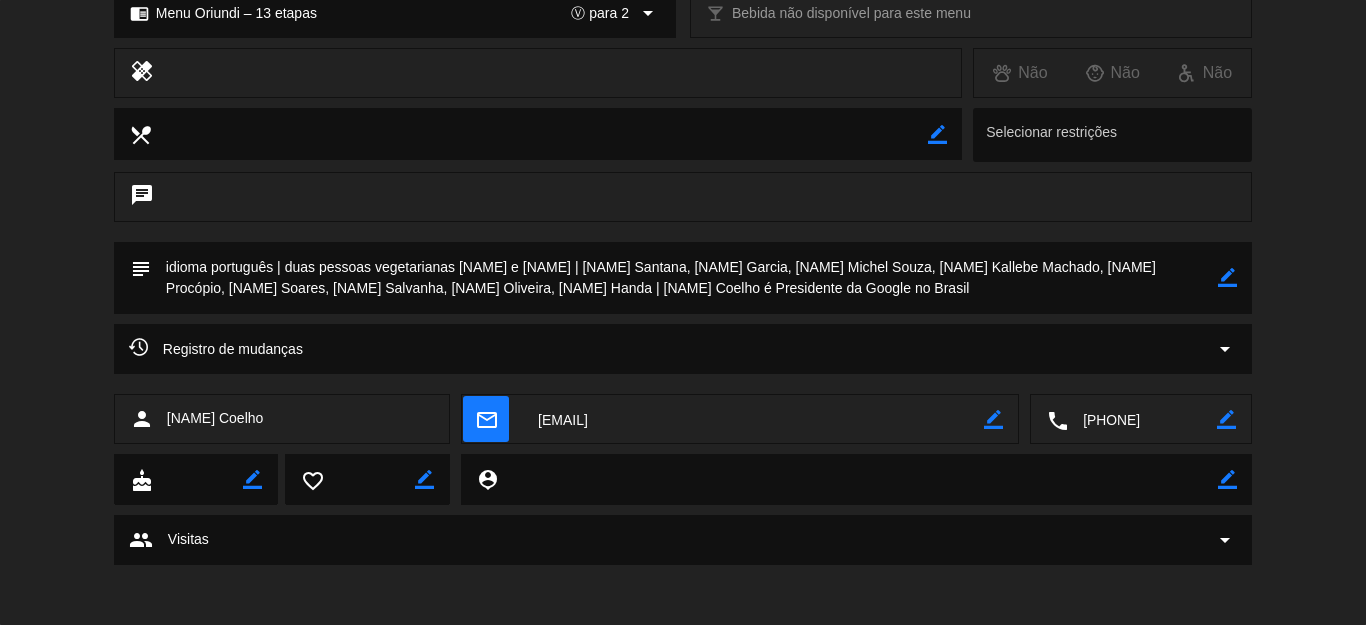 click on "border_color" 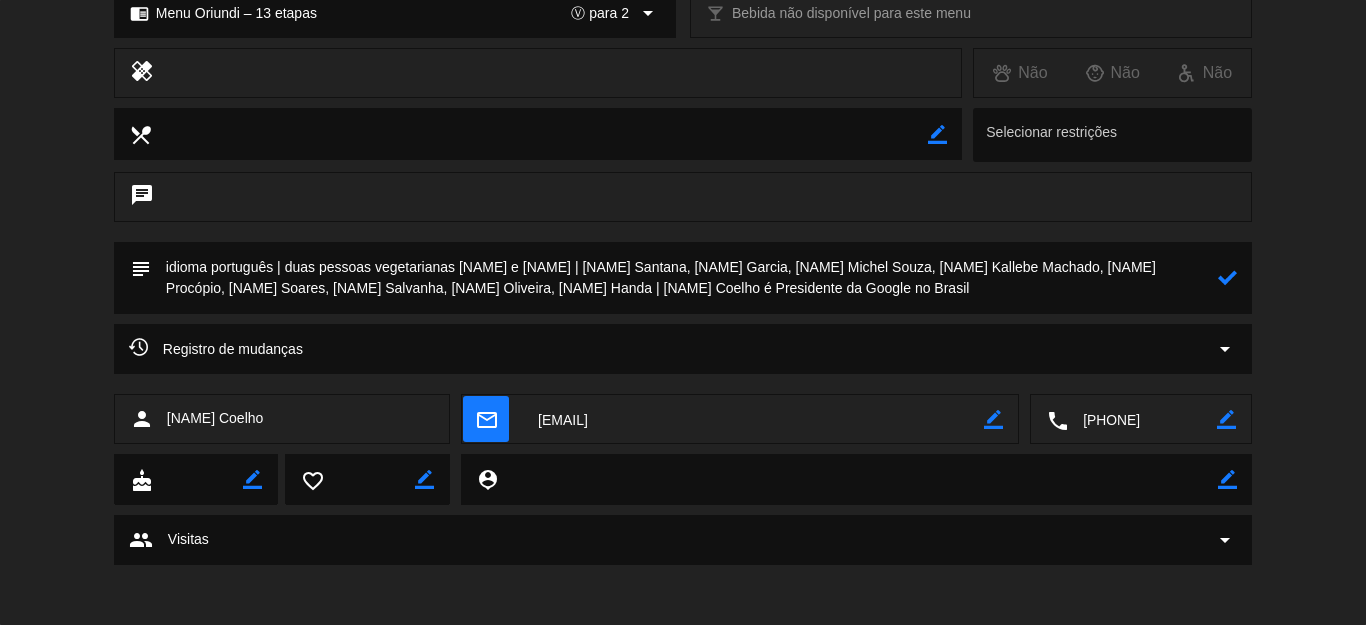 click 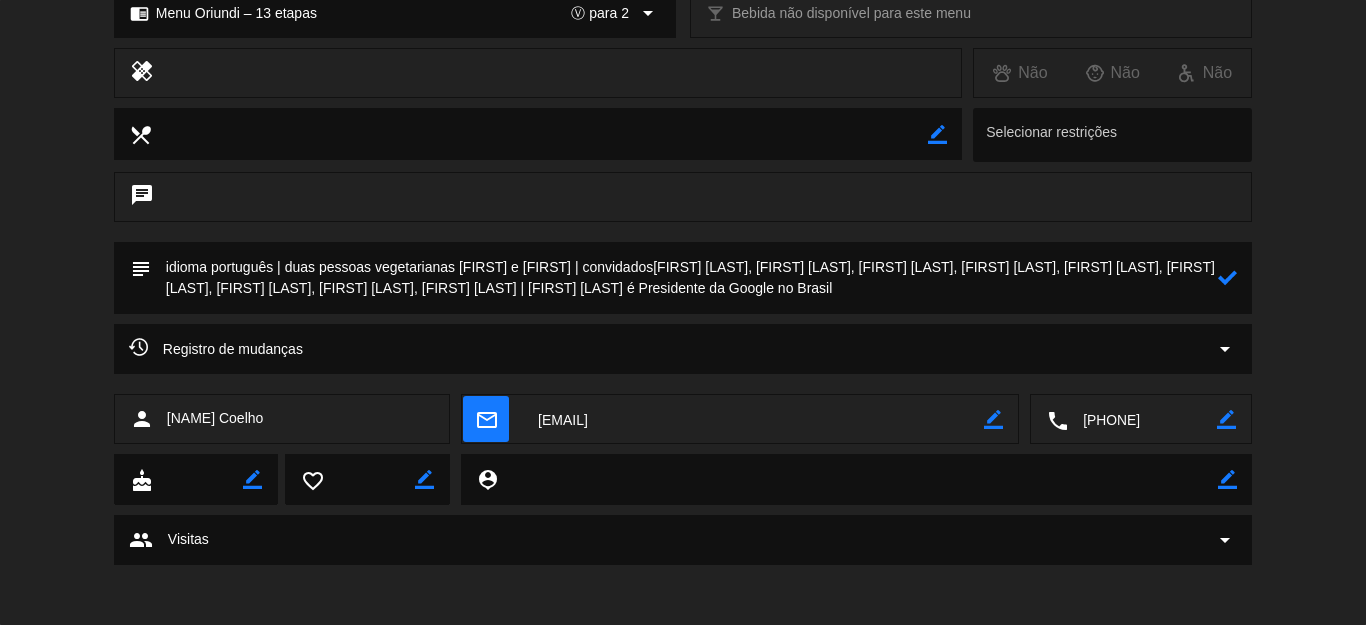 click 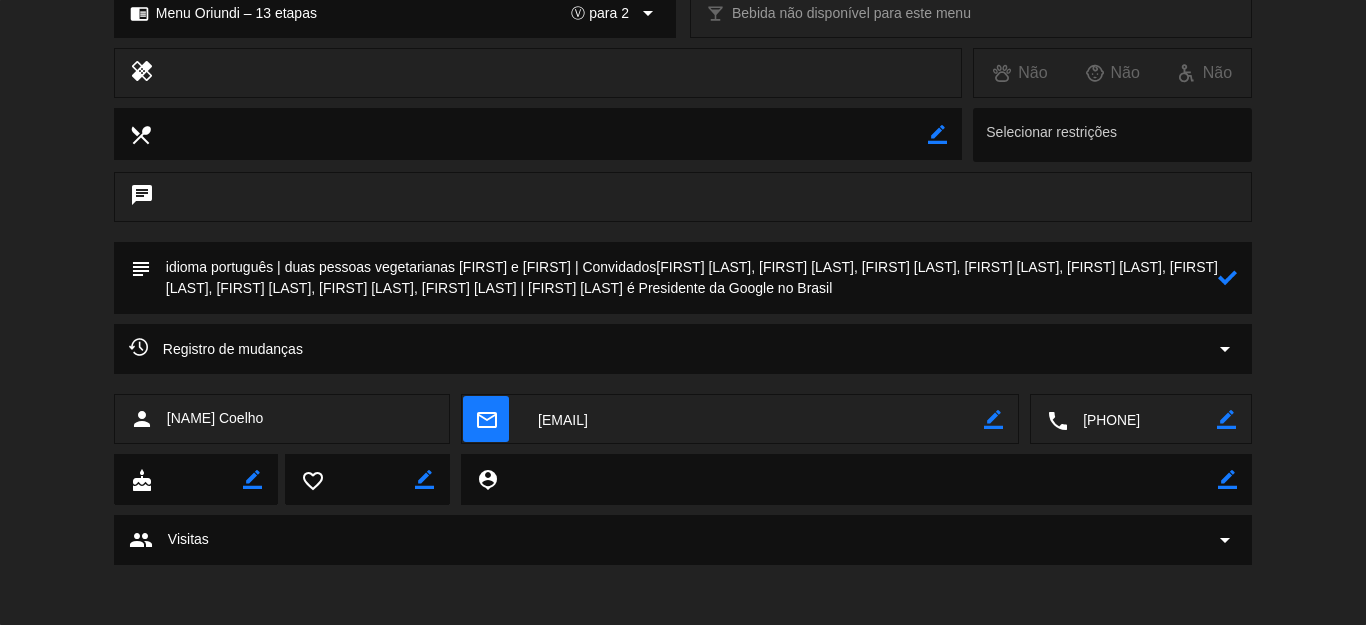 click 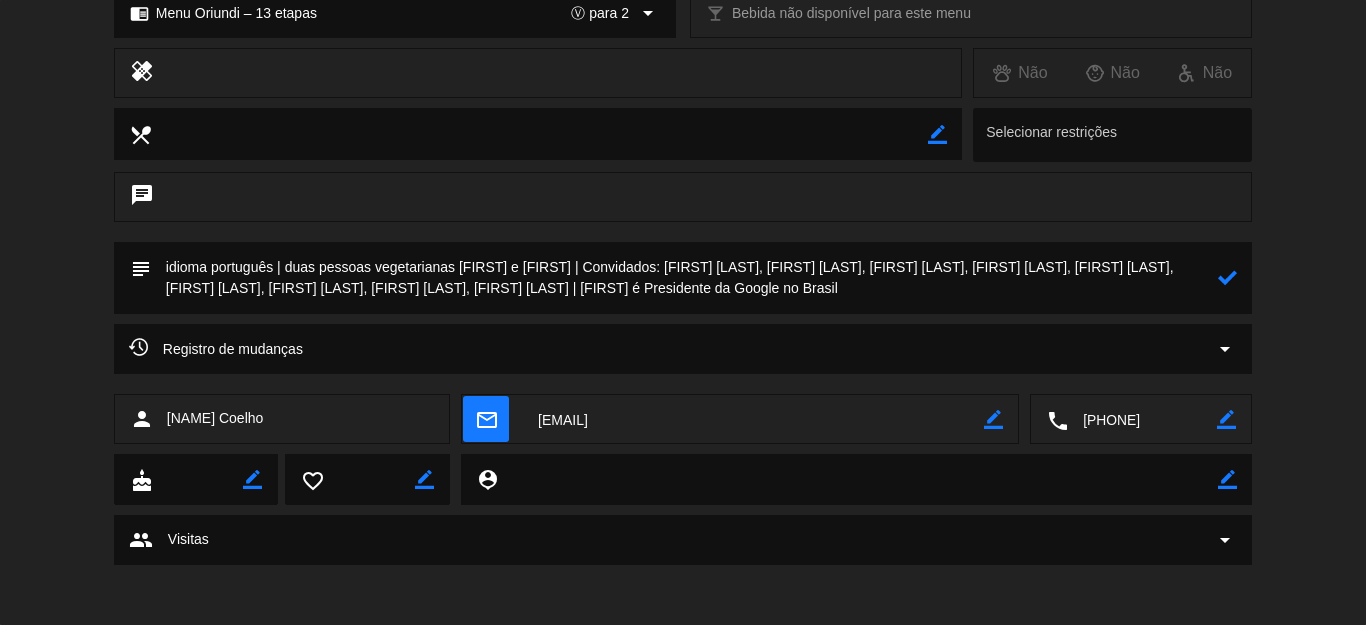 click 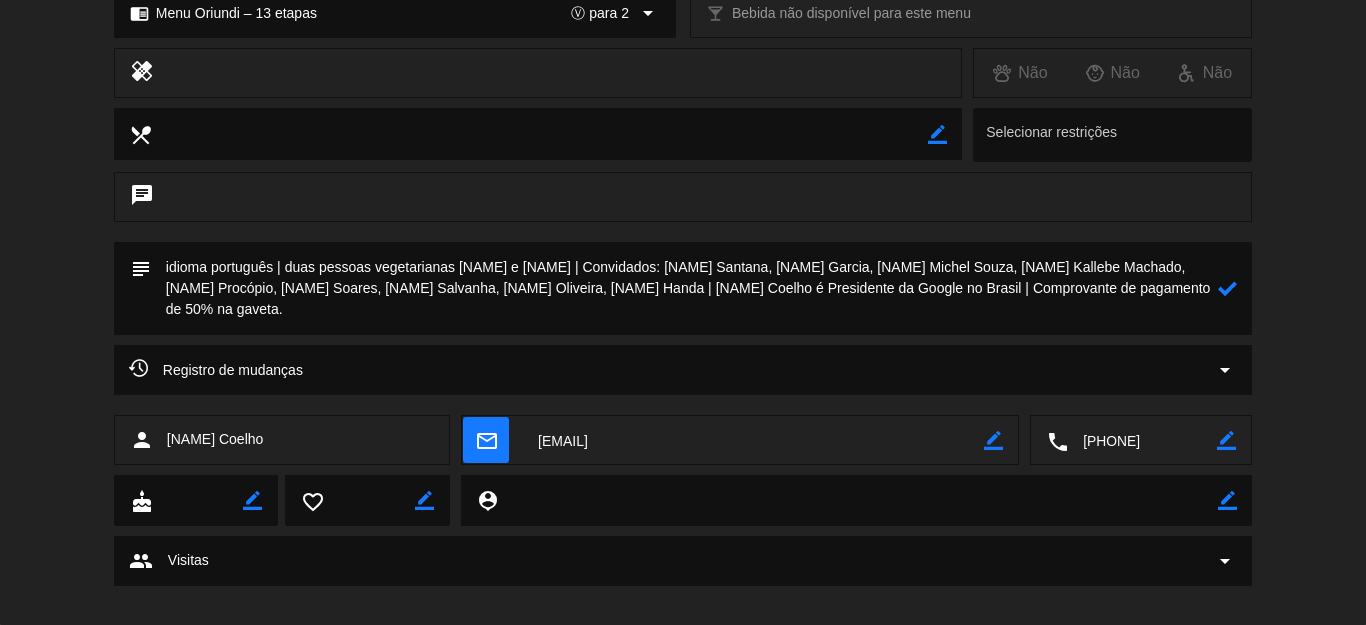 type on "idioma português | duas pessoas vegetarianas [NAME] e [NAME] | Convidados: [NAME] Santana, [NAME] Garcia, [NAME] Michel Souza, [NAME] Kallebe Machado, [NAME] Procópio, [NAME] Soares, [NAME] Salvanha, [NAME] Oliveira, [NAME] Handa | [NAME] Coelho é Presidente da Google no Brasil | Comprovante de pagamento de 50% na gaveta." 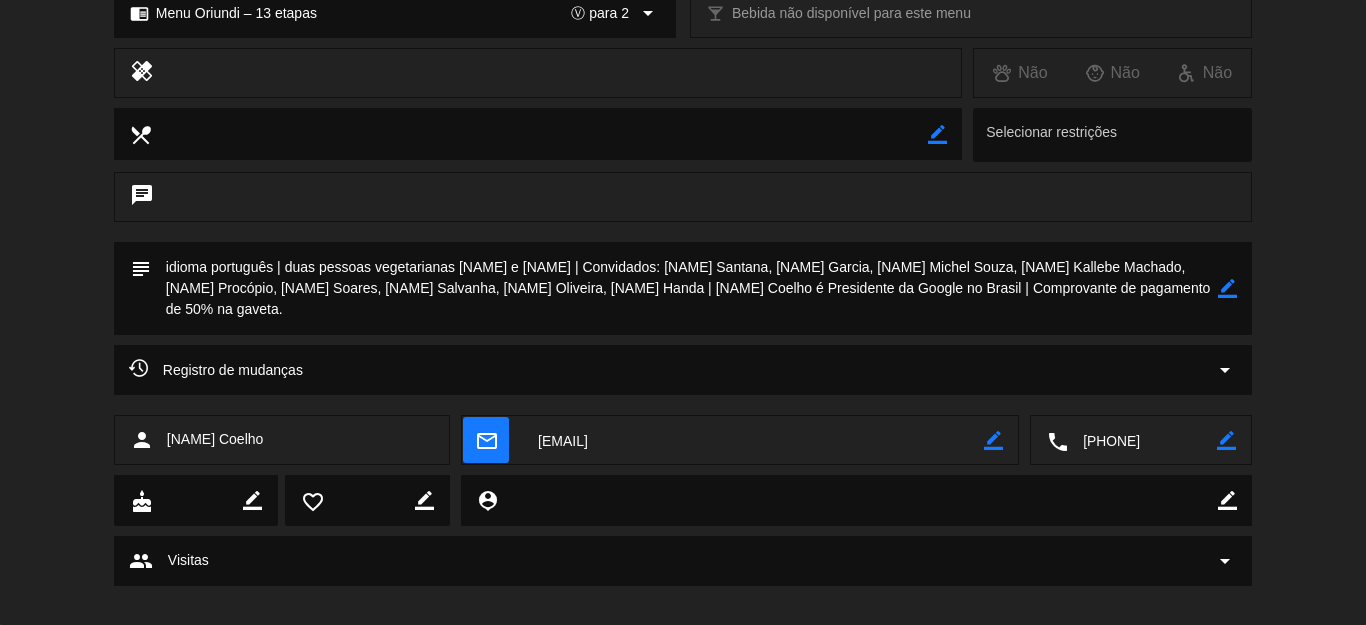 scroll, scrollTop: 112, scrollLeft: 0, axis: vertical 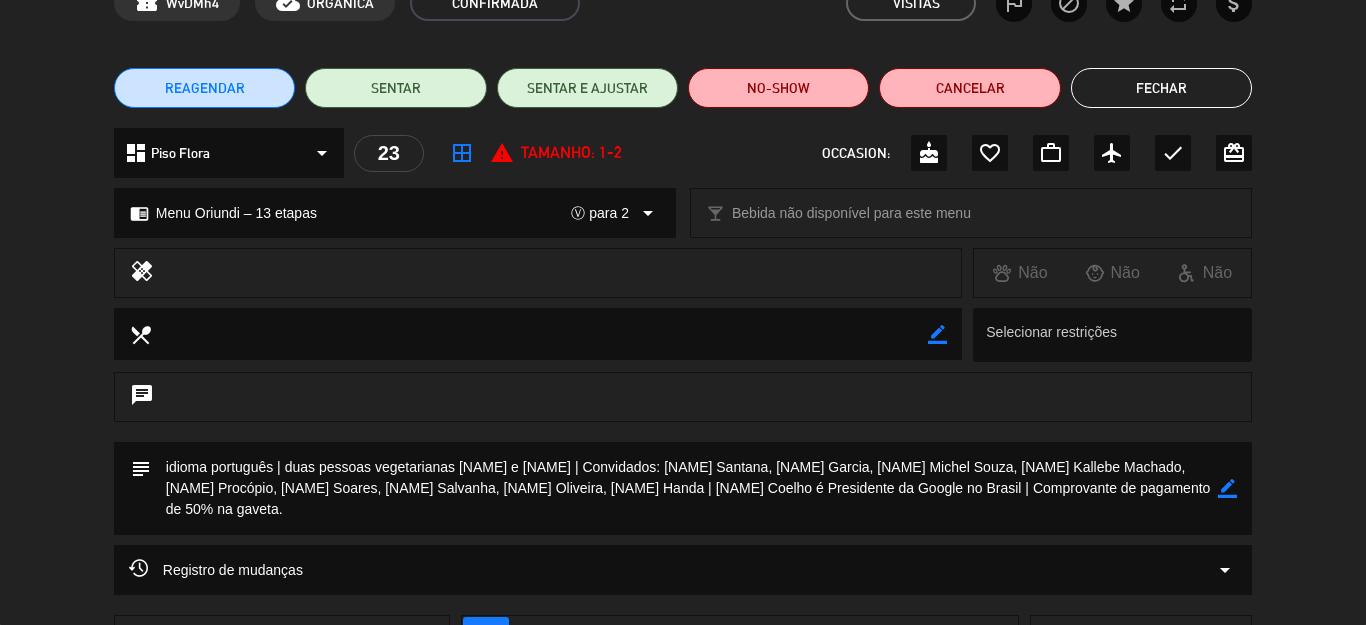 click on "Fechar" 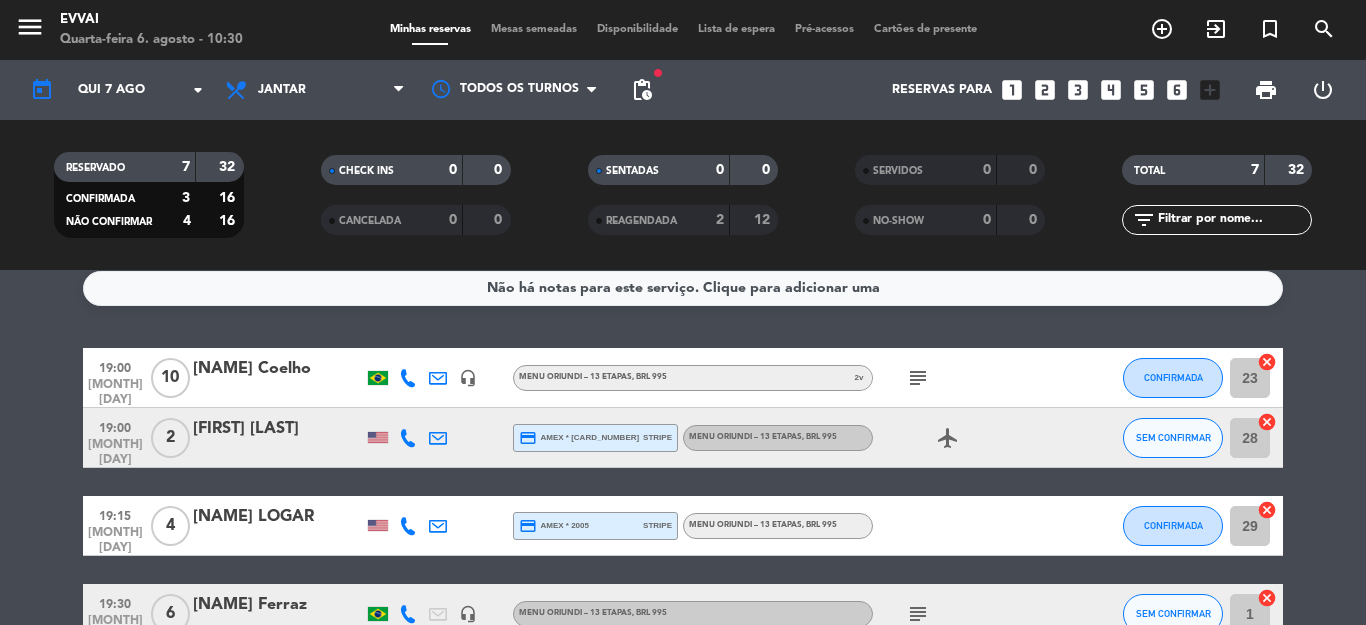 scroll, scrollTop: 0, scrollLeft: 0, axis: both 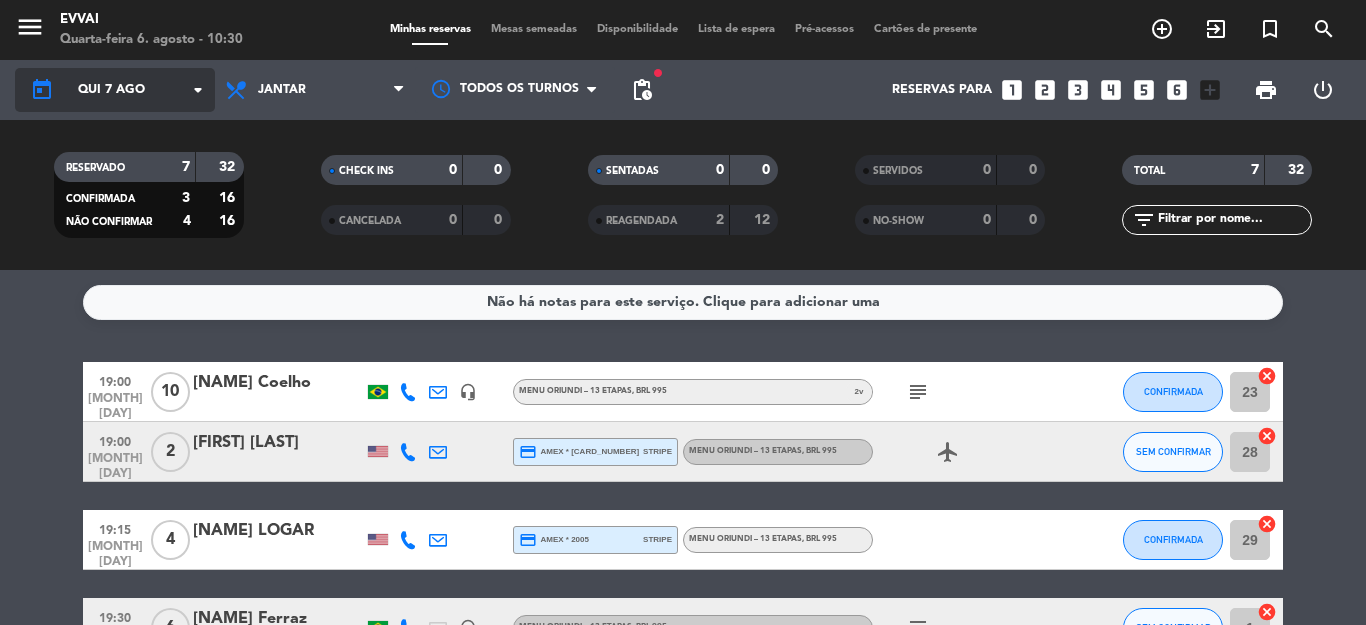 click on "Qui 7 ago" 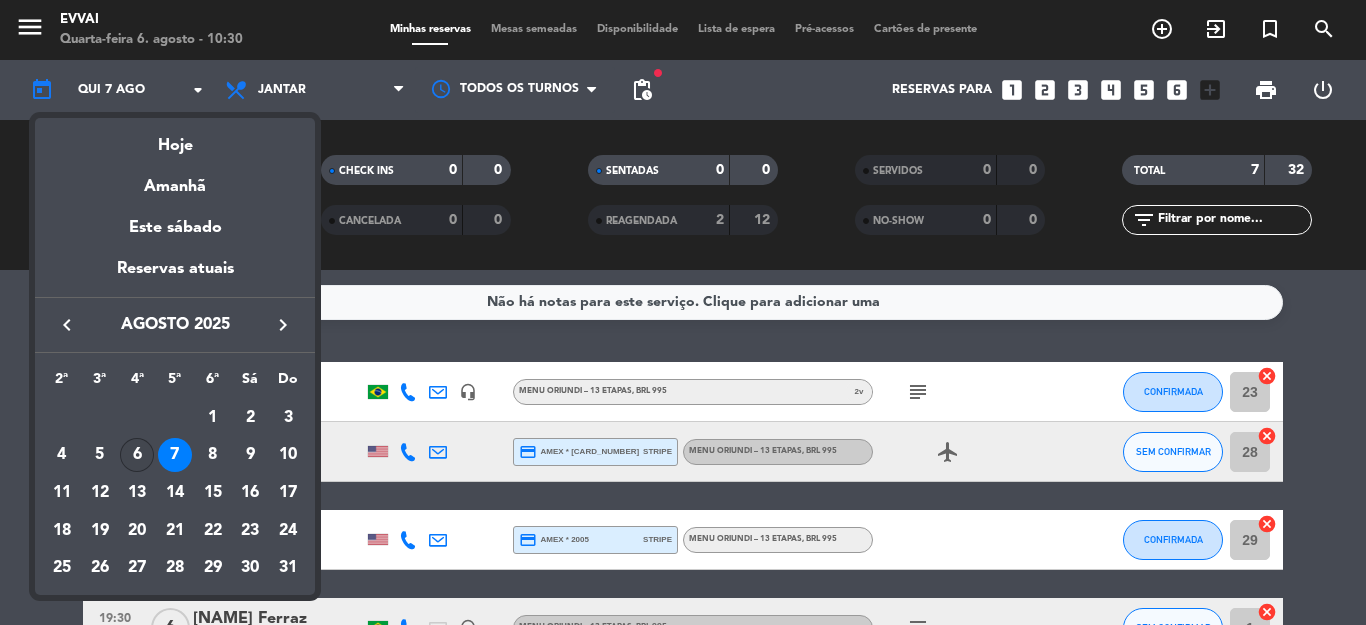 click on "6" at bounding box center [137, 455] 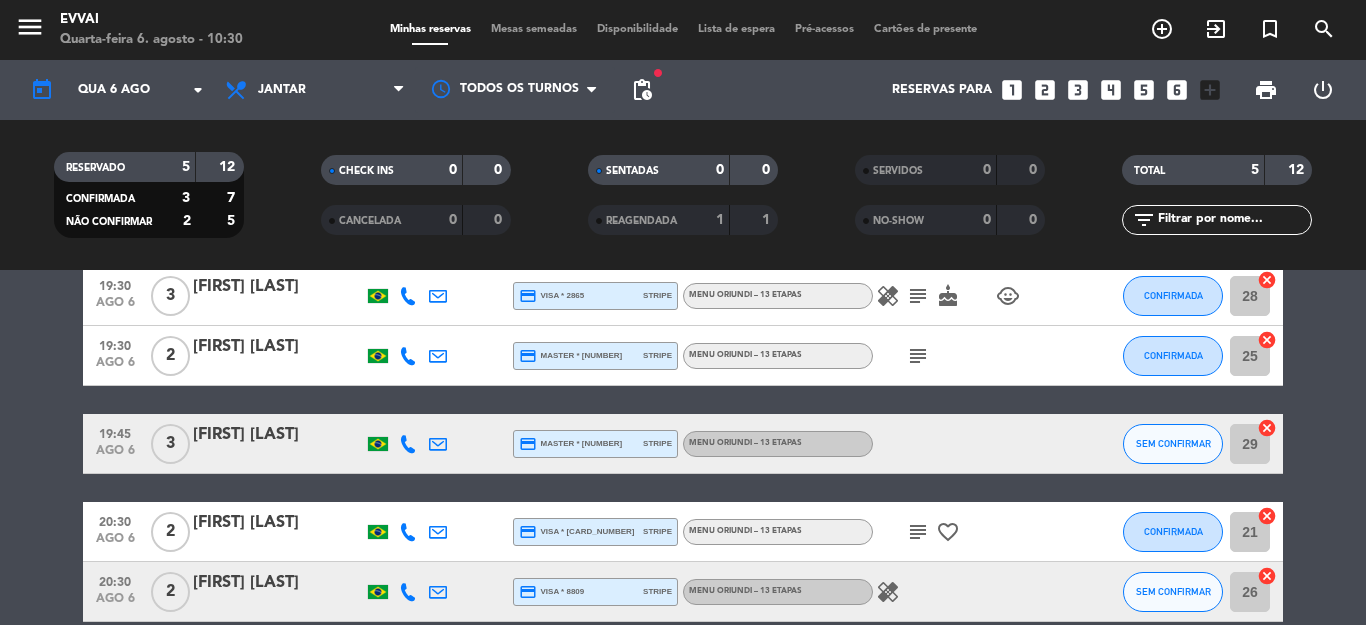 scroll, scrollTop: 193, scrollLeft: 0, axis: vertical 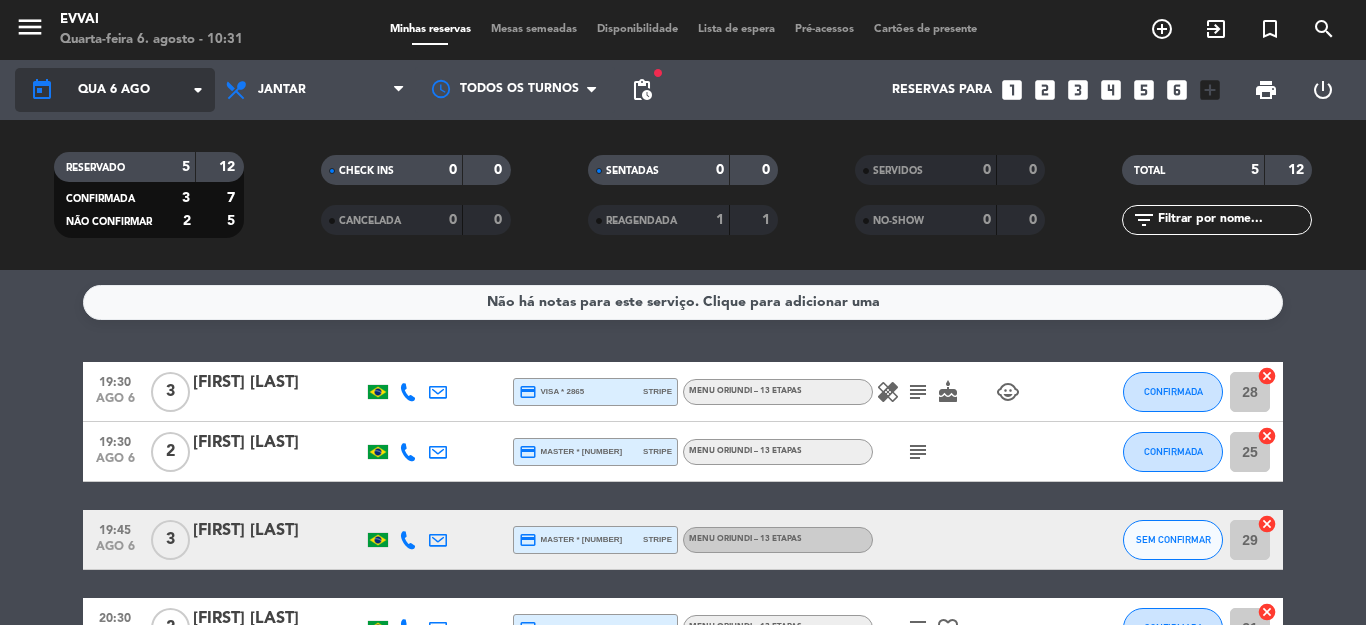 click on "today    Qua 6 ago arrow_drop_down" 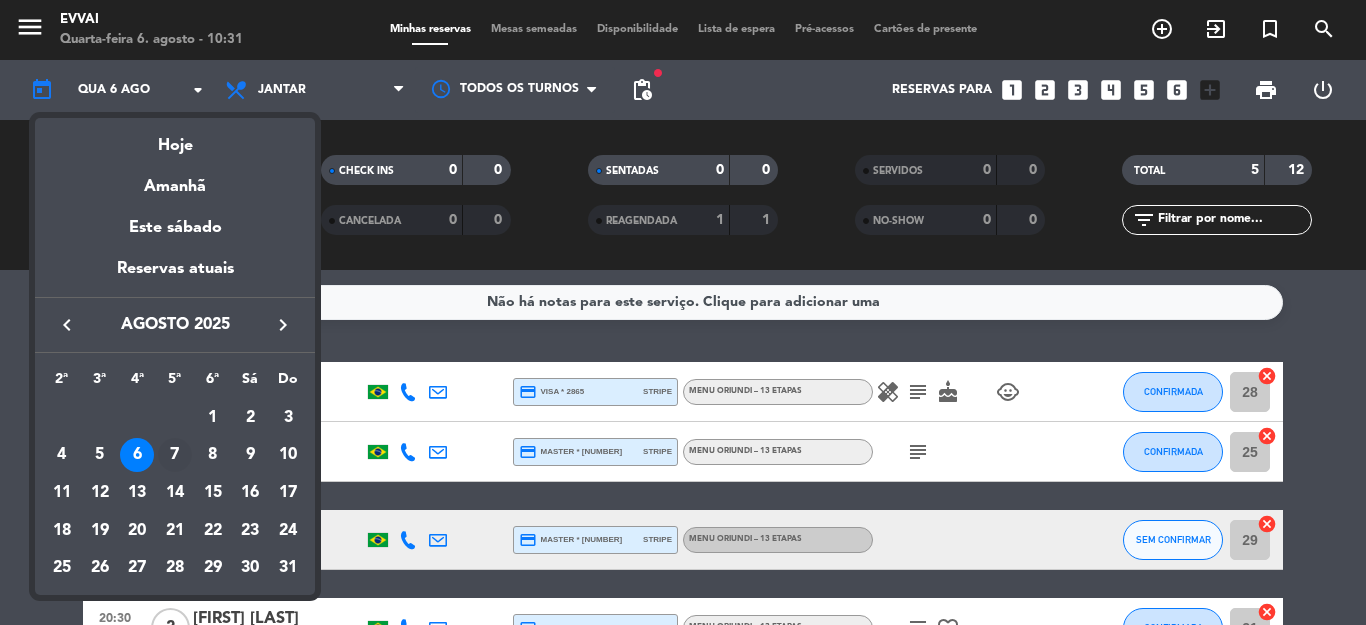 click on "7" at bounding box center [175, 455] 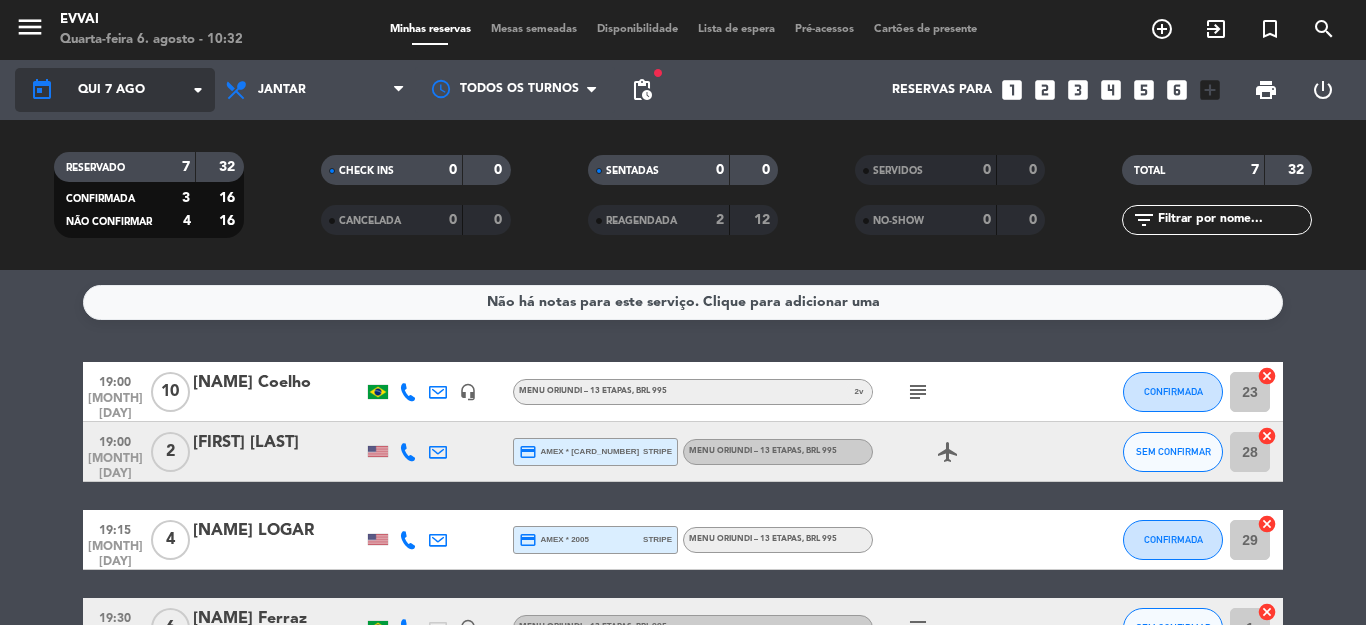 click on "Qui 7 ago" 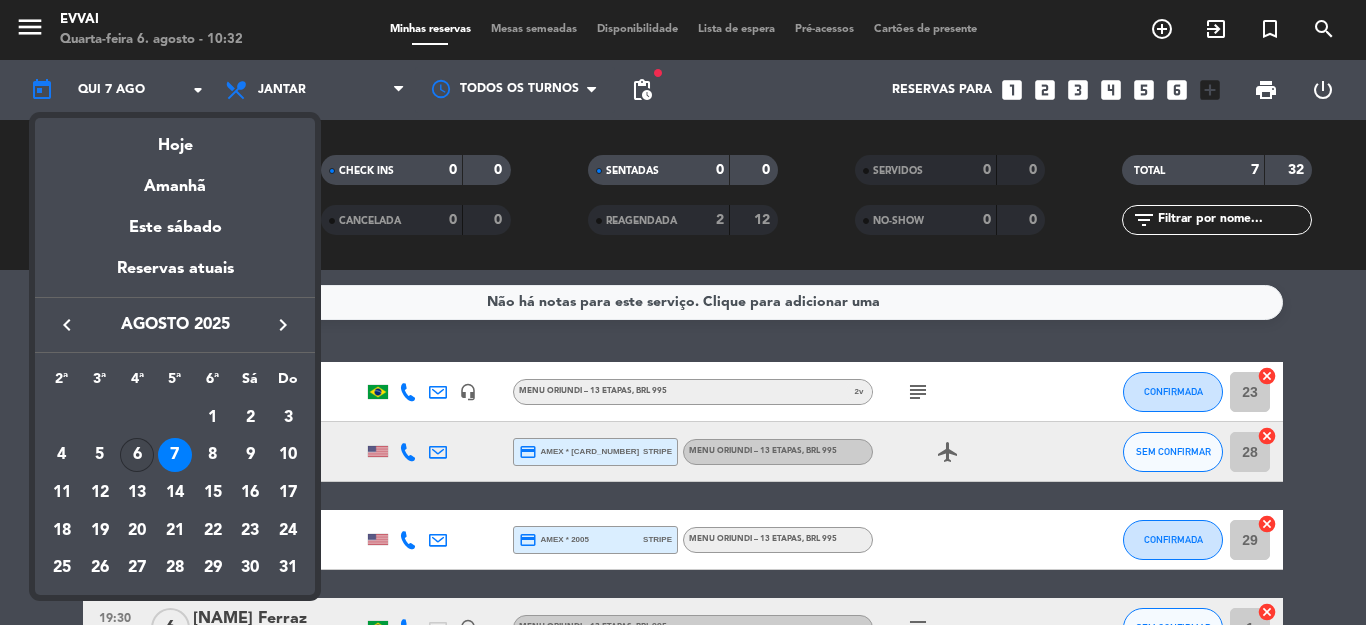 click on "6" at bounding box center (137, 456) 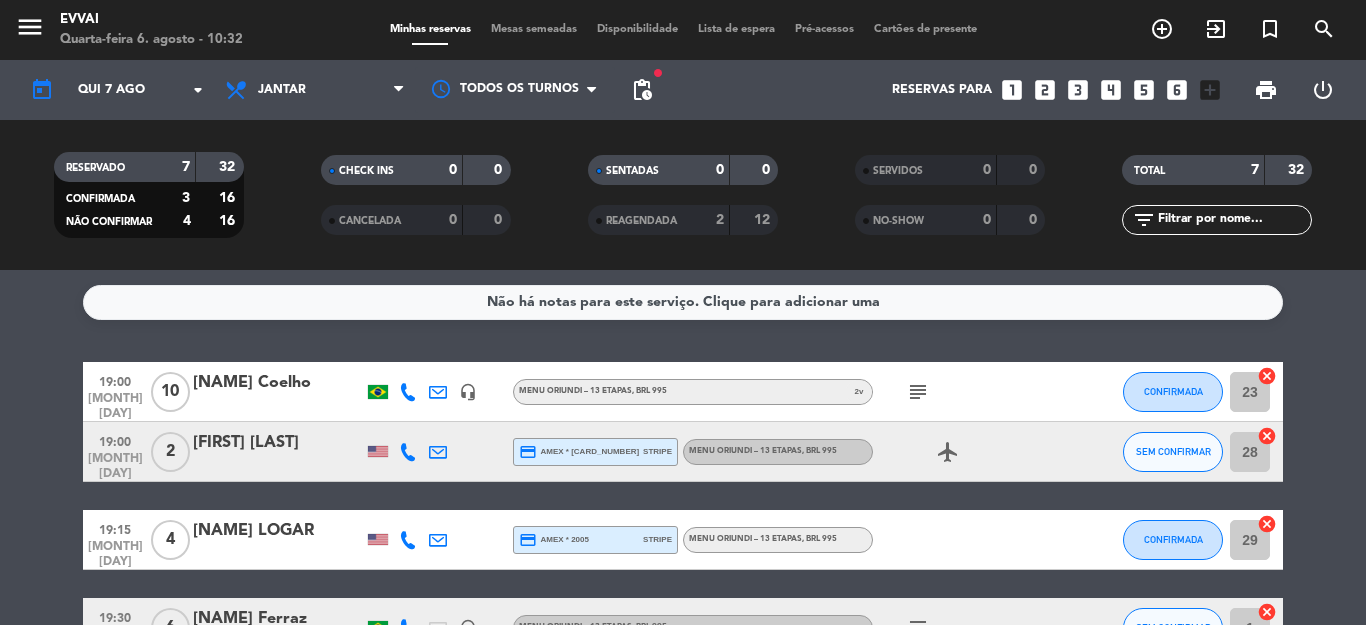 type on "Qua 6 ago" 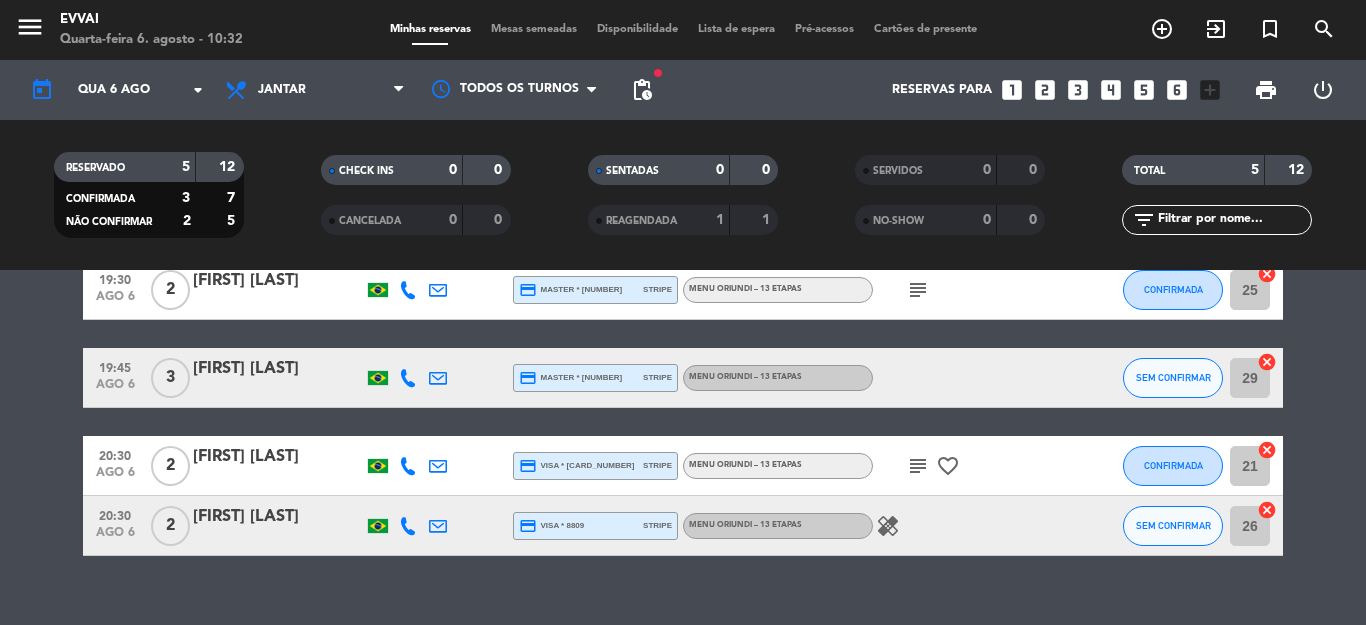 scroll, scrollTop: 193, scrollLeft: 0, axis: vertical 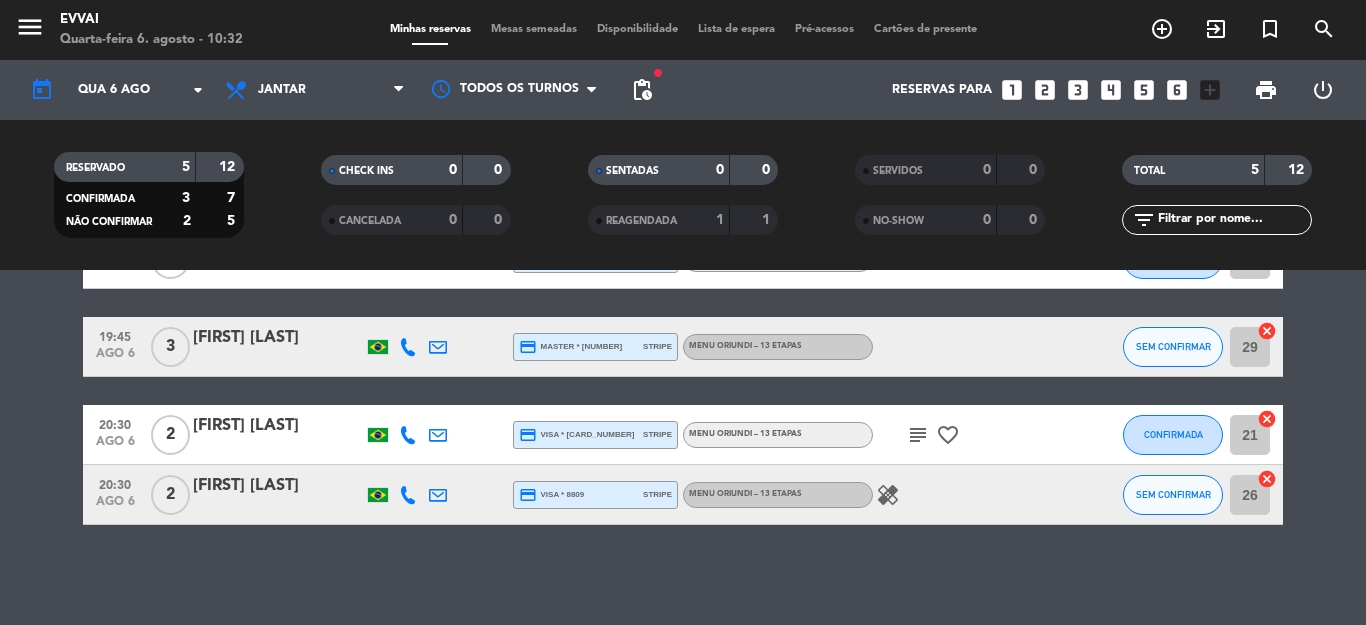 click 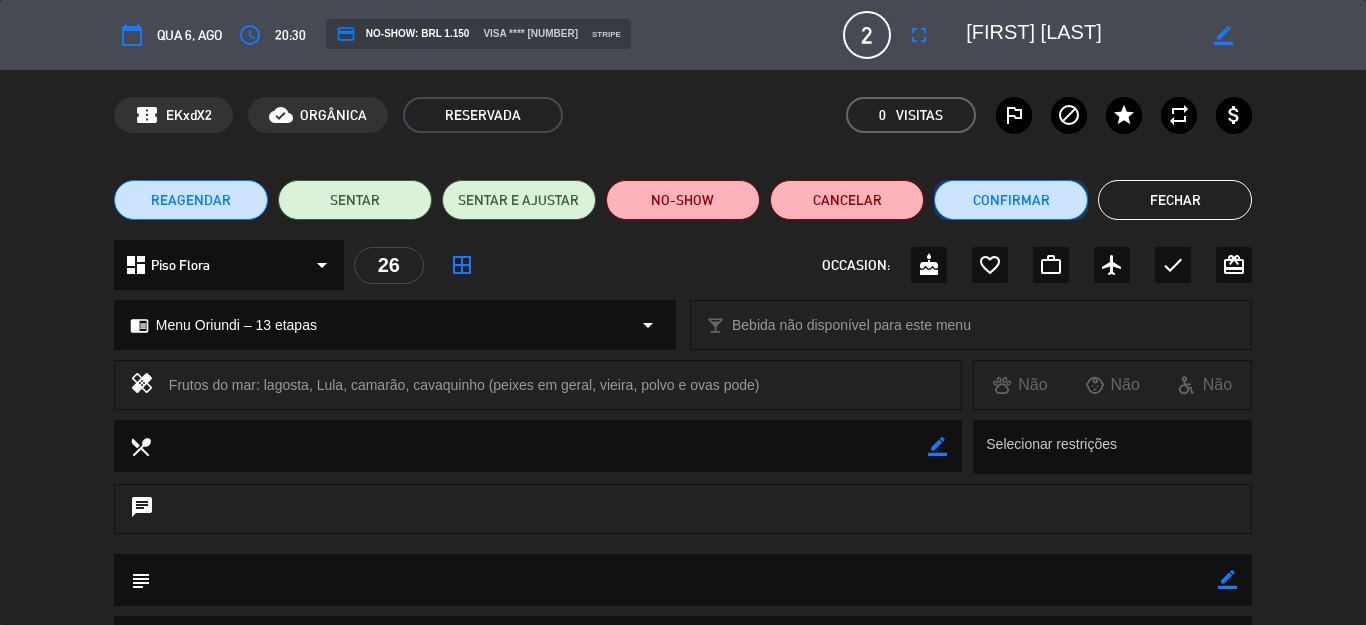 click on "Confirmar" 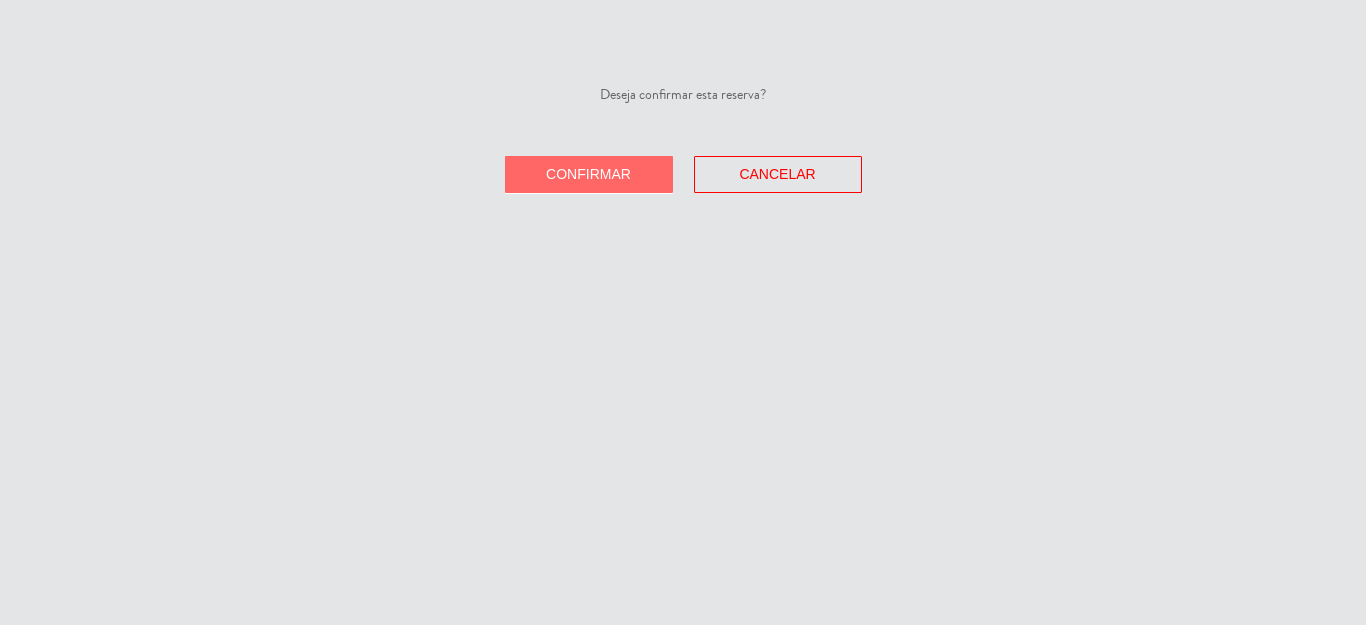 click on "Confirmar" 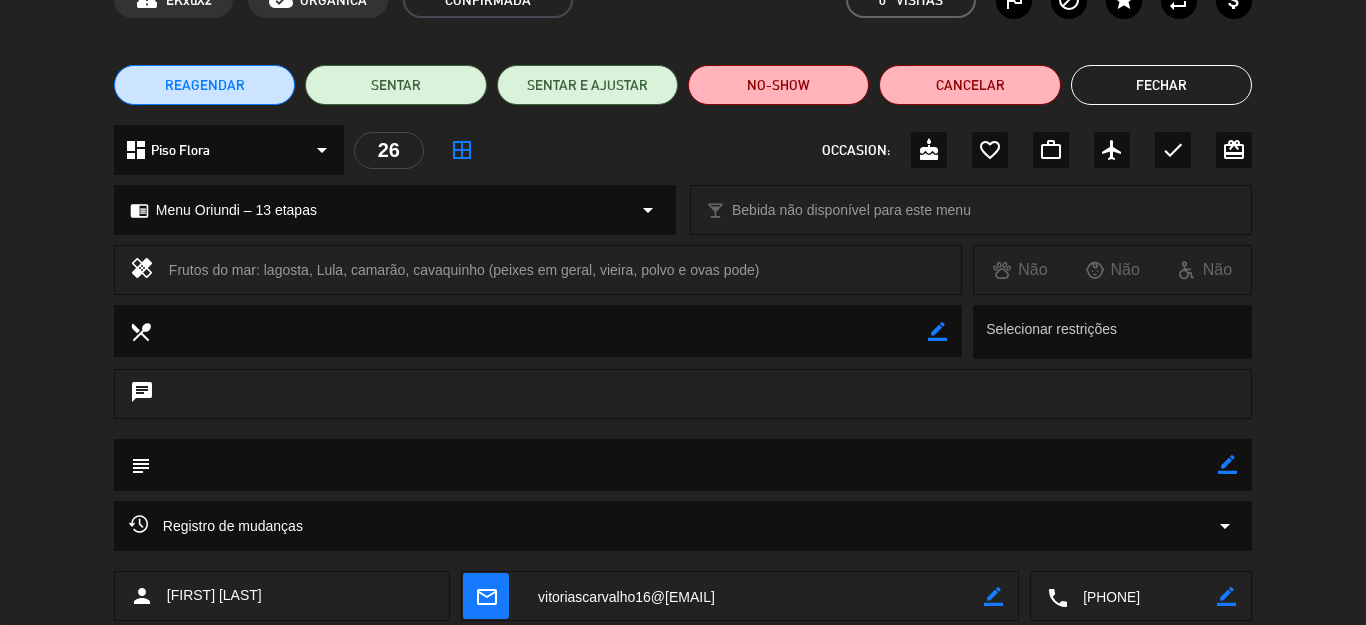 scroll, scrollTop: 232, scrollLeft: 0, axis: vertical 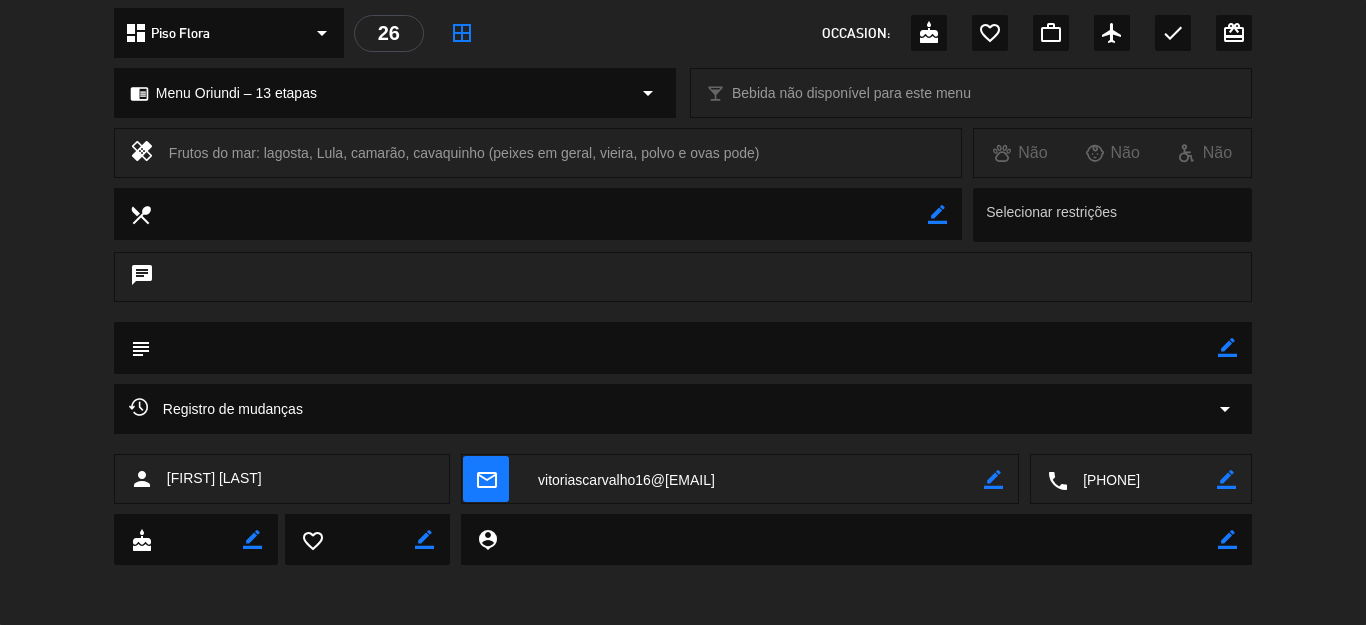 click on "border_color" 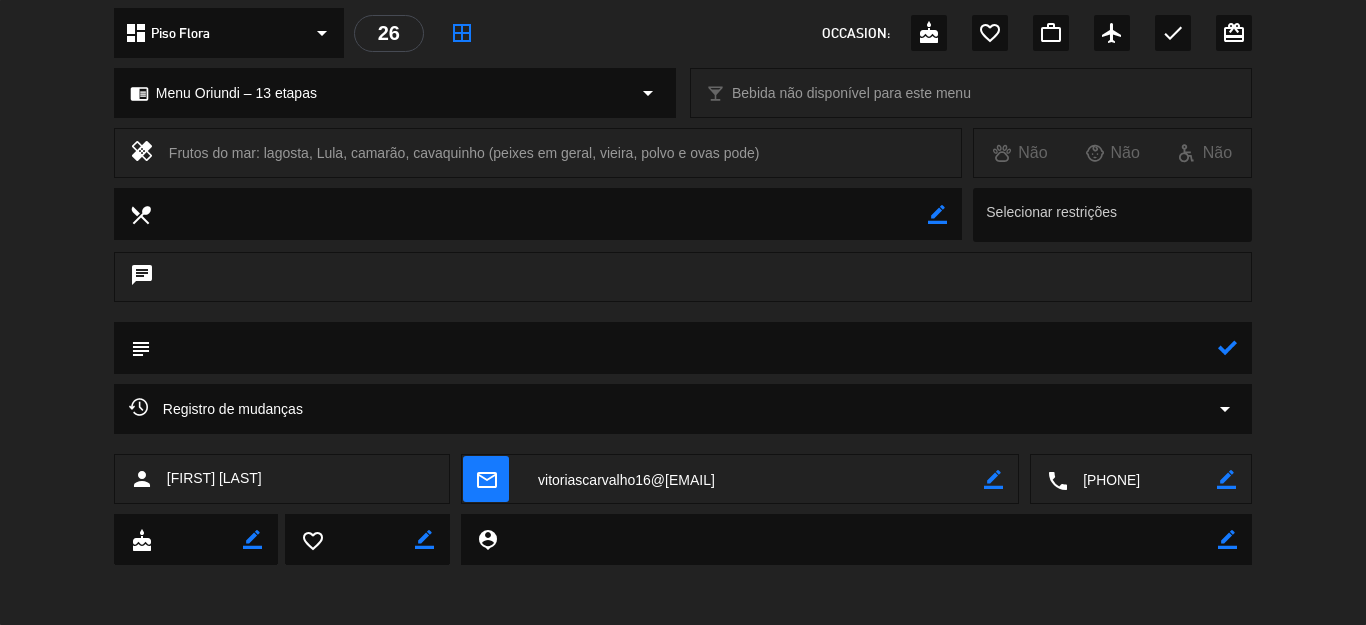 click 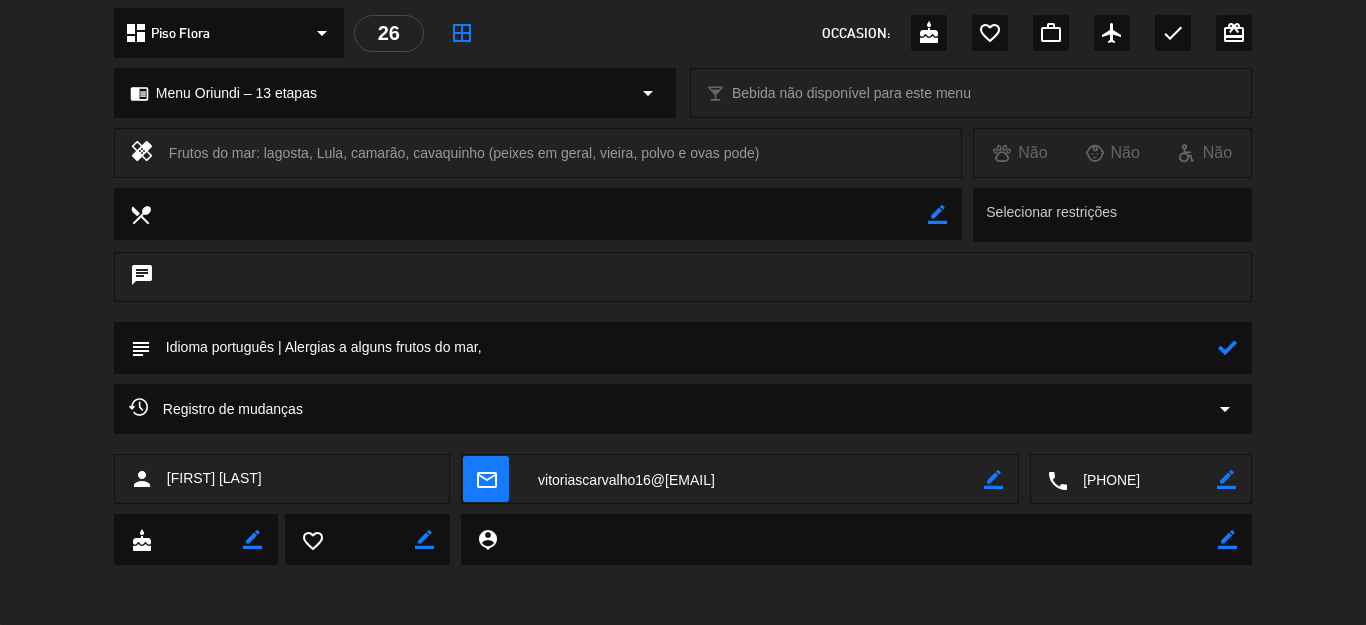paste on "lagosta, Lula, camarão, cavaquinho" 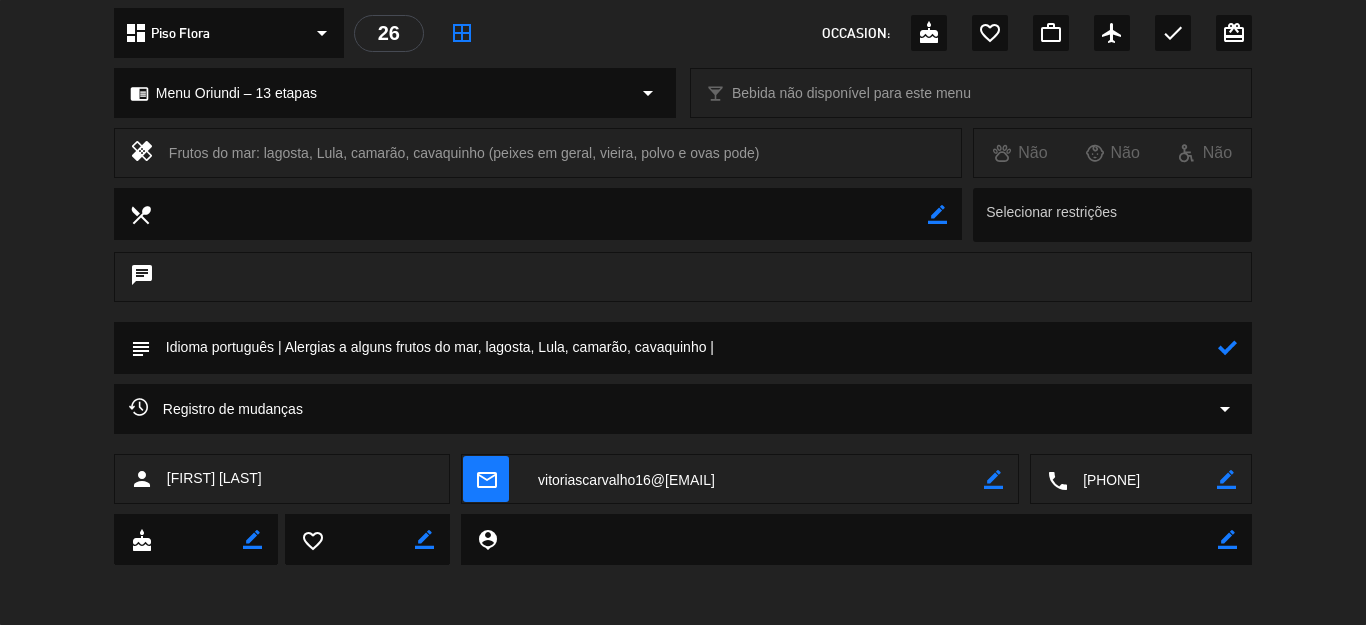 click 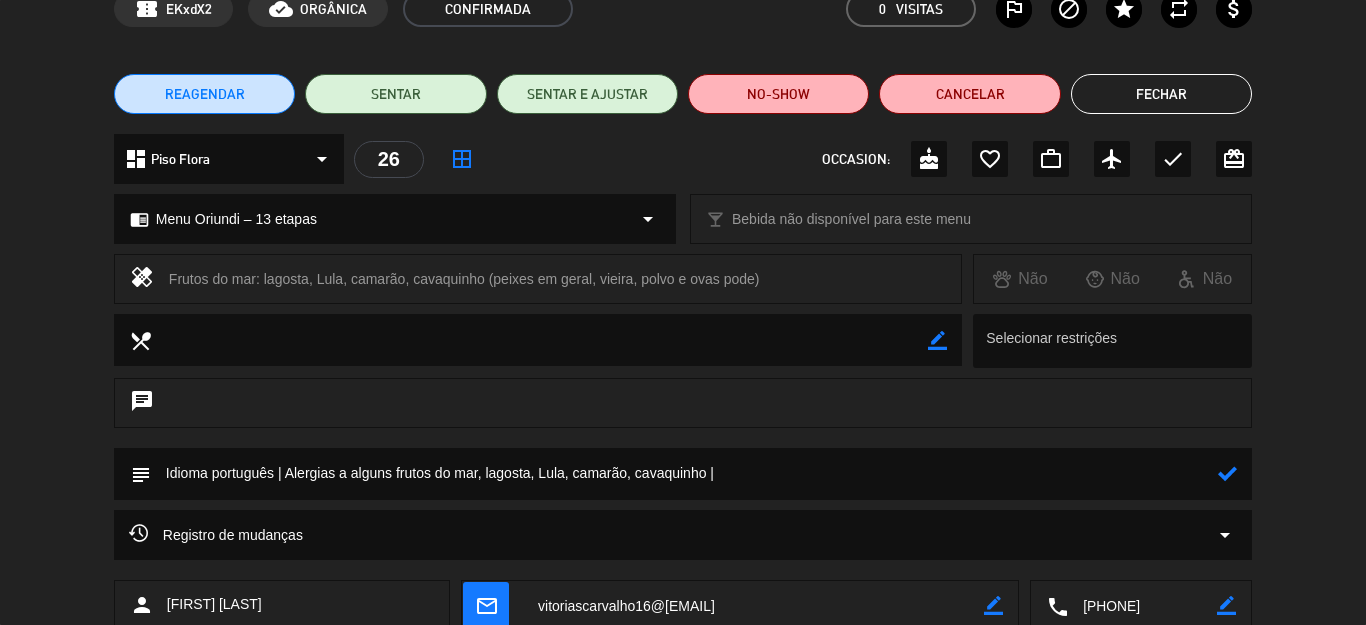 scroll, scrollTop: 200, scrollLeft: 0, axis: vertical 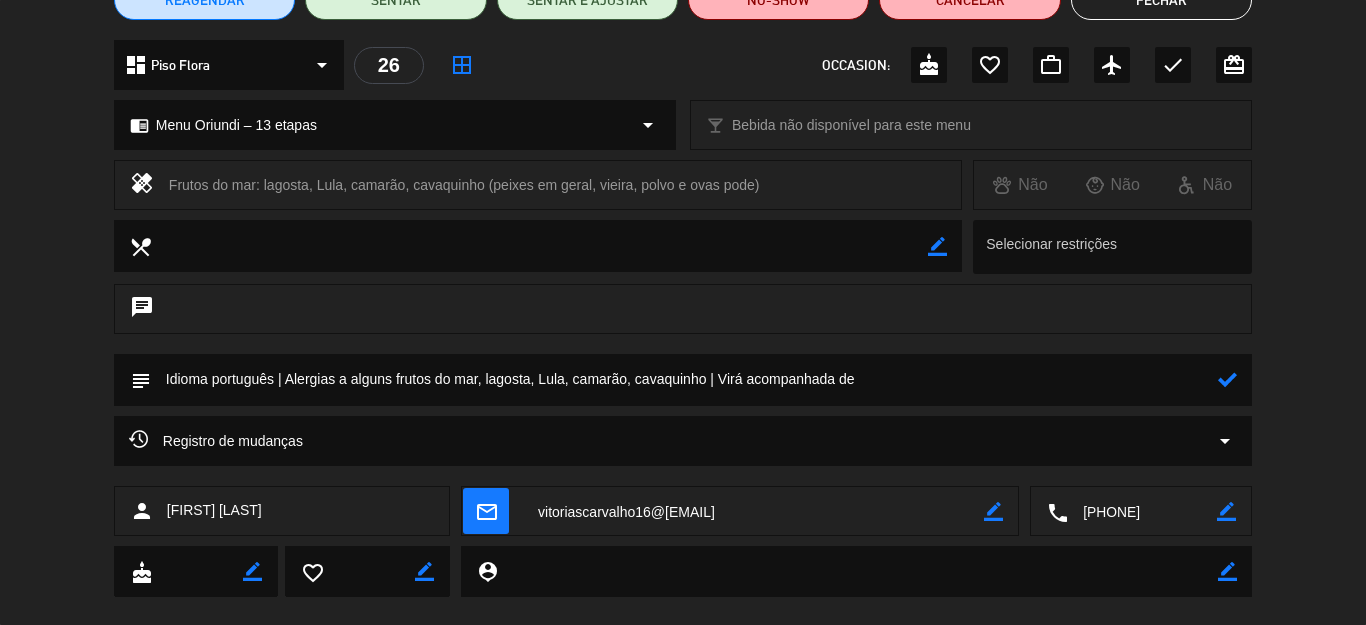 paste on "[FIRST] [LAST]" 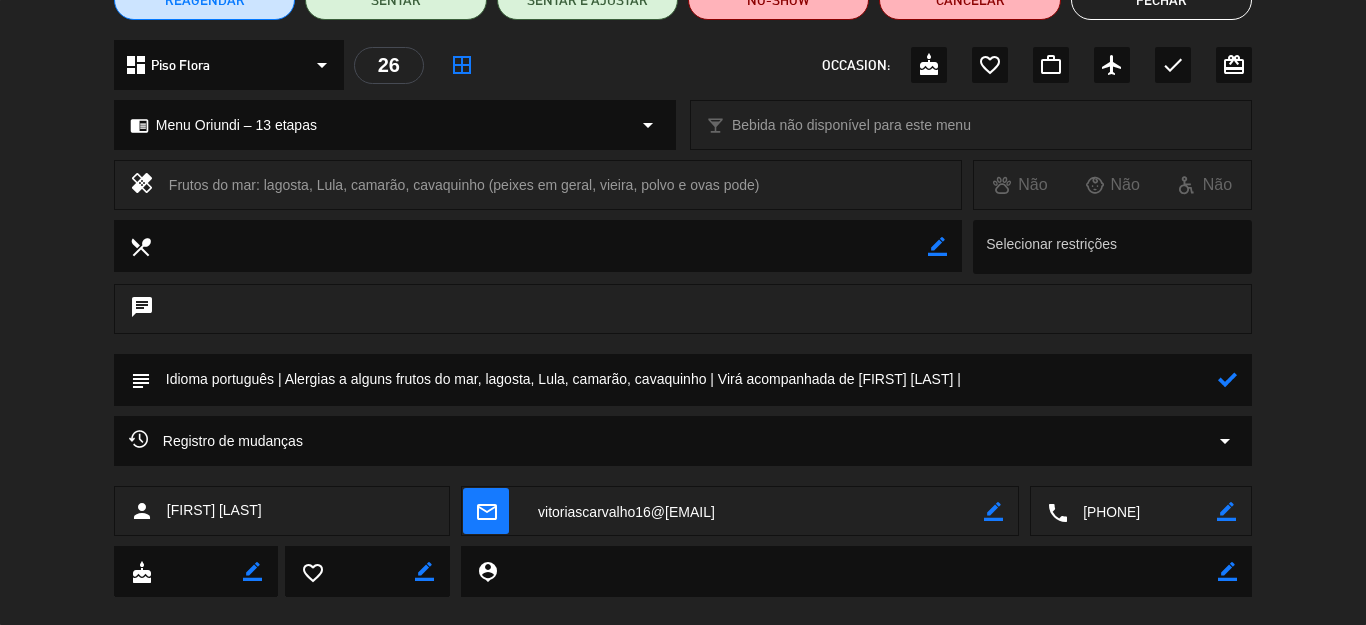 click 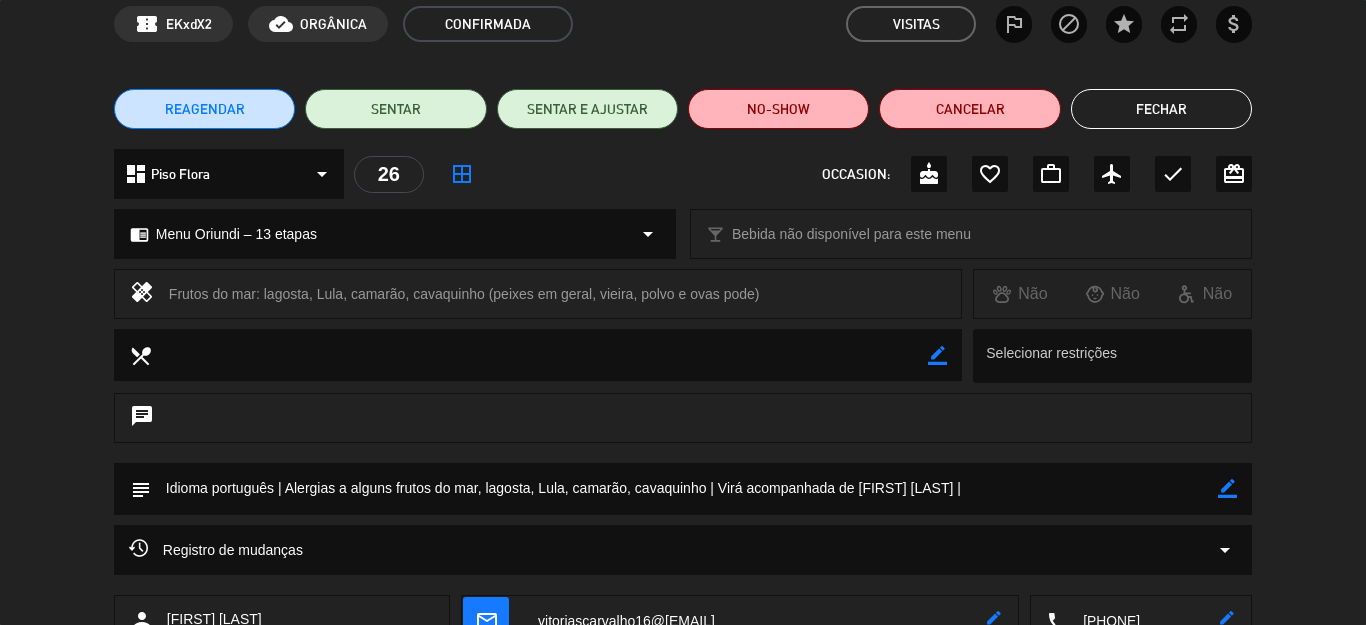 scroll, scrollTop: 0, scrollLeft: 0, axis: both 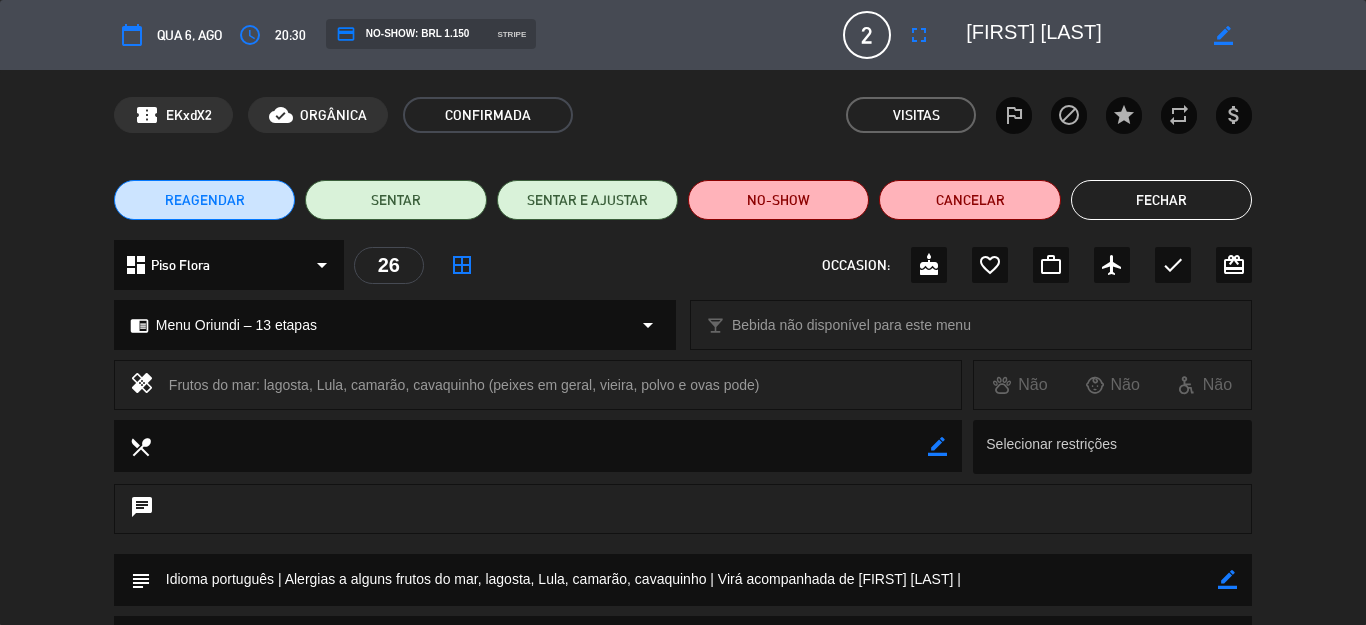 click 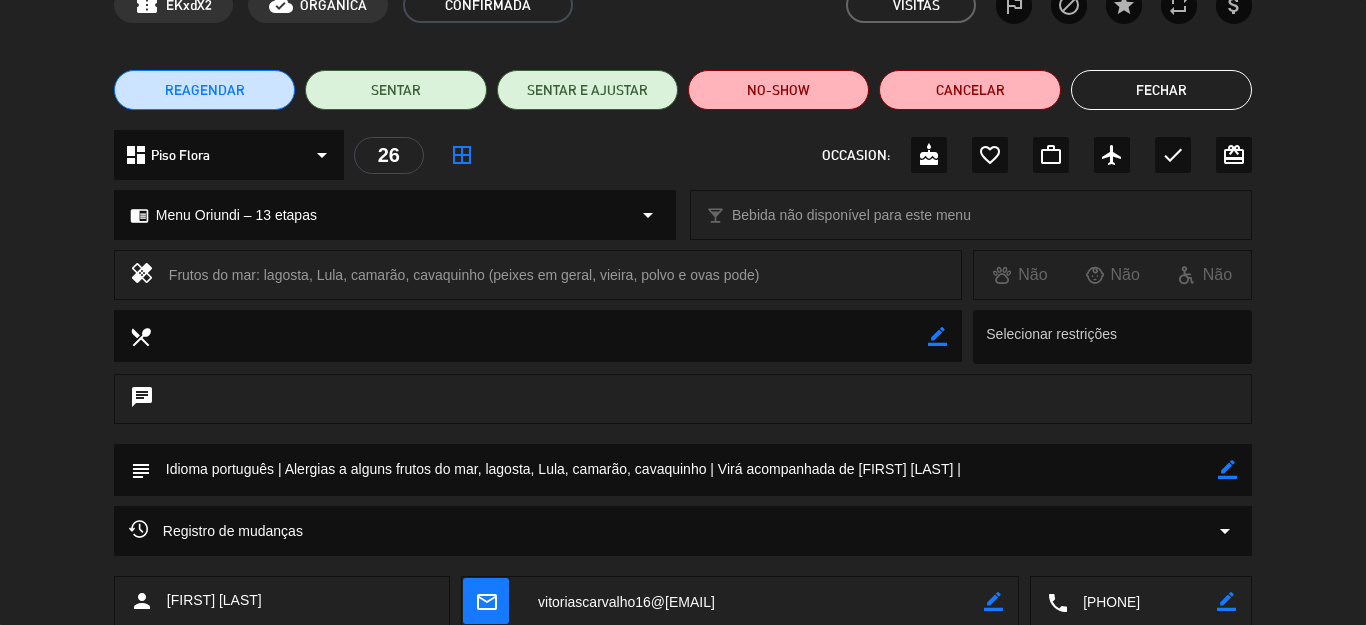 scroll, scrollTop: 232, scrollLeft: 0, axis: vertical 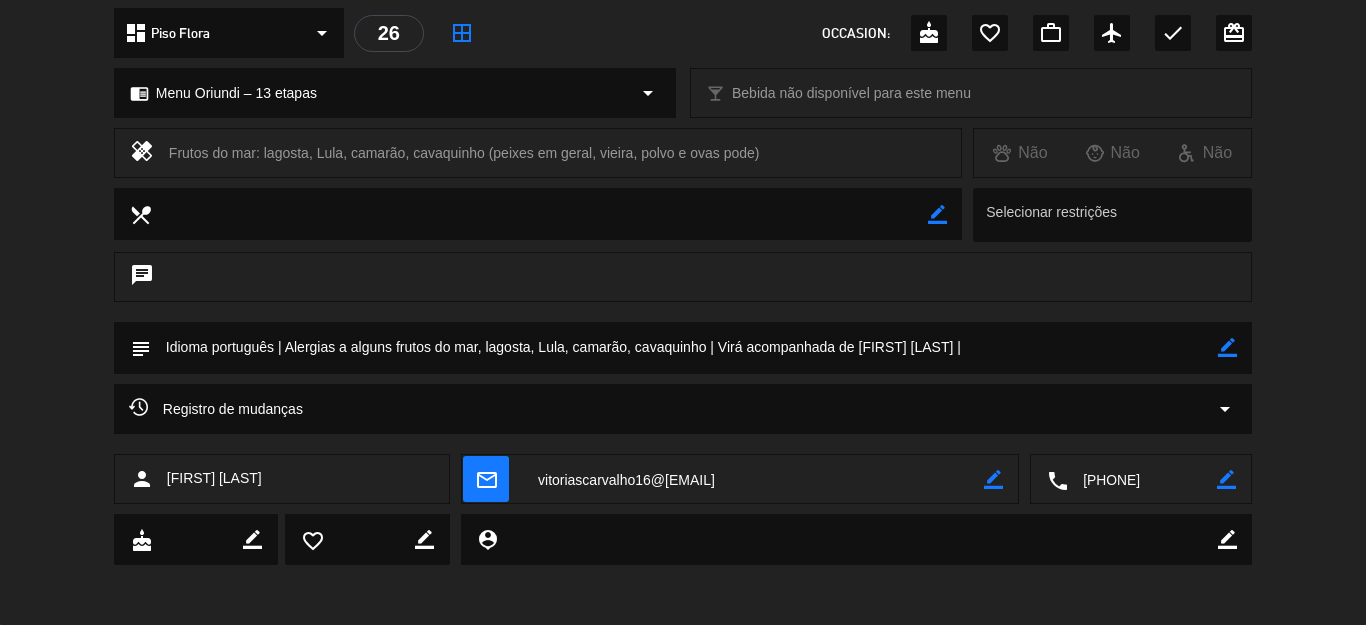 click 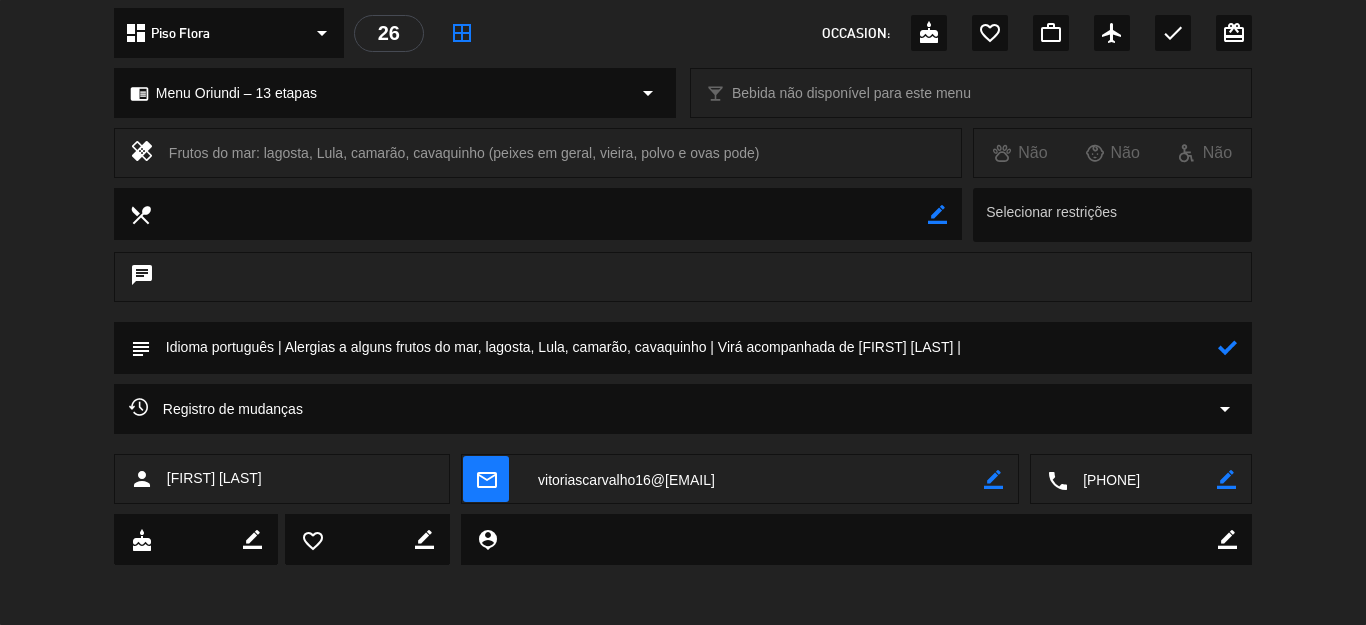 click 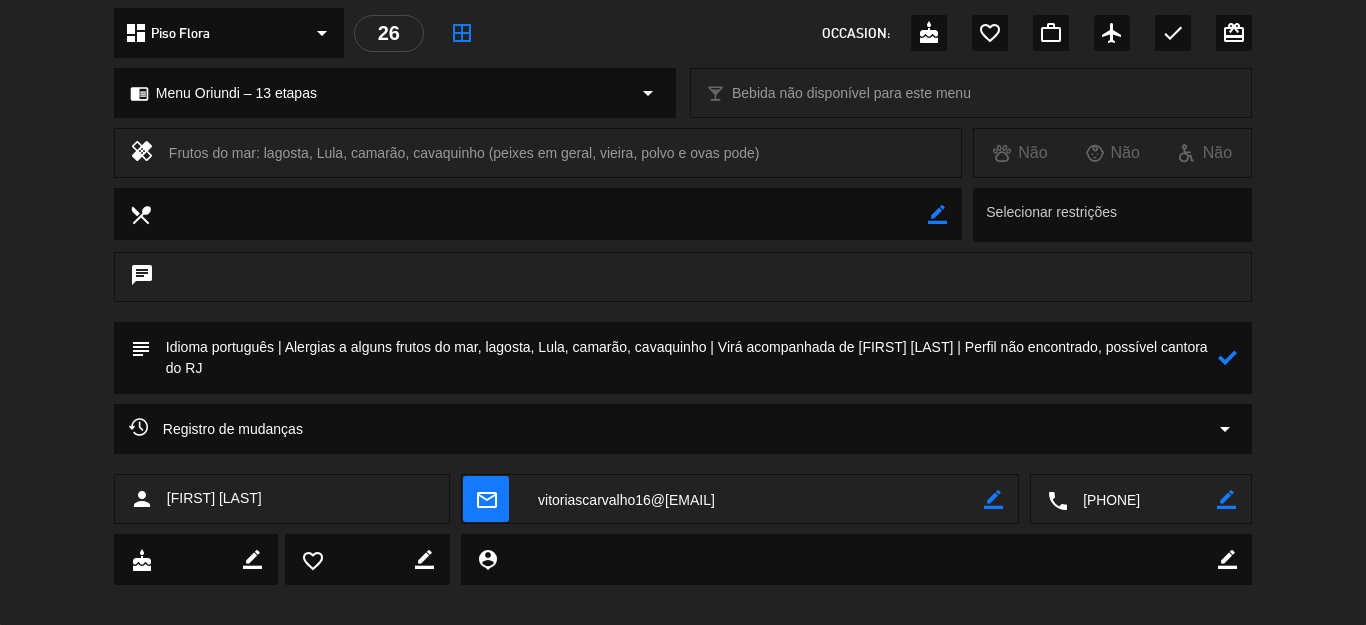 click on "subject" 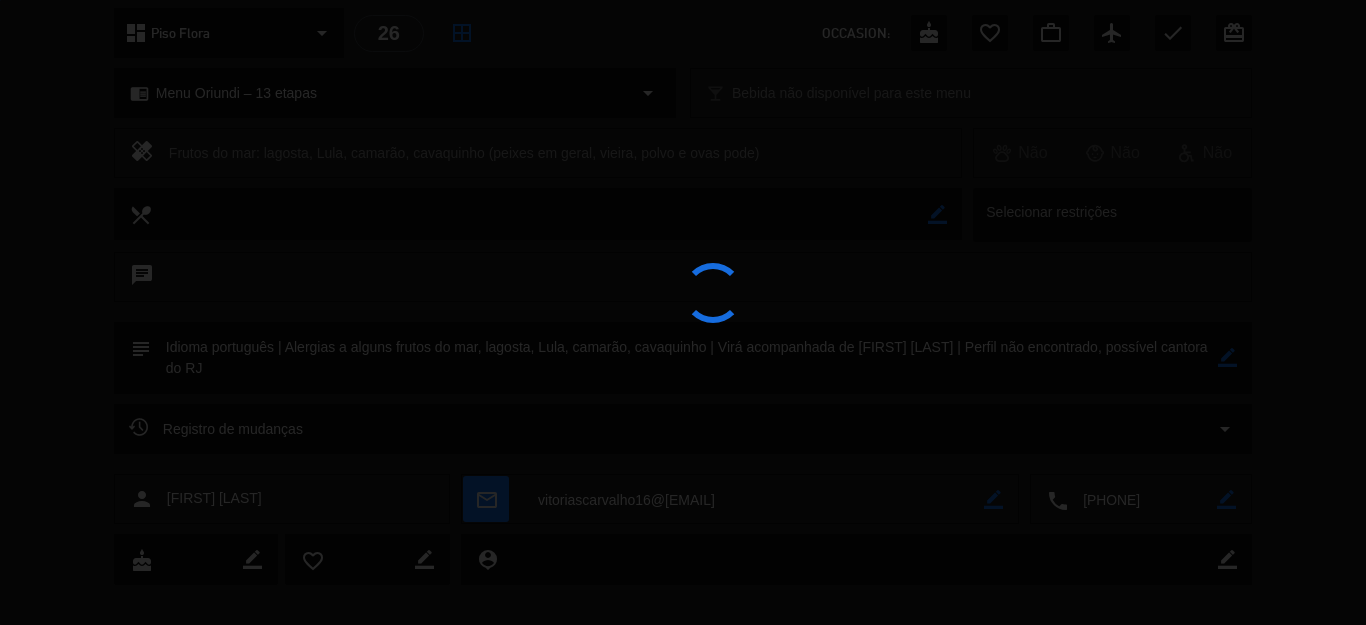 type on "Idioma português | Alergias a alguns frutos do mar, lagosta, Lula, camarão, cavaquinho | Virá acompanhada de [FIRST] [LAST] | Perfil não encontrado, possível cantora do RJ" 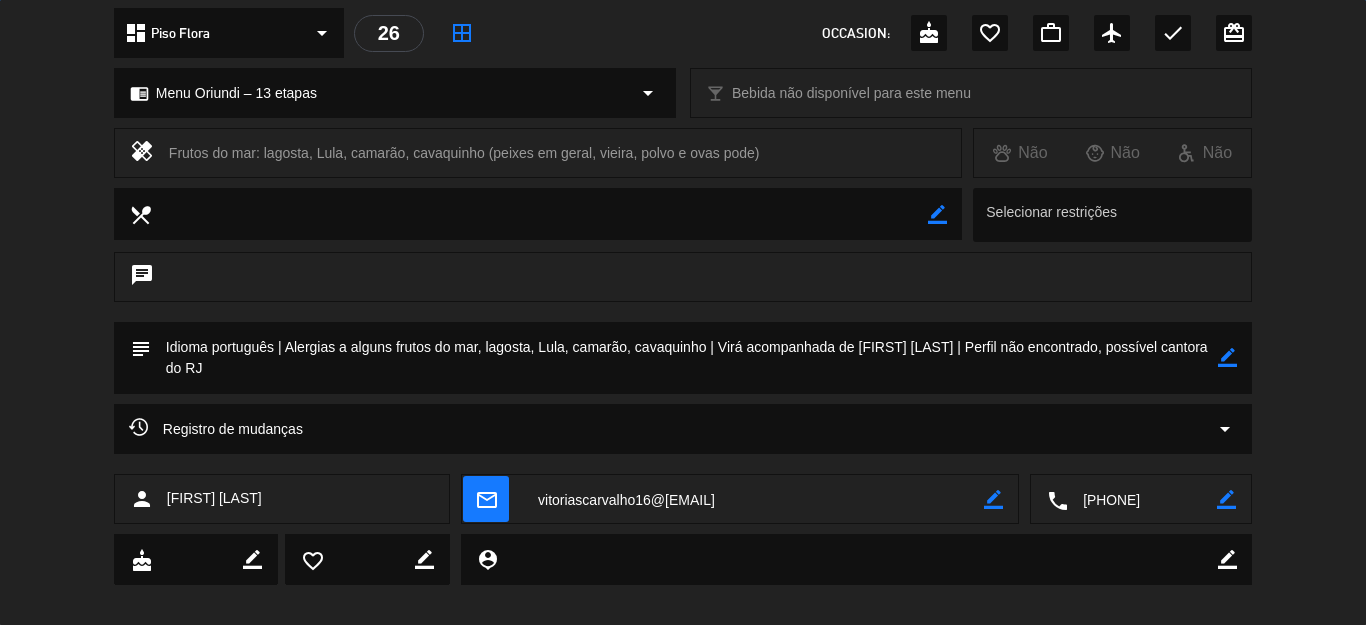 scroll, scrollTop: 0, scrollLeft: 0, axis: both 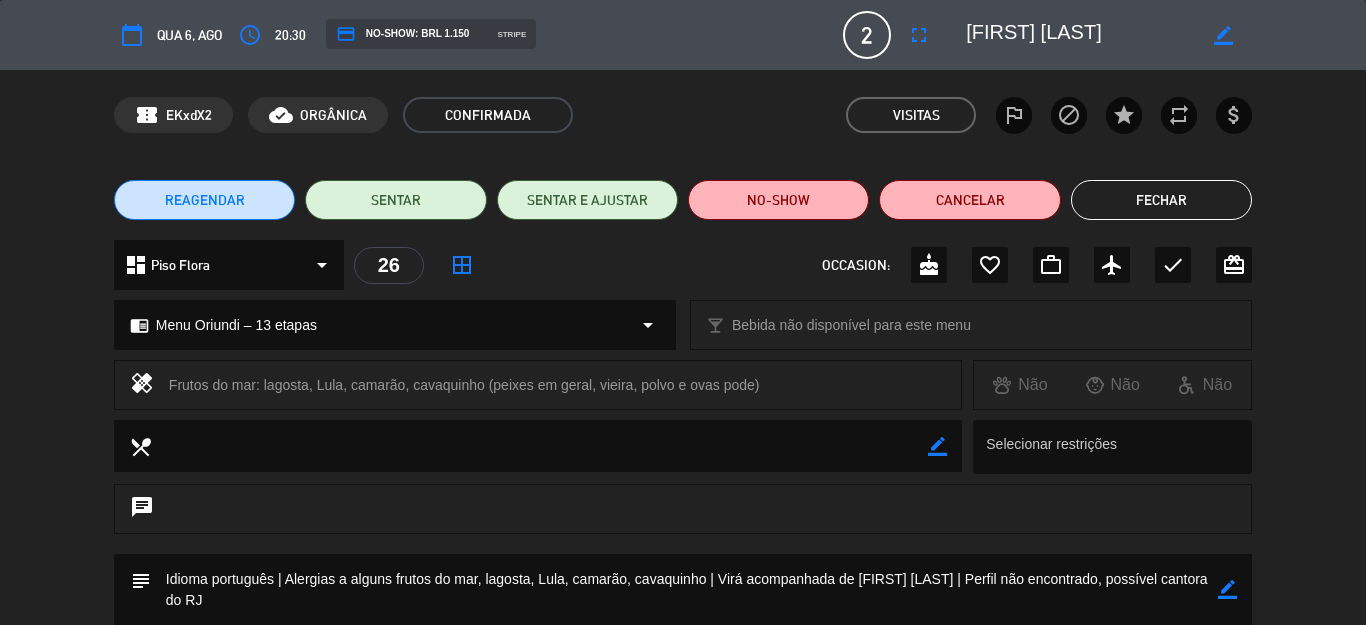 click on "Fechar" 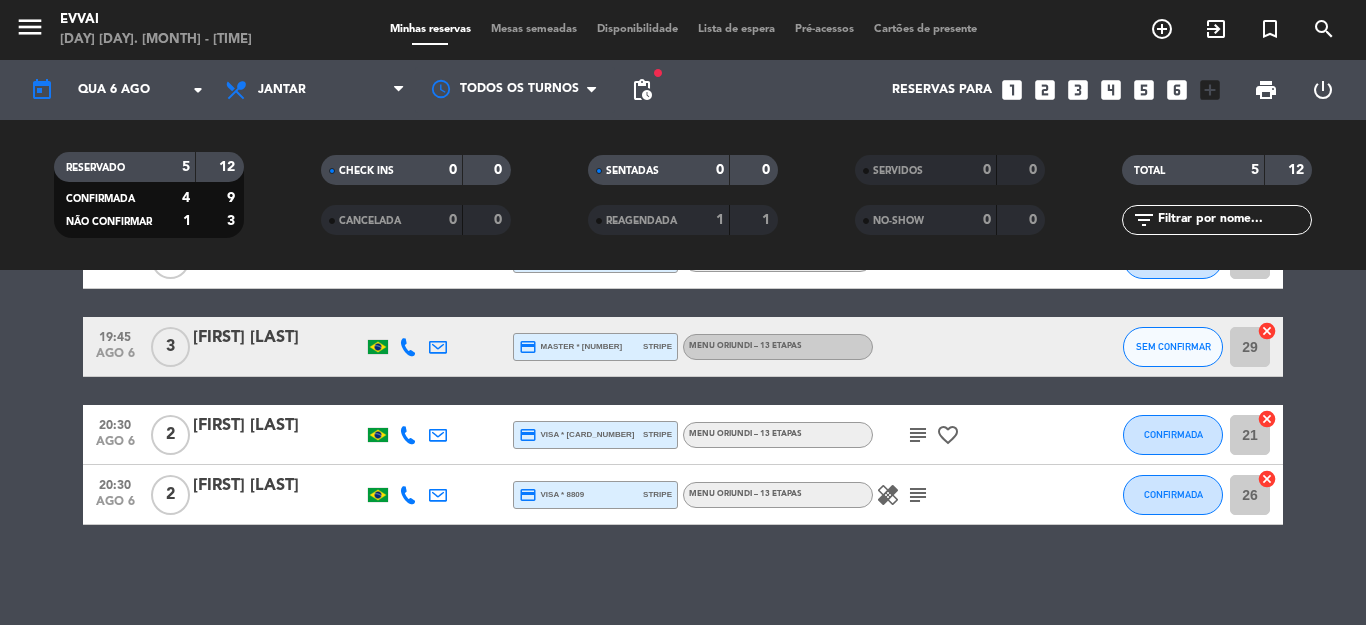 scroll, scrollTop: 0, scrollLeft: 0, axis: both 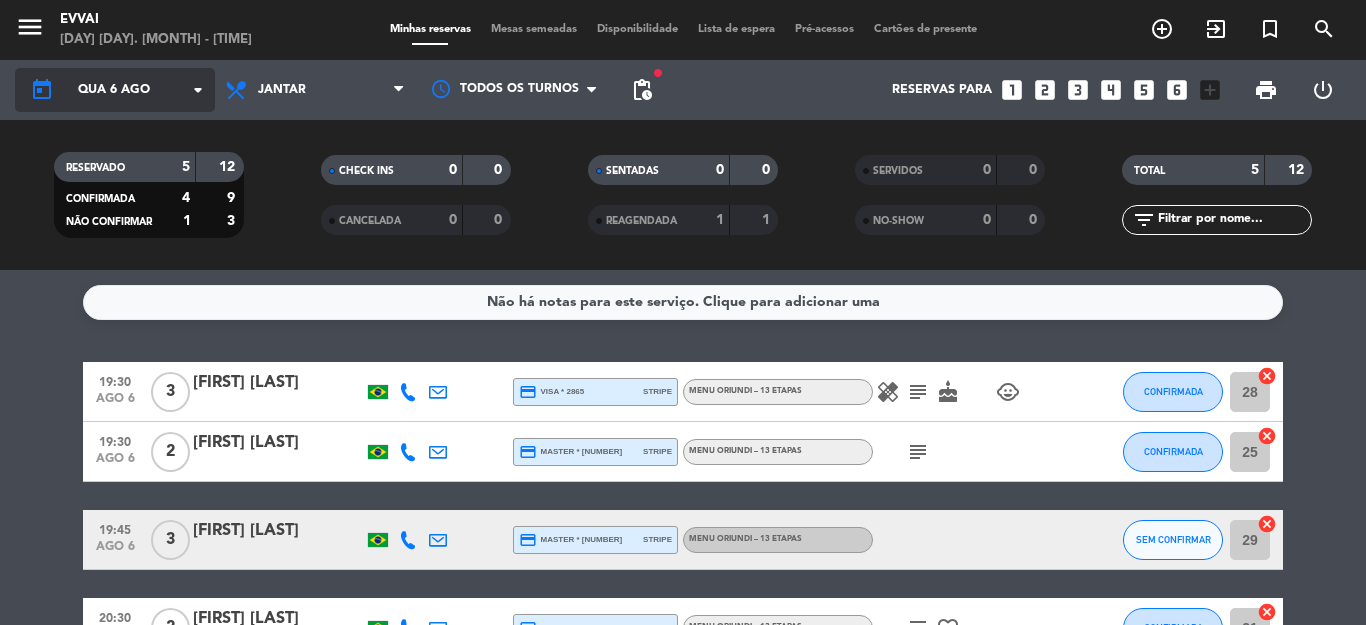click on "Qua 6 ago" 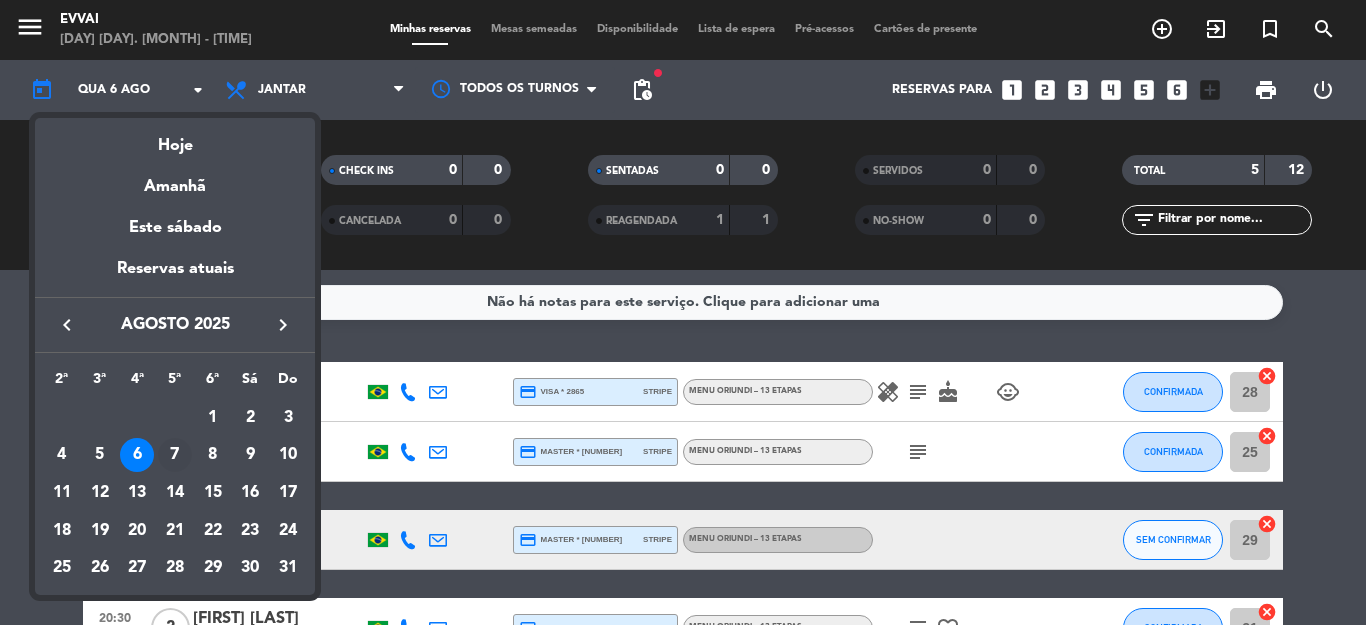 click on "7" at bounding box center (175, 455) 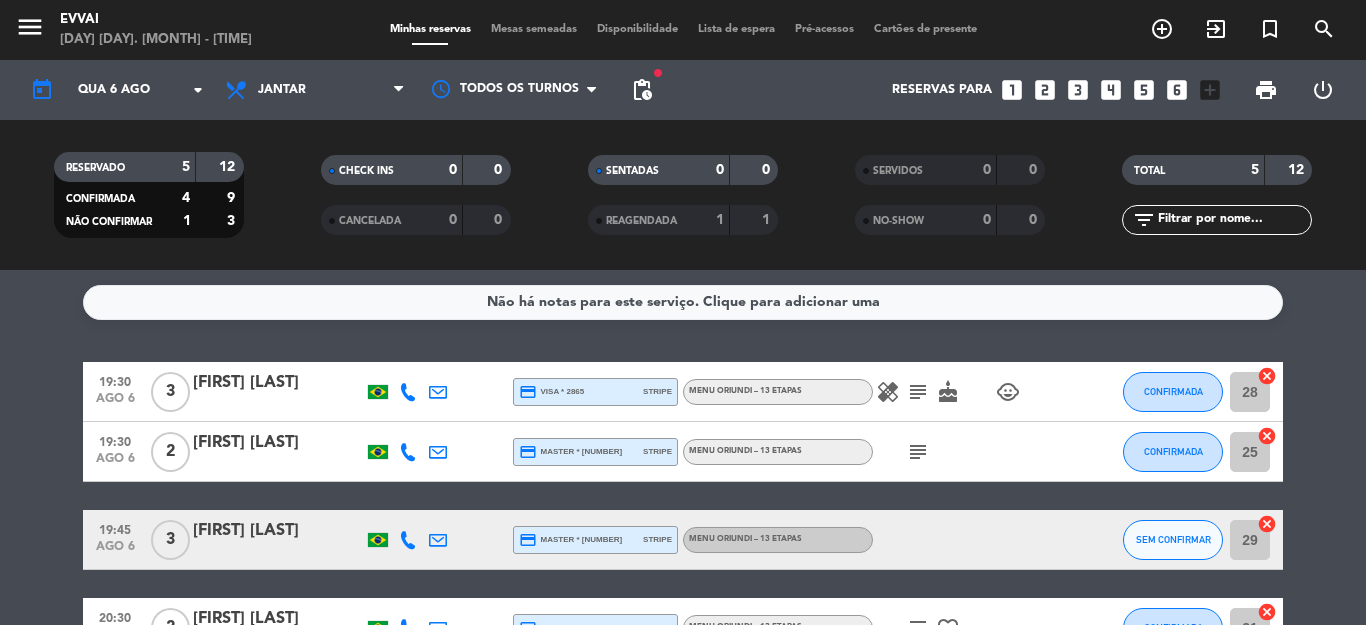 type on "Qui 7 ago" 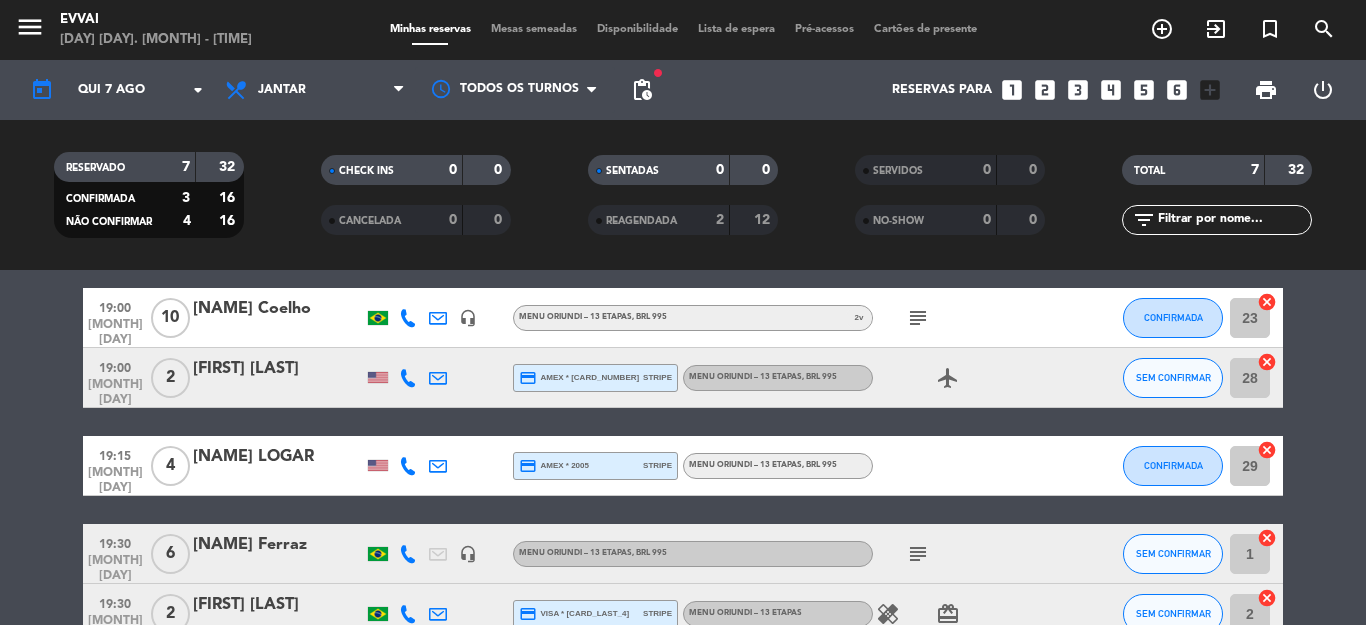 scroll, scrollTop: 0, scrollLeft: 0, axis: both 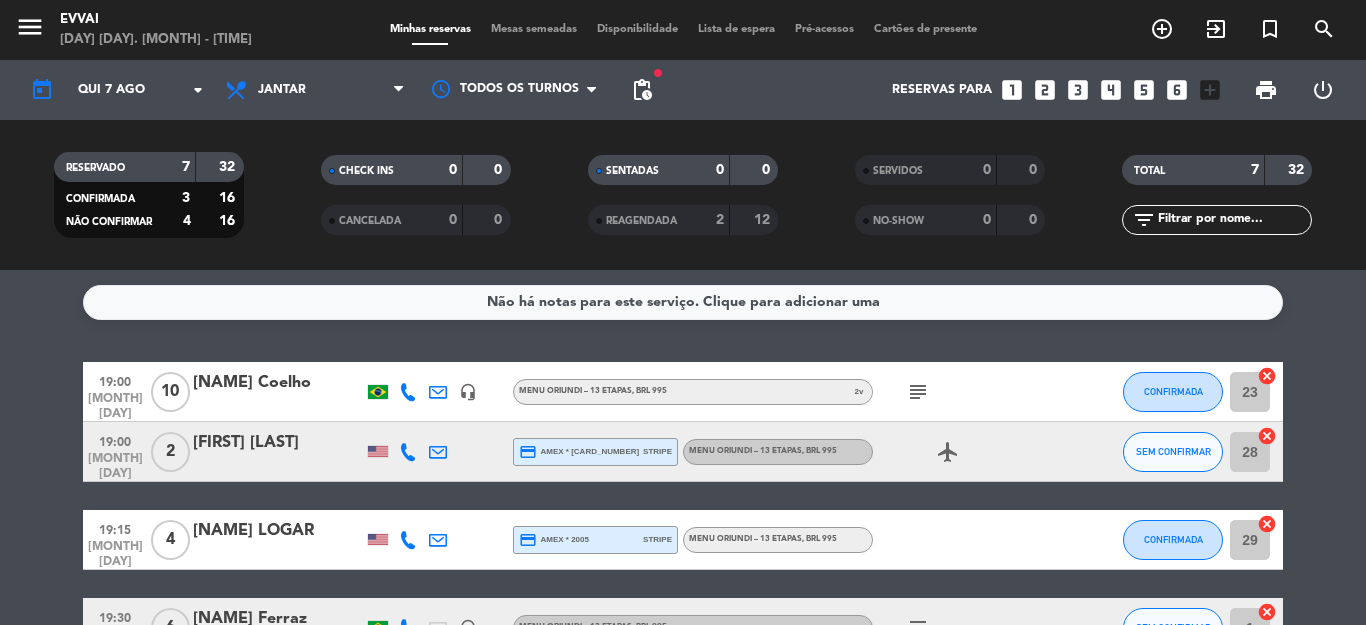 click 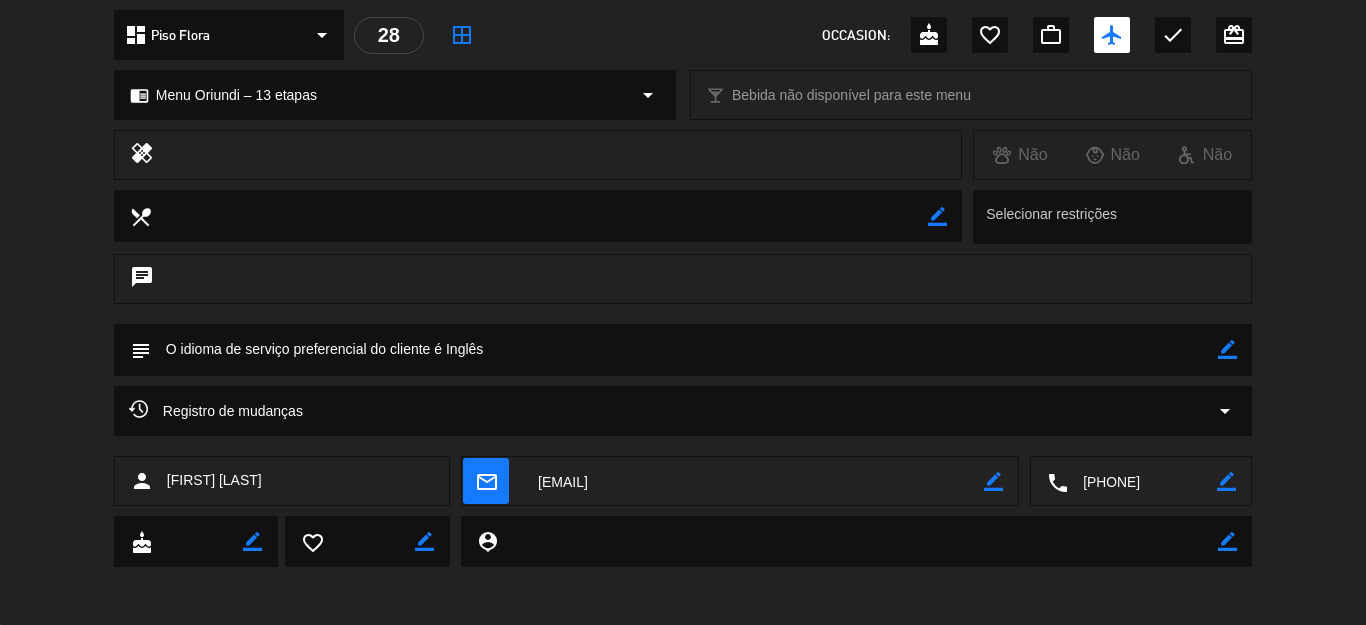 scroll, scrollTop: 232, scrollLeft: 0, axis: vertical 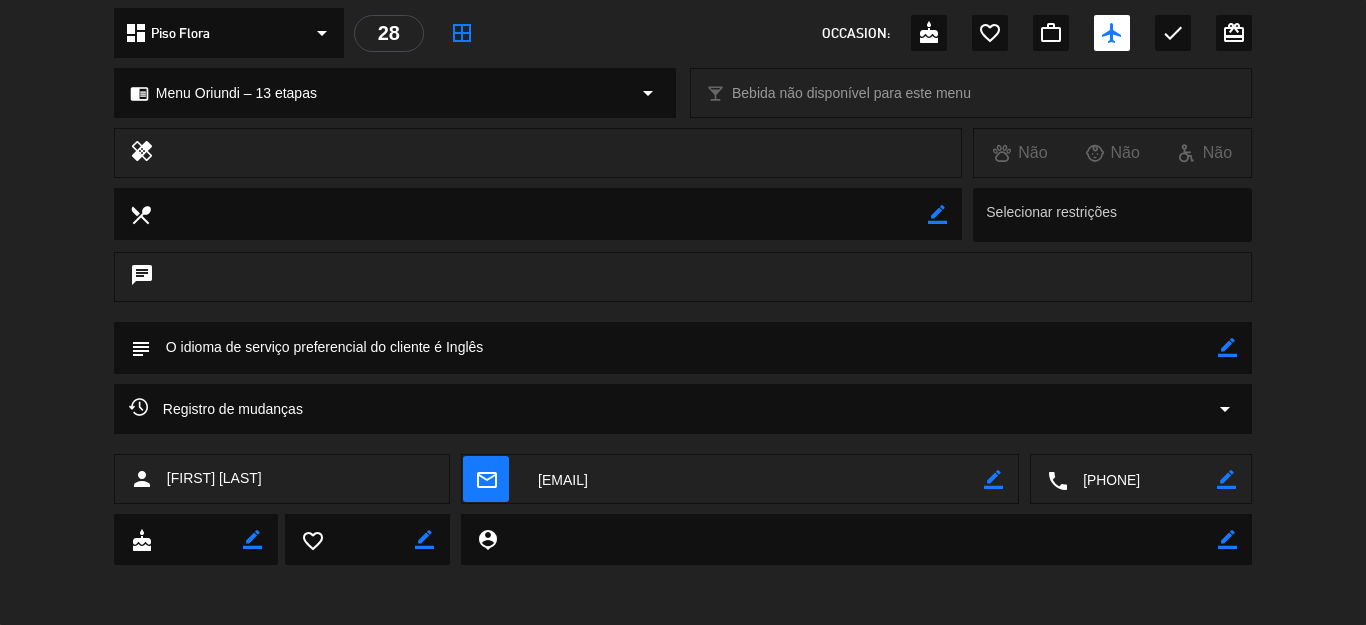 click 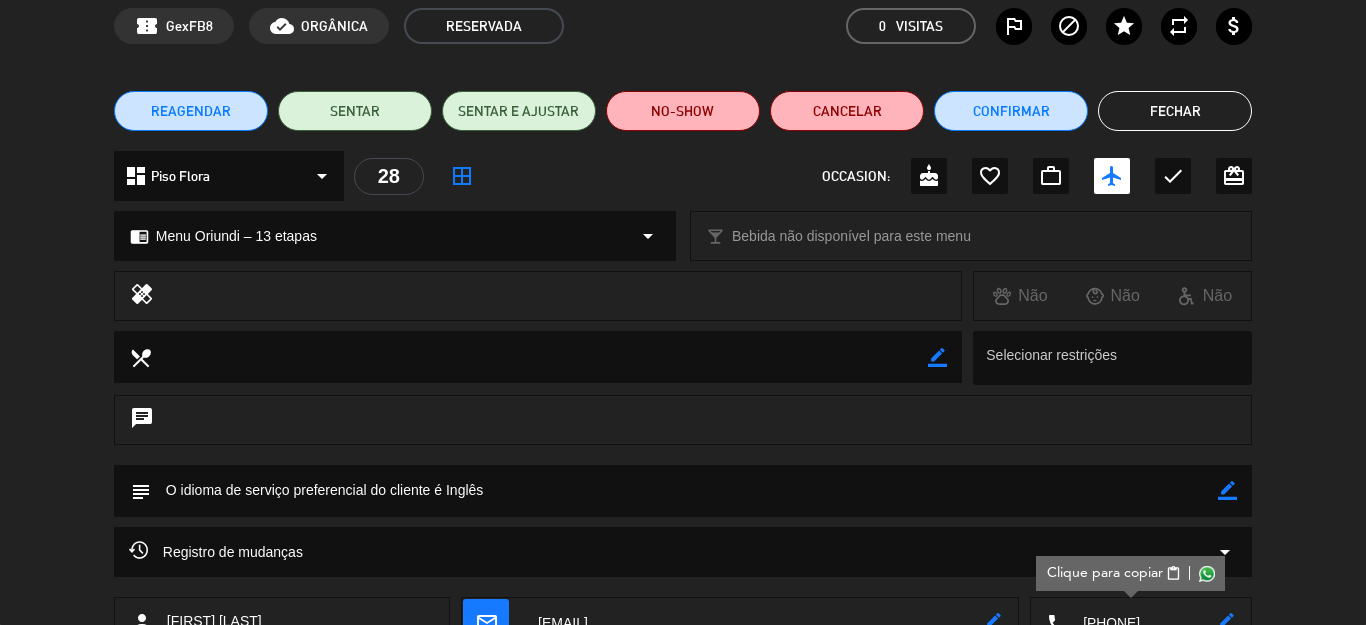 scroll, scrollTop: 0, scrollLeft: 0, axis: both 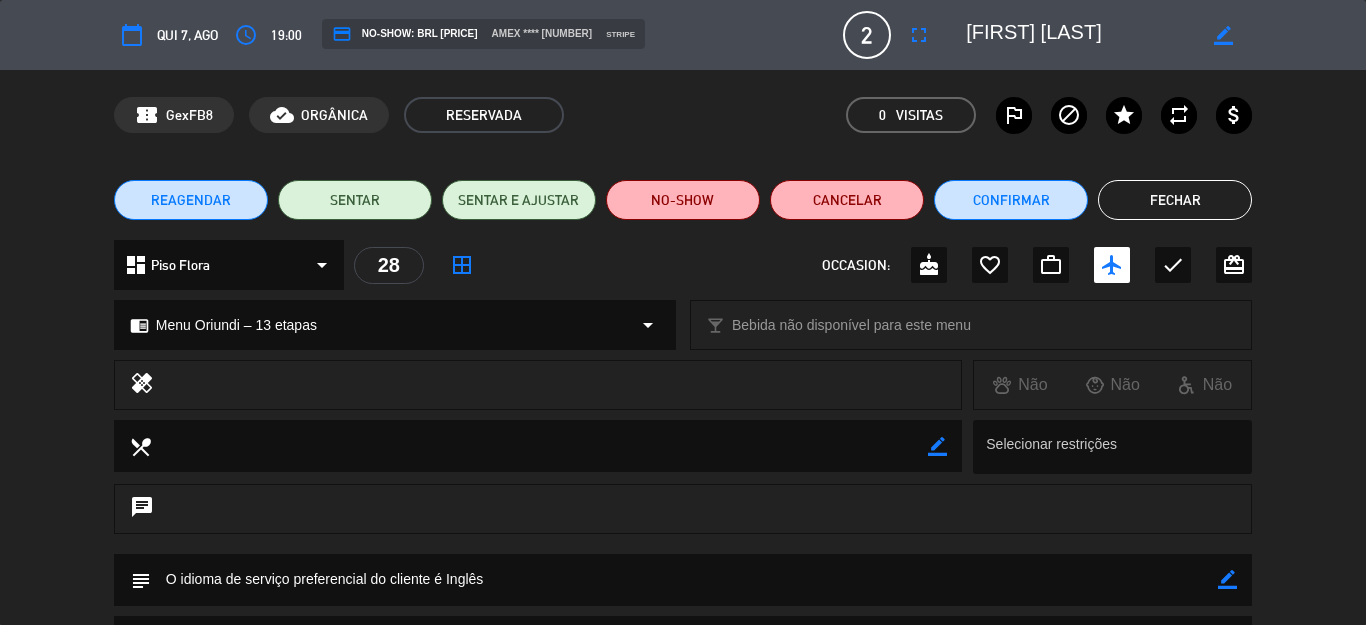 click 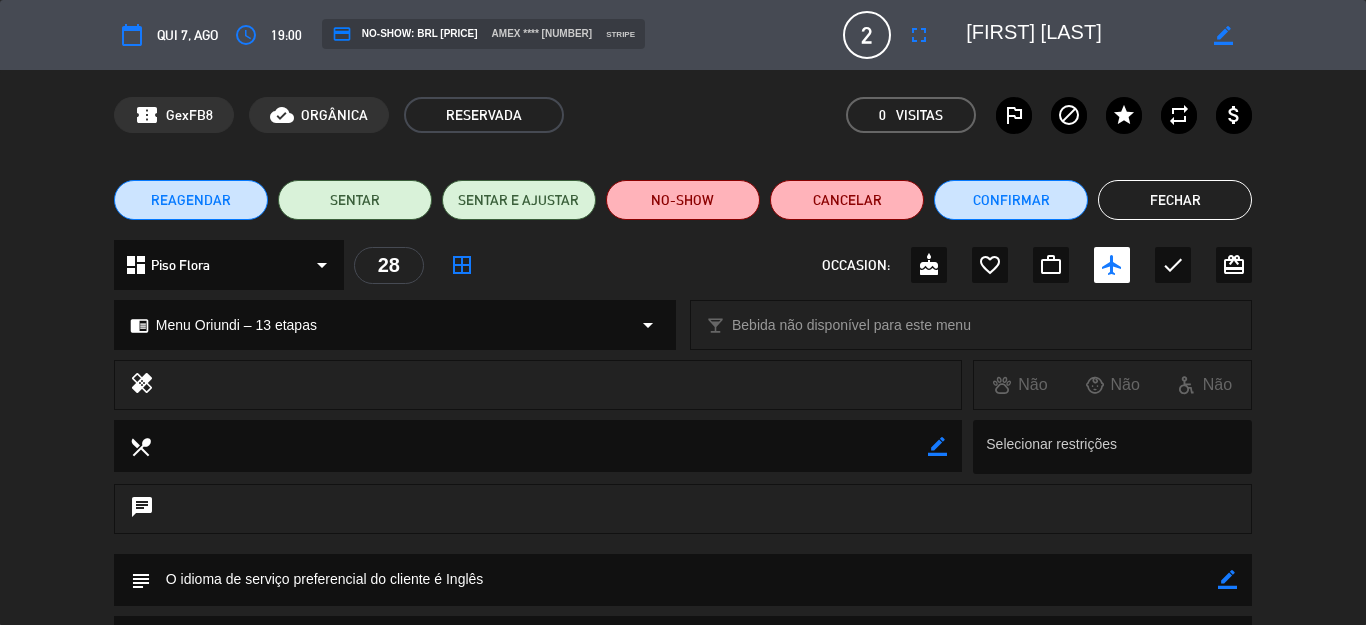 click on "Fechar" 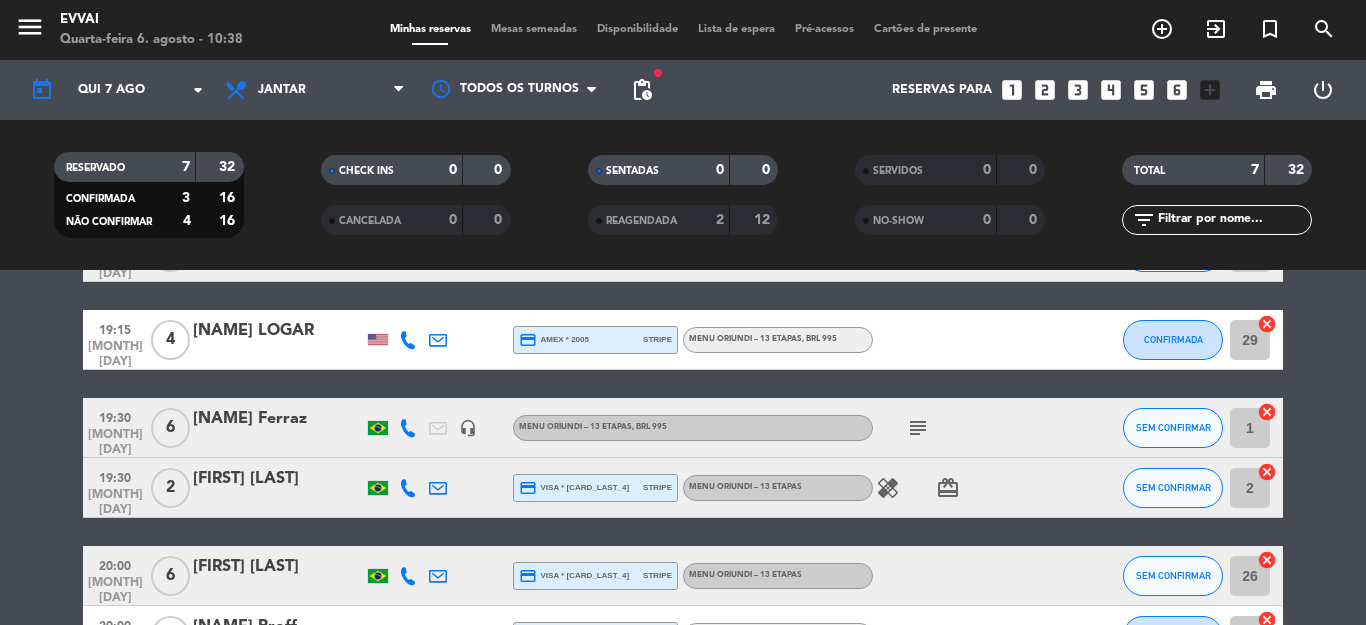 scroll, scrollTop: 100, scrollLeft: 0, axis: vertical 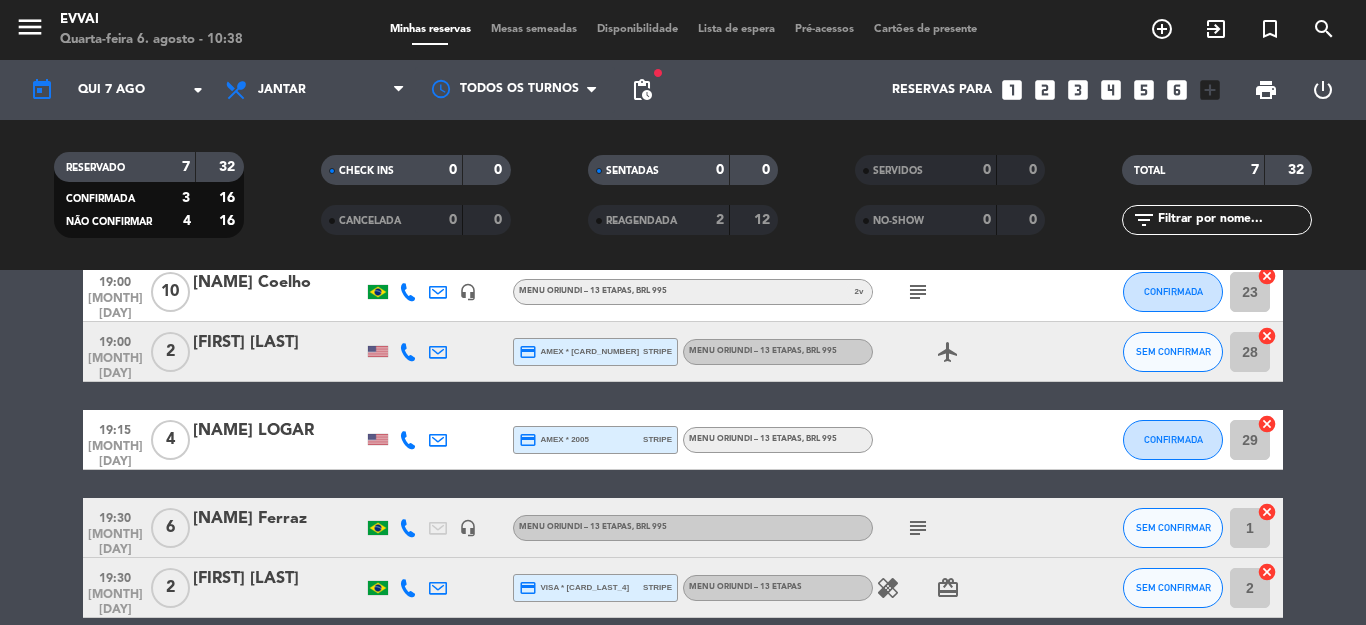 click on "[NAME] LOGAR" 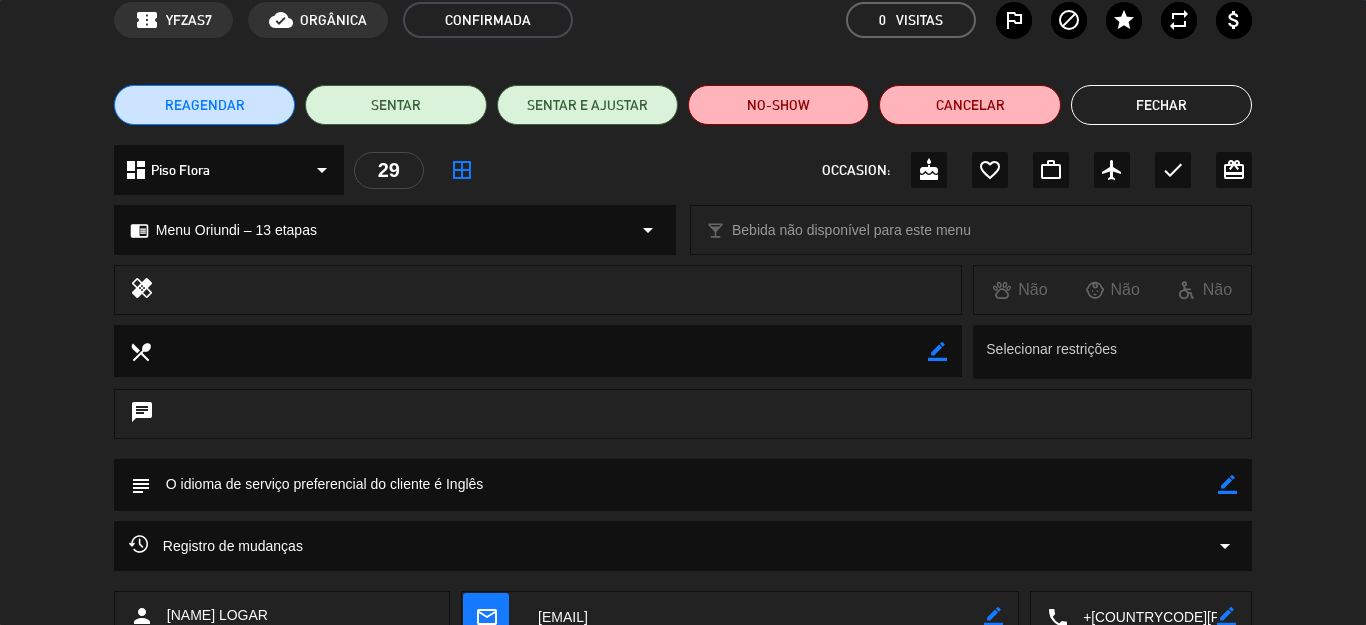 scroll, scrollTop: 200, scrollLeft: 0, axis: vertical 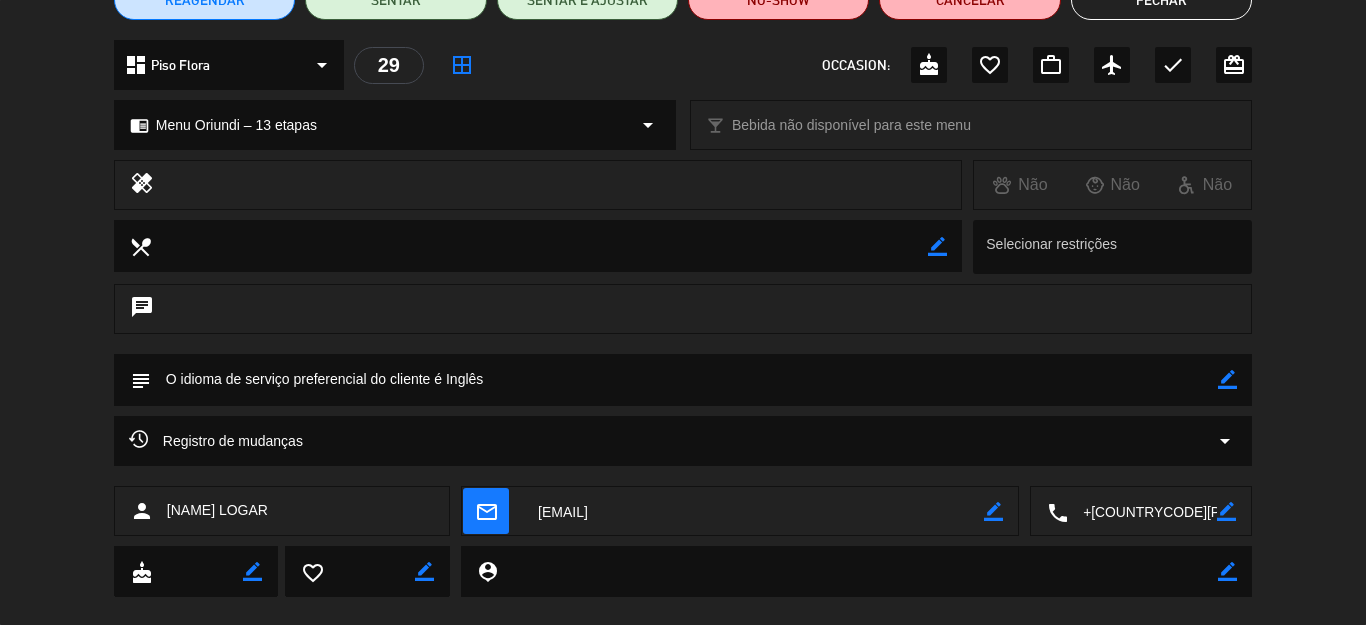 click 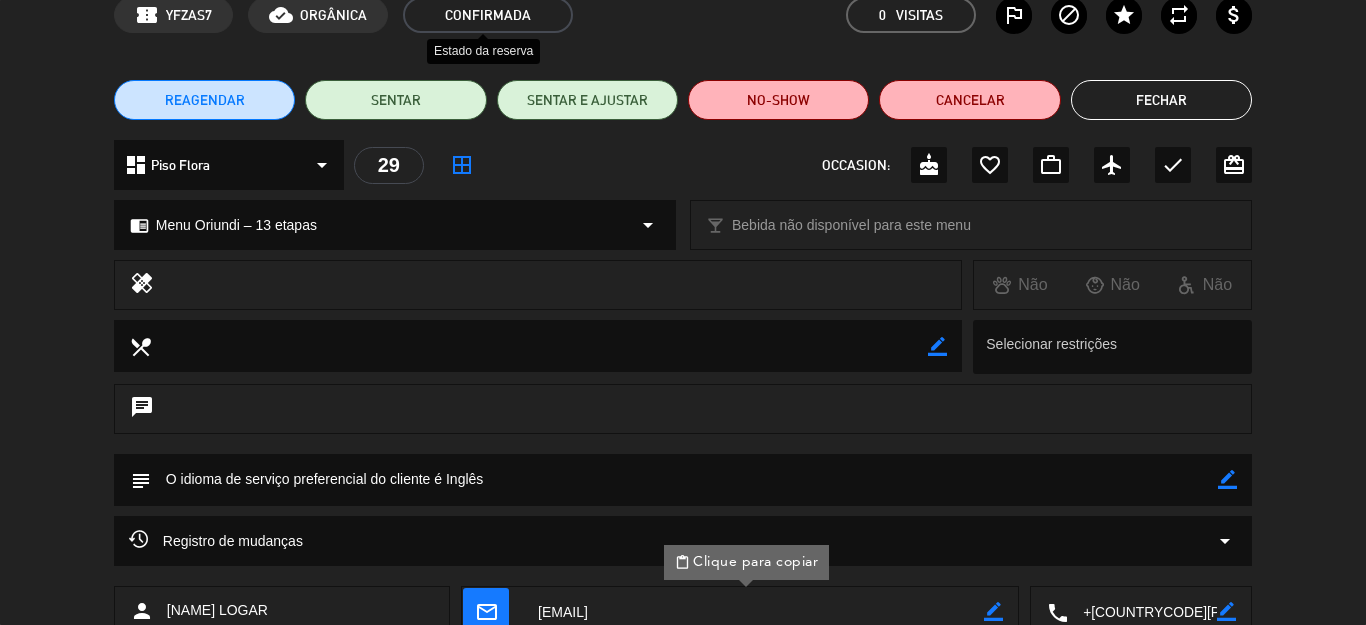 scroll, scrollTop: 0, scrollLeft: 0, axis: both 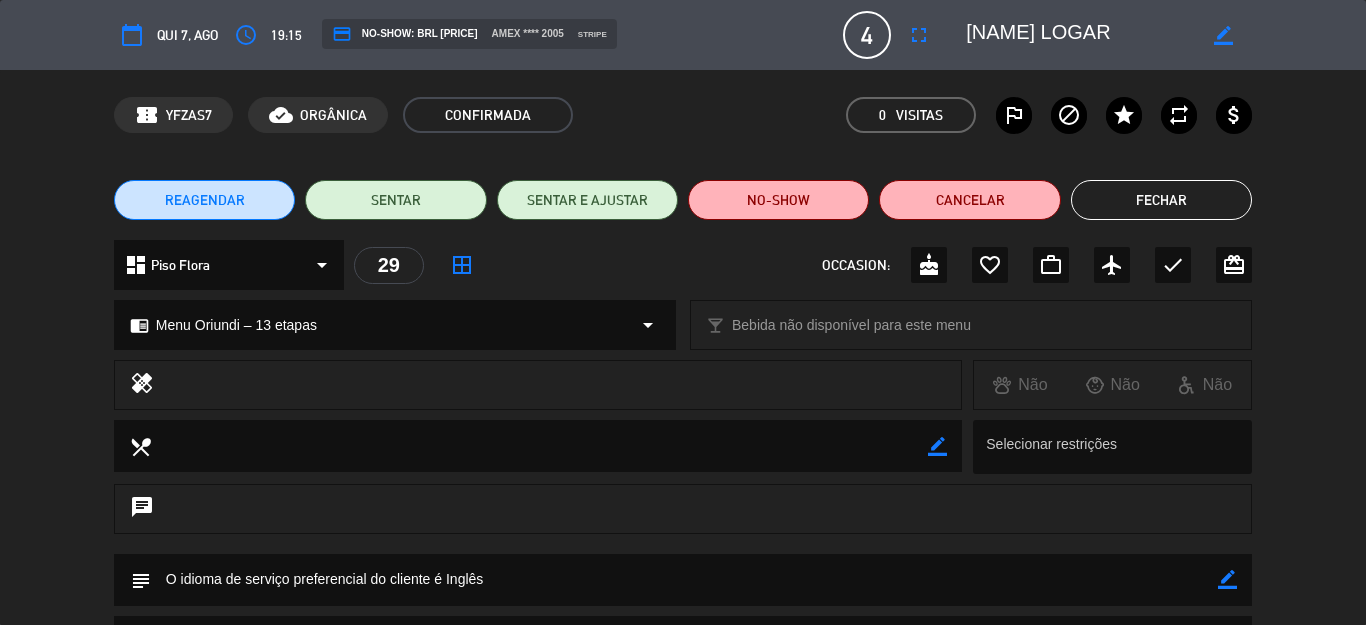 click 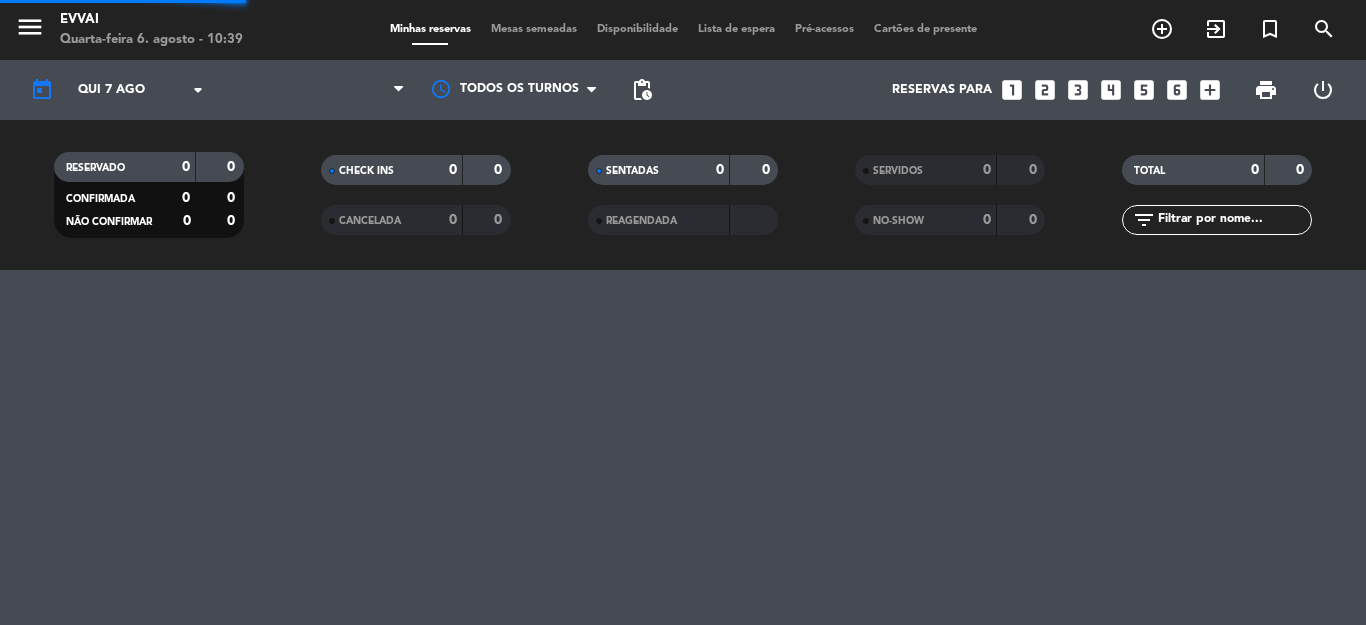 scroll, scrollTop: 0, scrollLeft: 0, axis: both 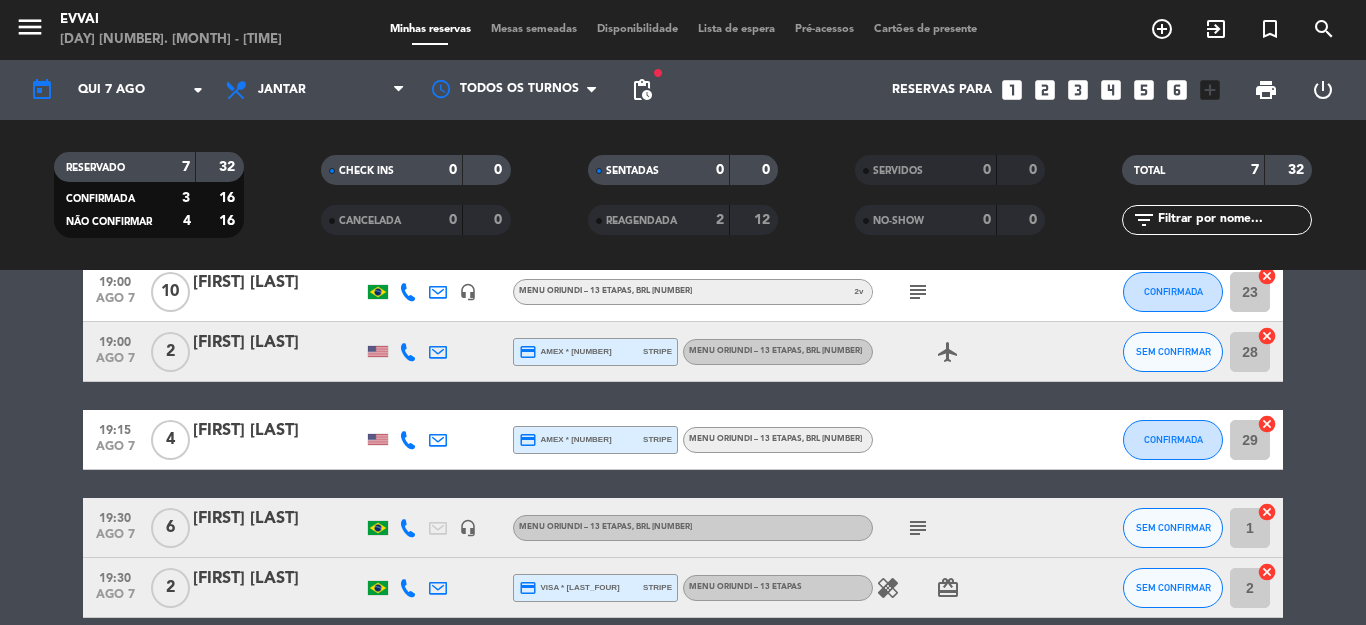 click on "[FIRST] [LAST]" 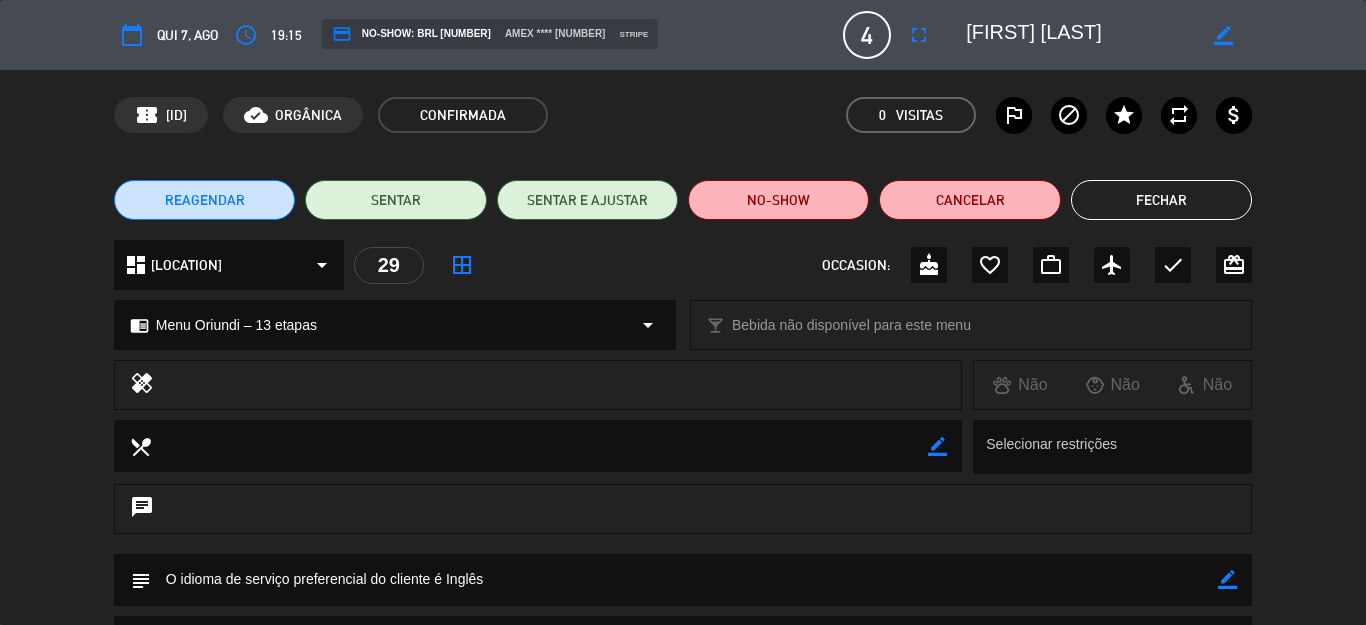 click on "border_color" 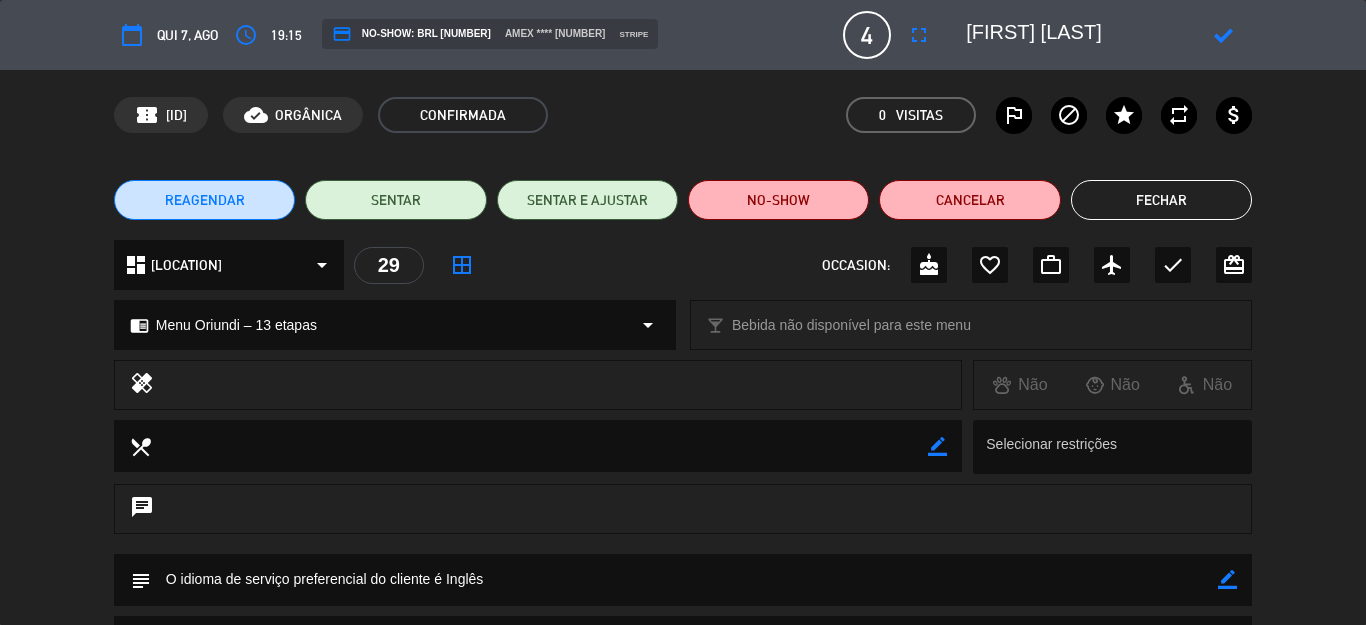 drag, startPoint x: 1154, startPoint y: 38, endPoint x: 953, endPoint y: 37, distance: 201.00249 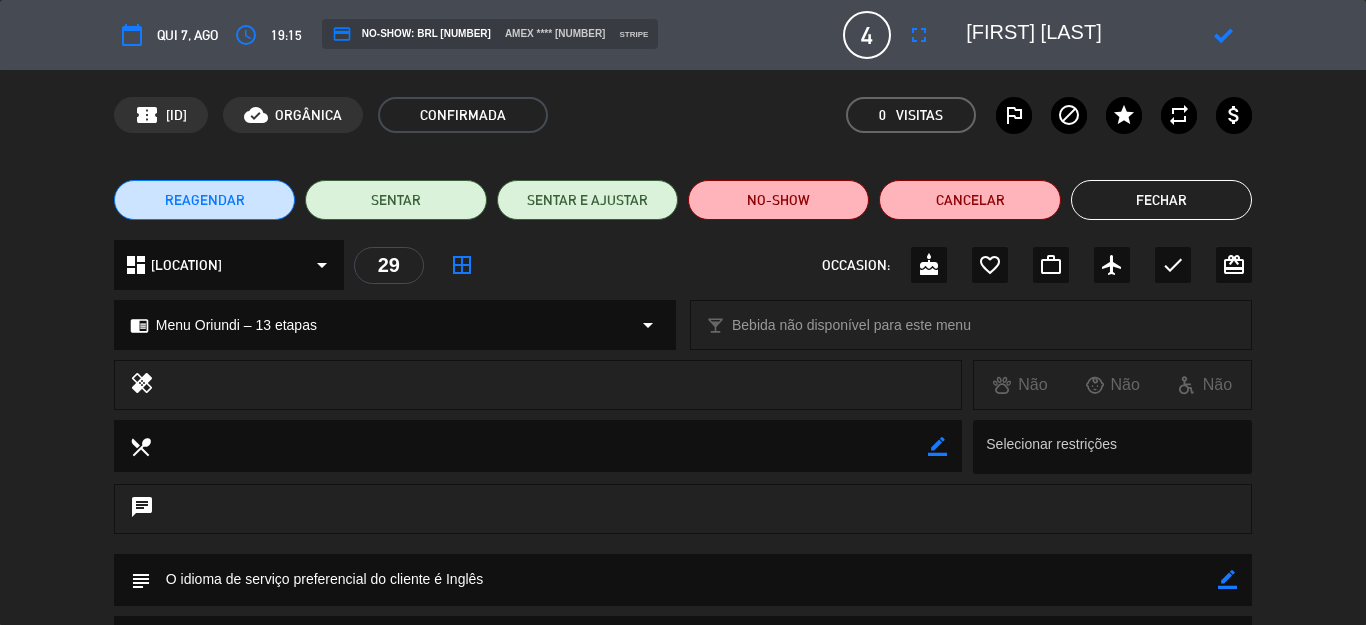 type on "[FIRST] [LAST]" 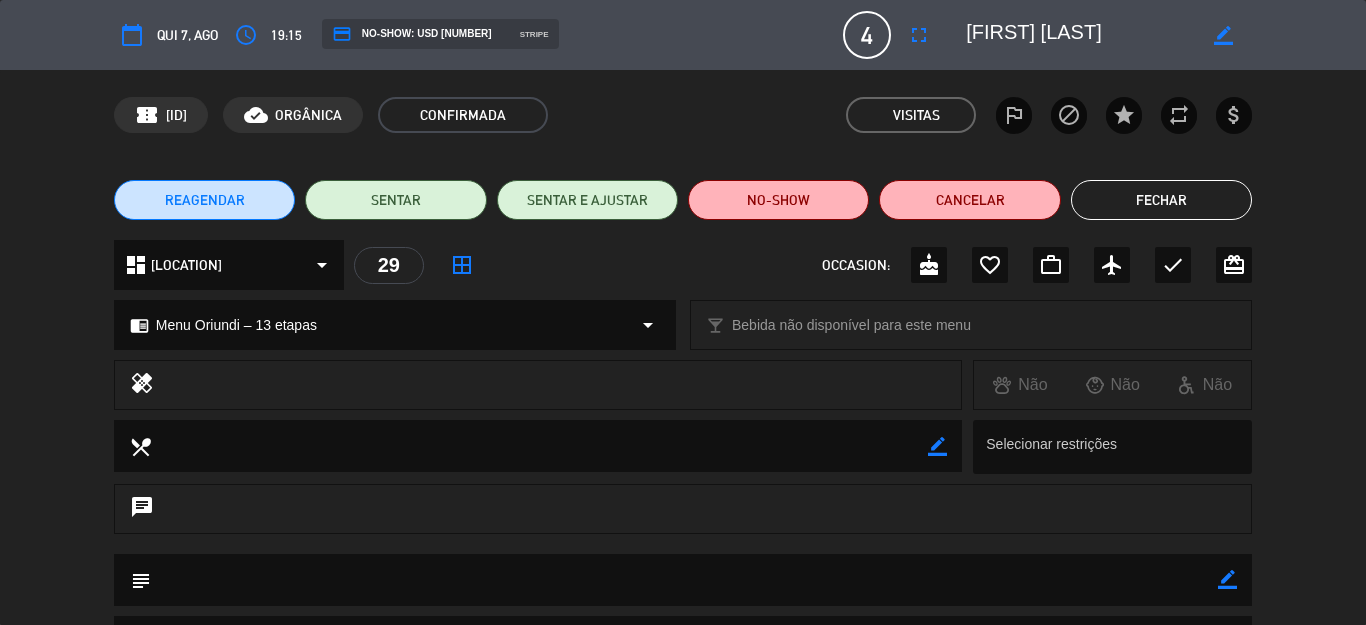 click 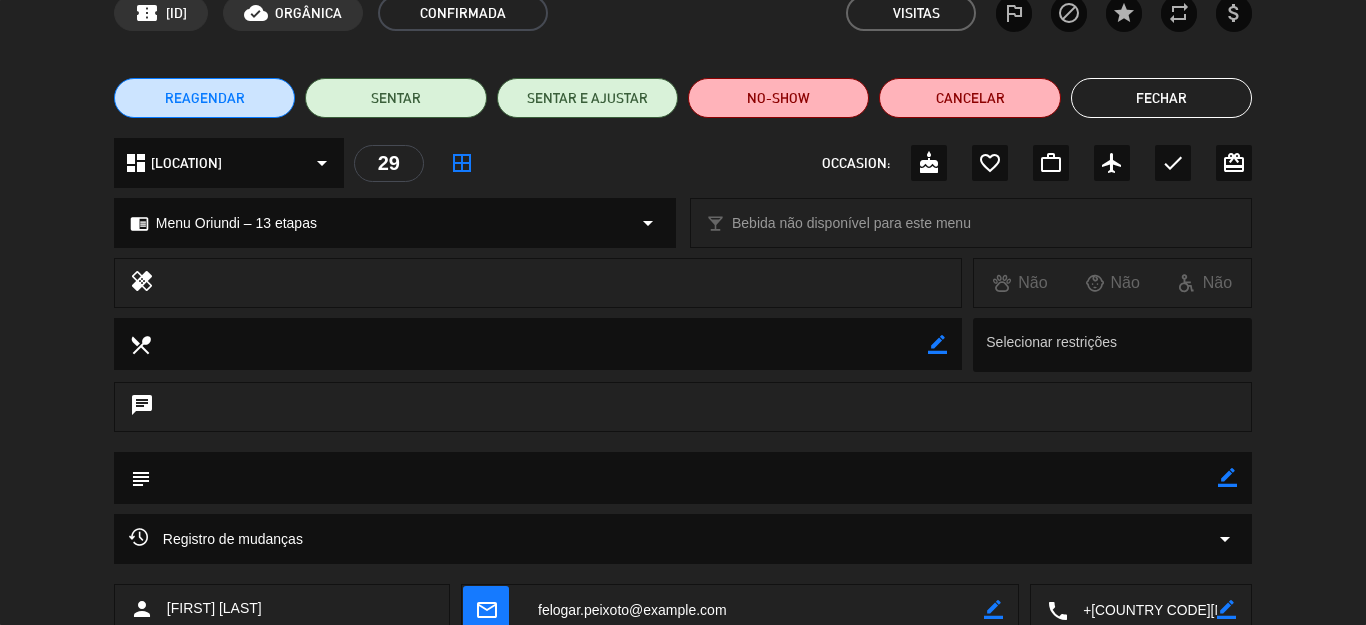 scroll, scrollTop: 200, scrollLeft: 0, axis: vertical 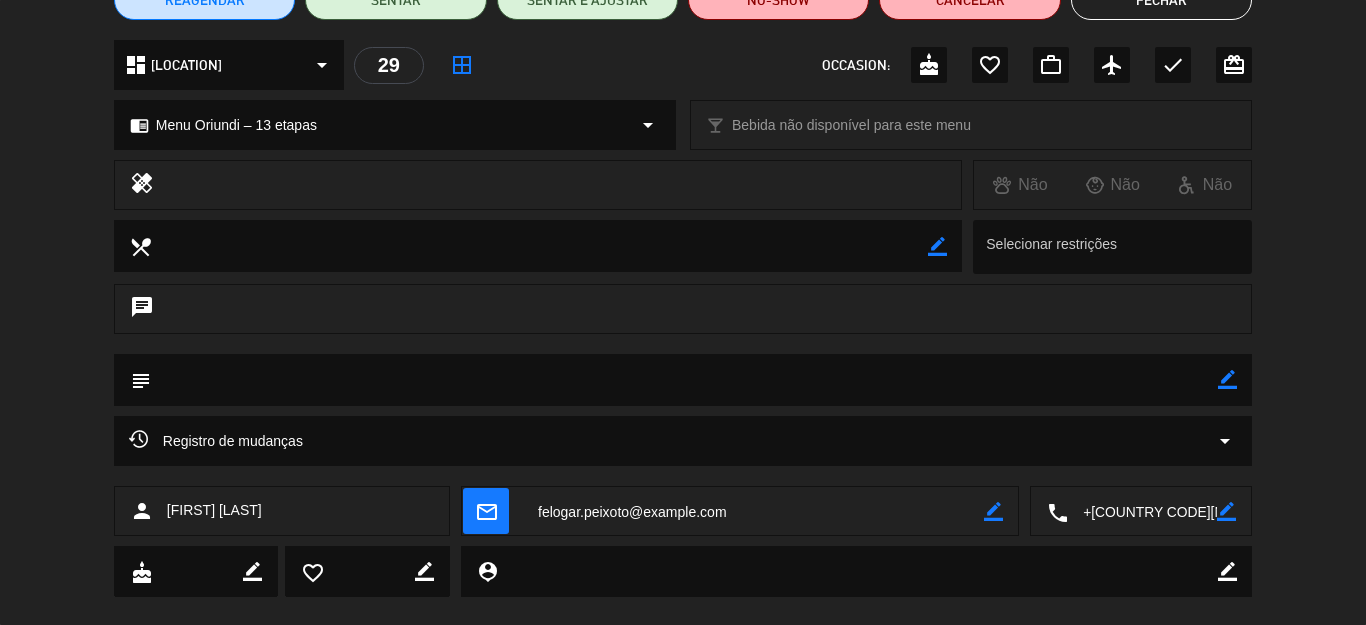click on "border_color" 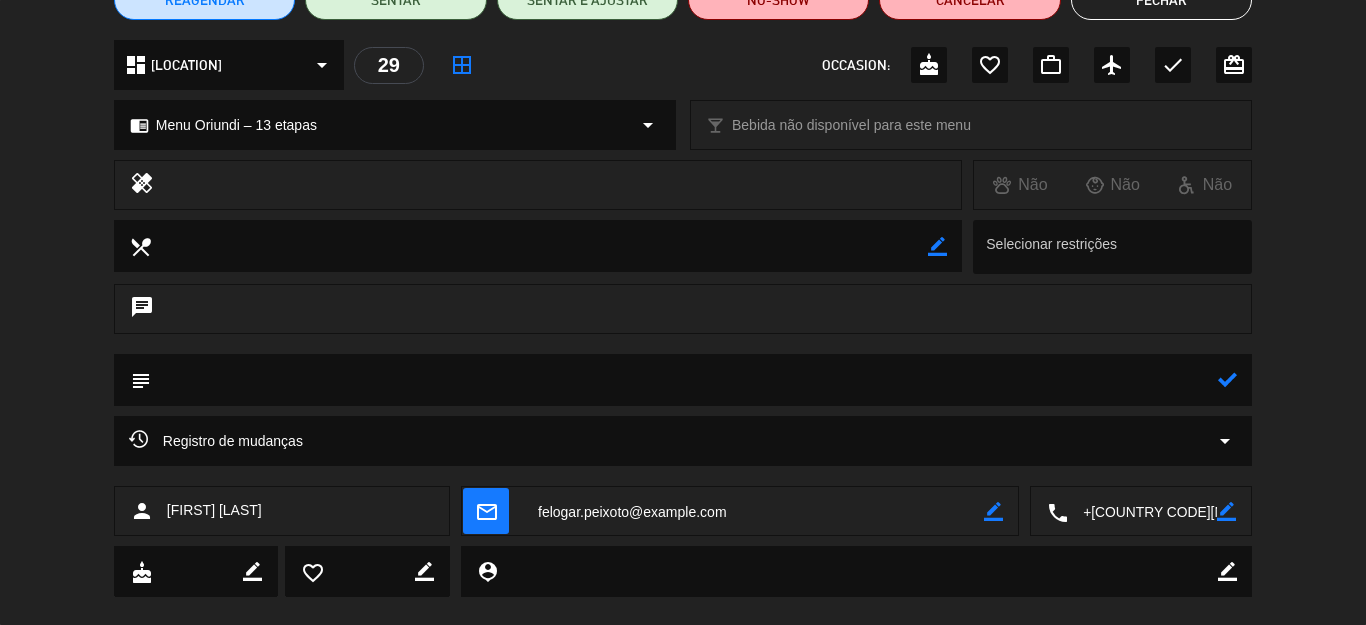 click 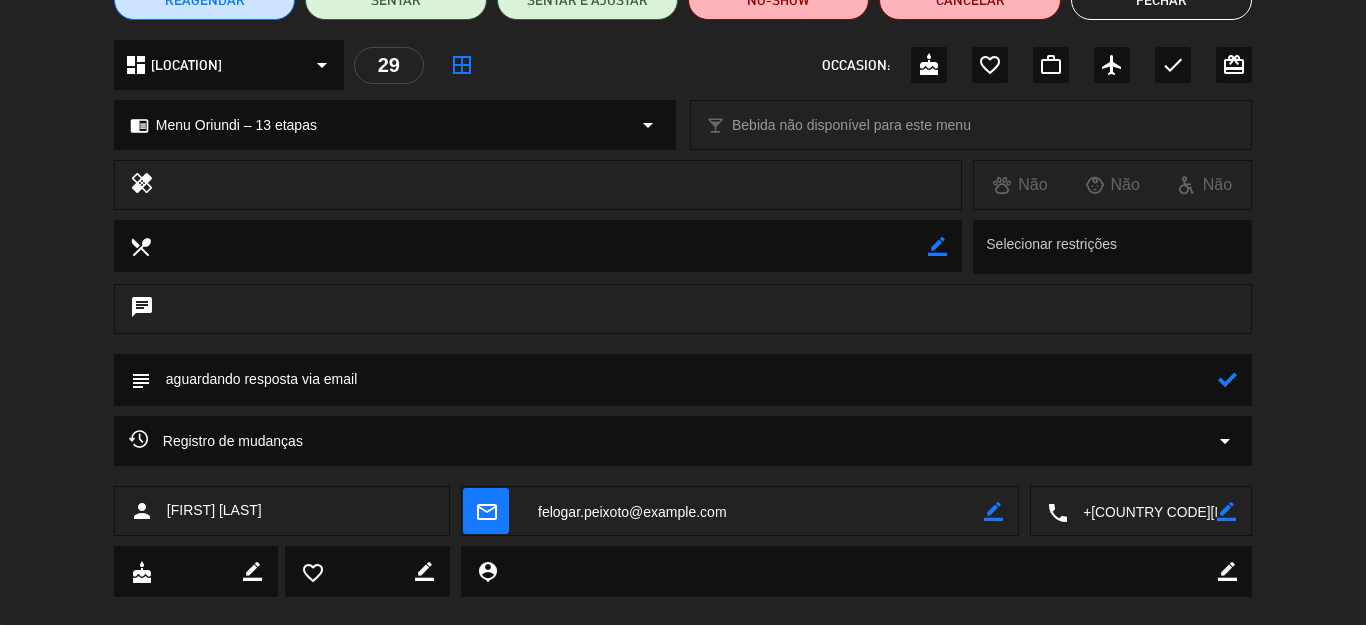 drag, startPoint x: 1254, startPoint y: 398, endPoint x: 1235, endPoint y: 396, distance: 19.104973 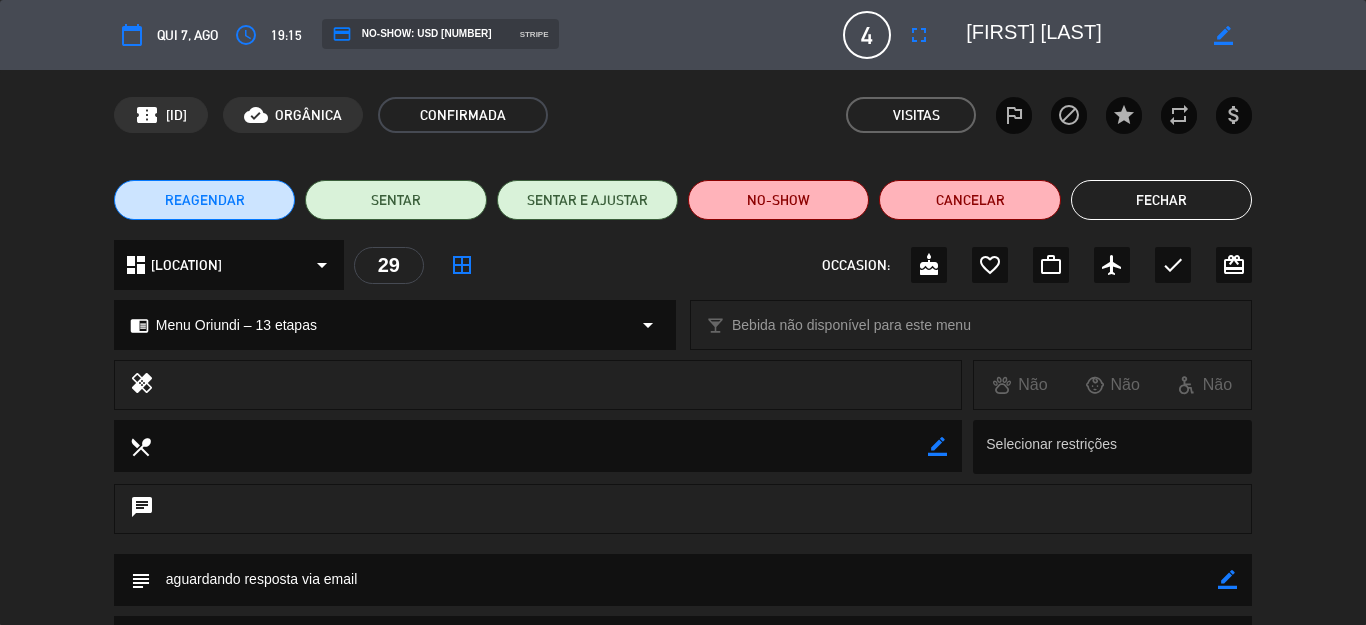 scroll, scrollTop: 200, scrollLeft: 0, axis: vertical 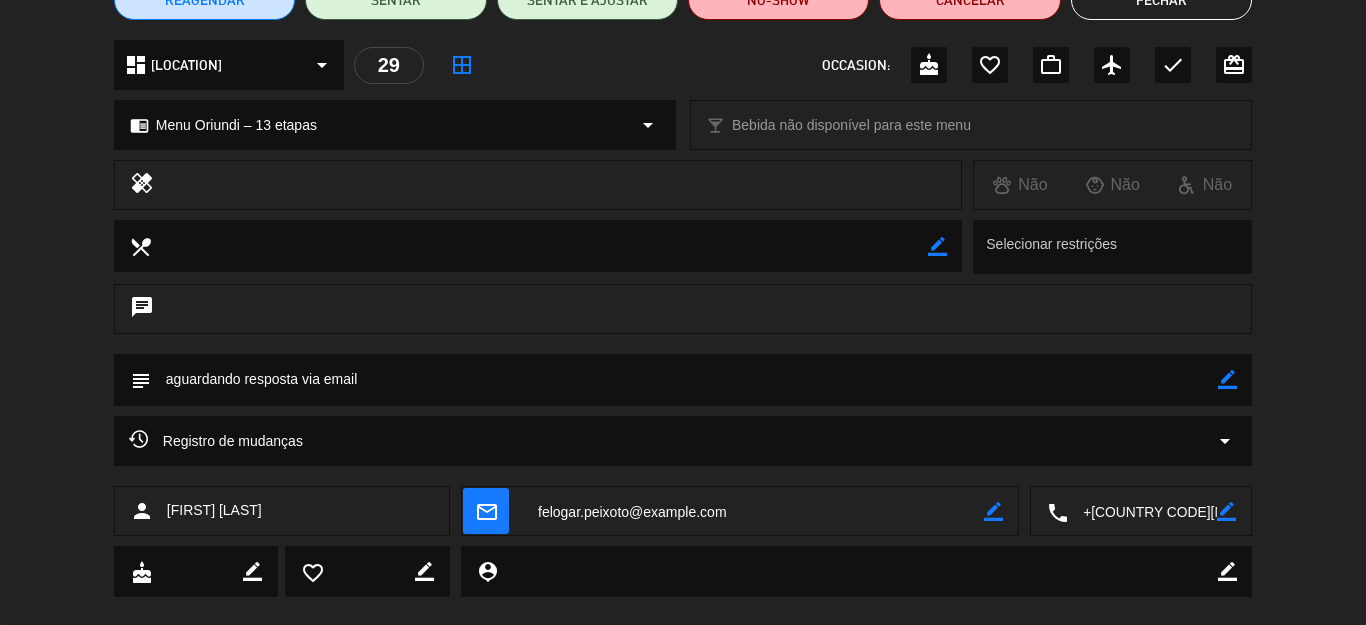click on "border_color" 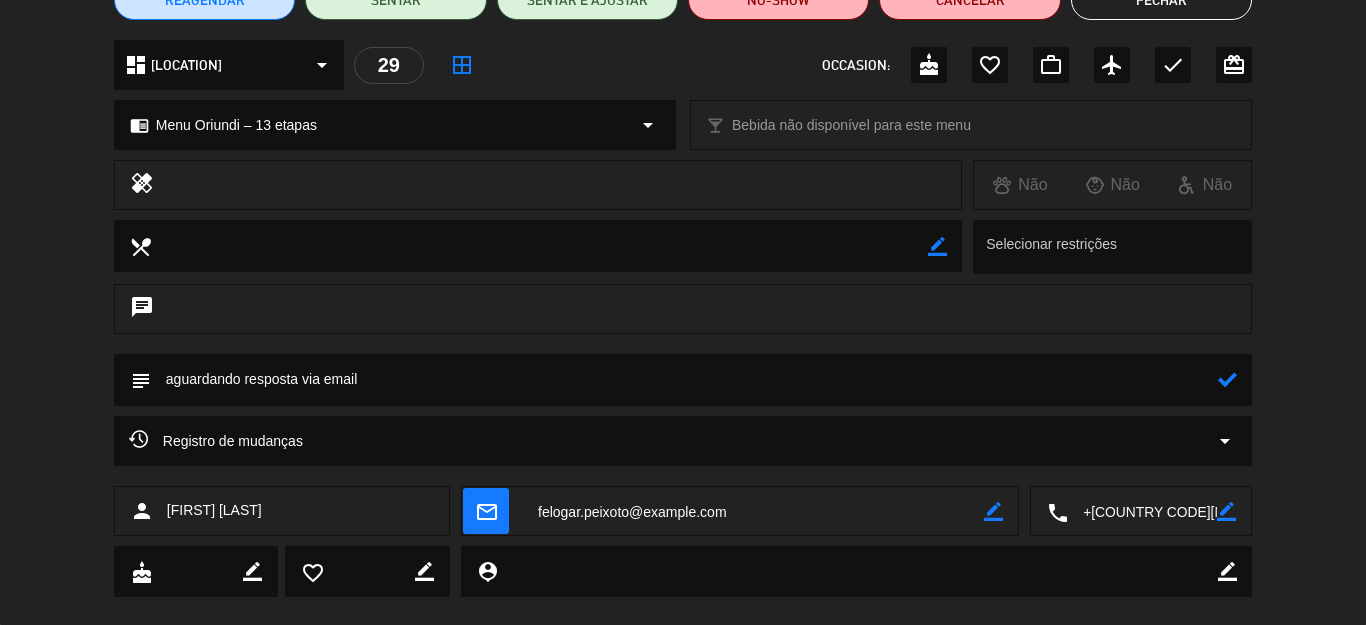 click 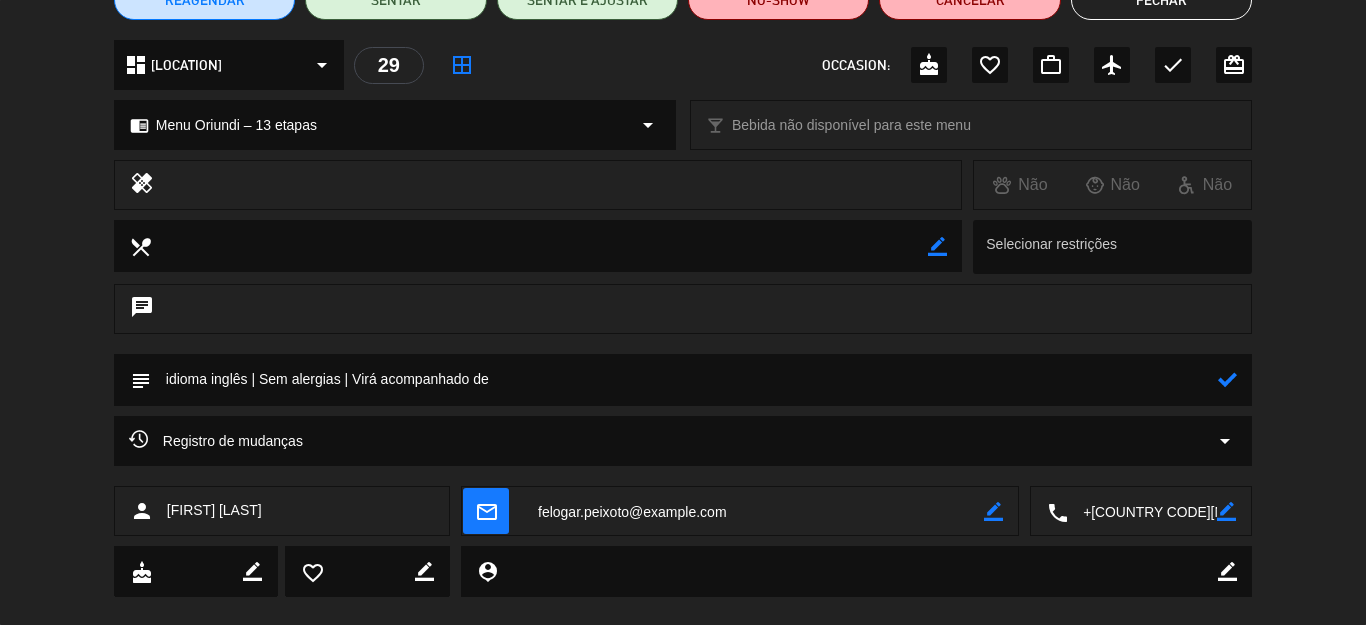 paste on "Fernando
Camila
Louie
Suzy" 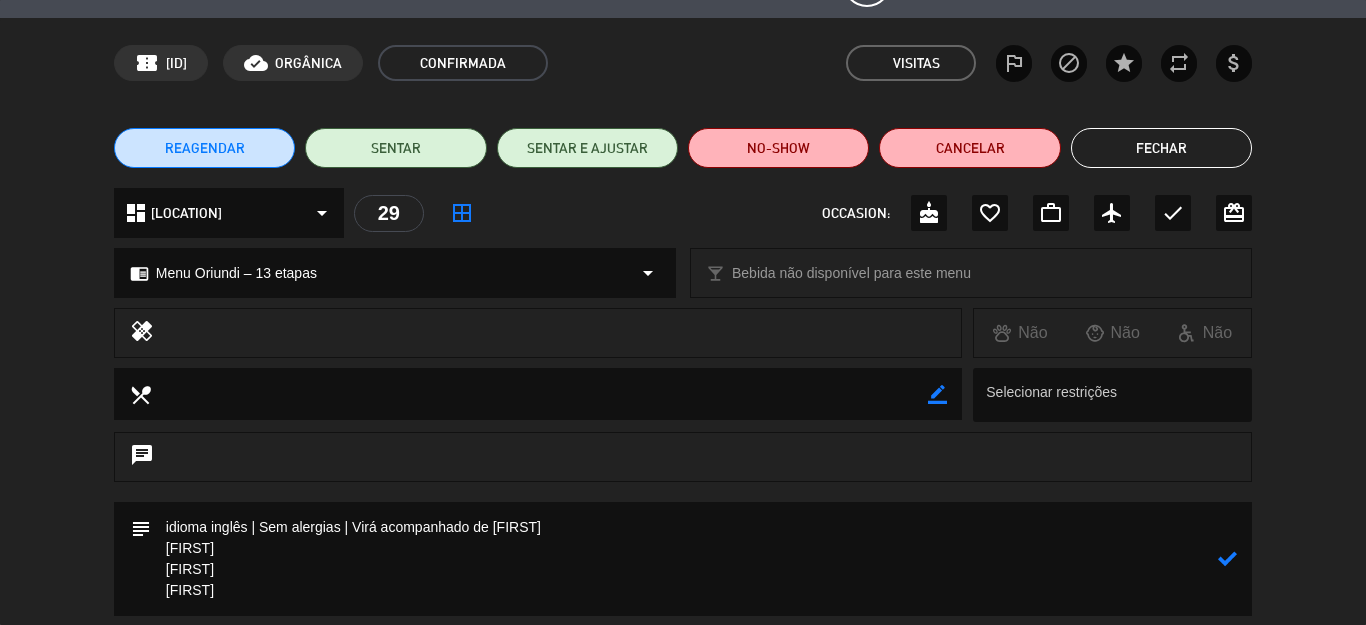 scroll, scrollTop: 100, scrollLeft: 0, axis: vertical 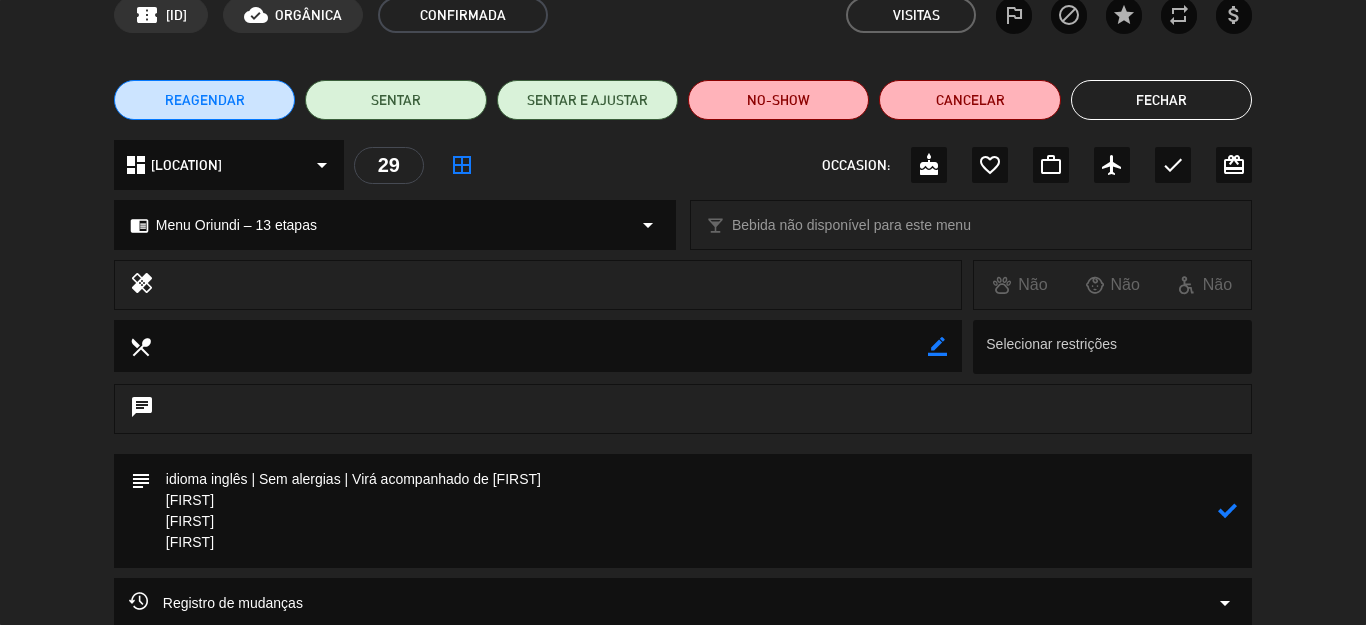 drag, startPoint x: 557, startPoint y: 472, endPoint x: 494, endPoint y: 466, distance: 63.28507 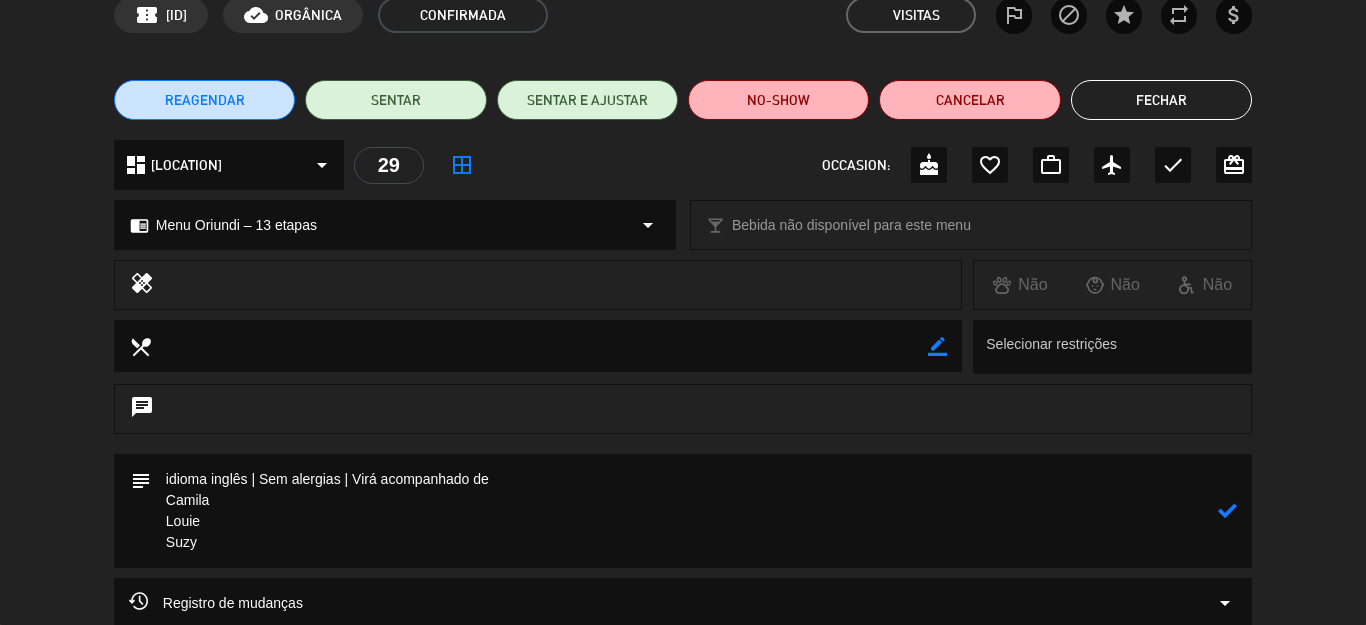 click 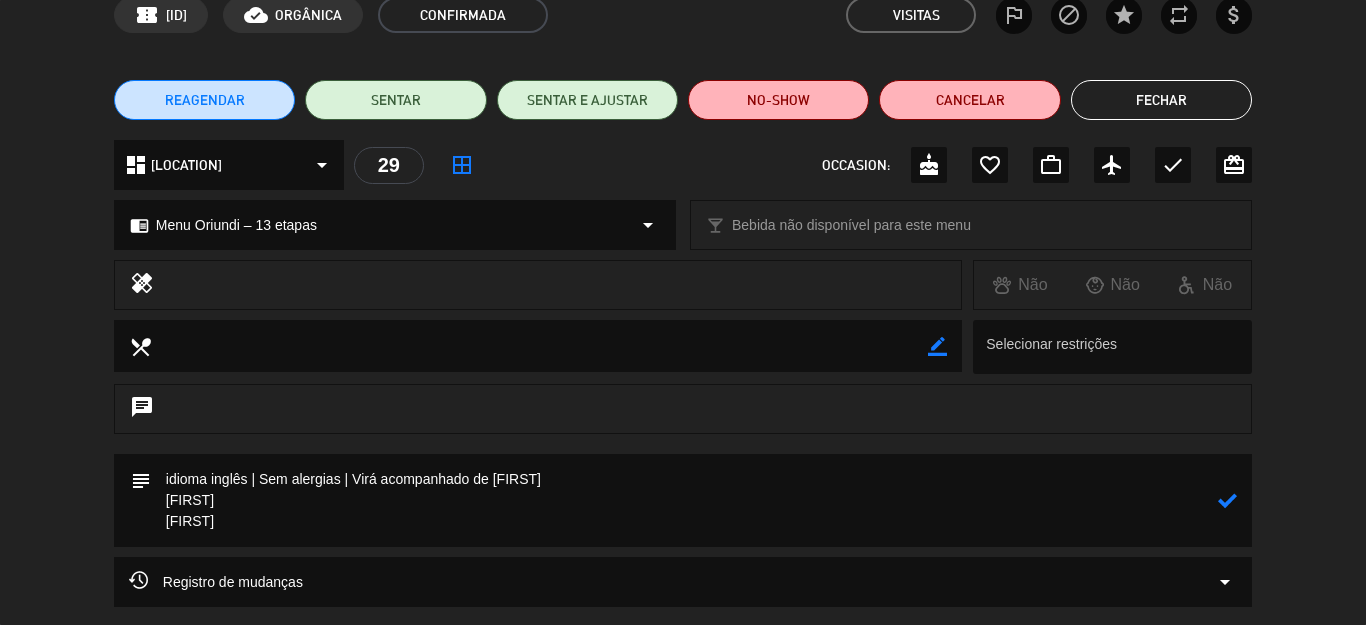 click 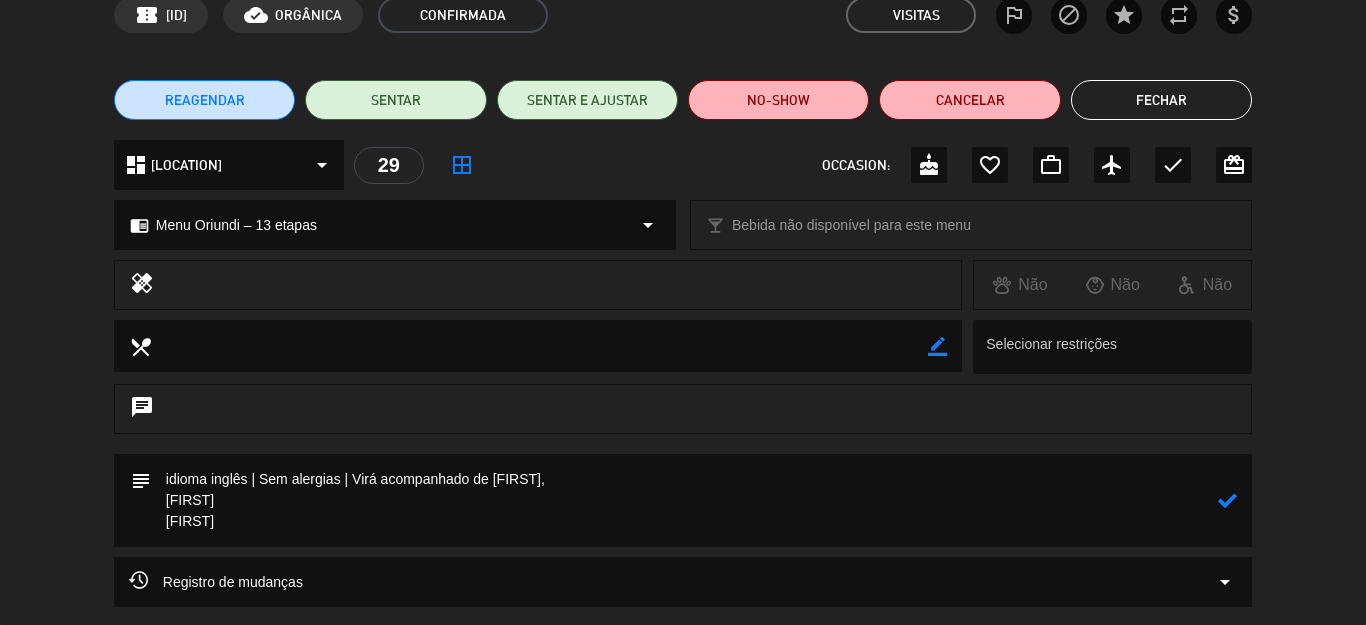drag, startPoint x: 160, startPoint y: 498, endPoint x: 171, endPoint y: 498, distance: 11 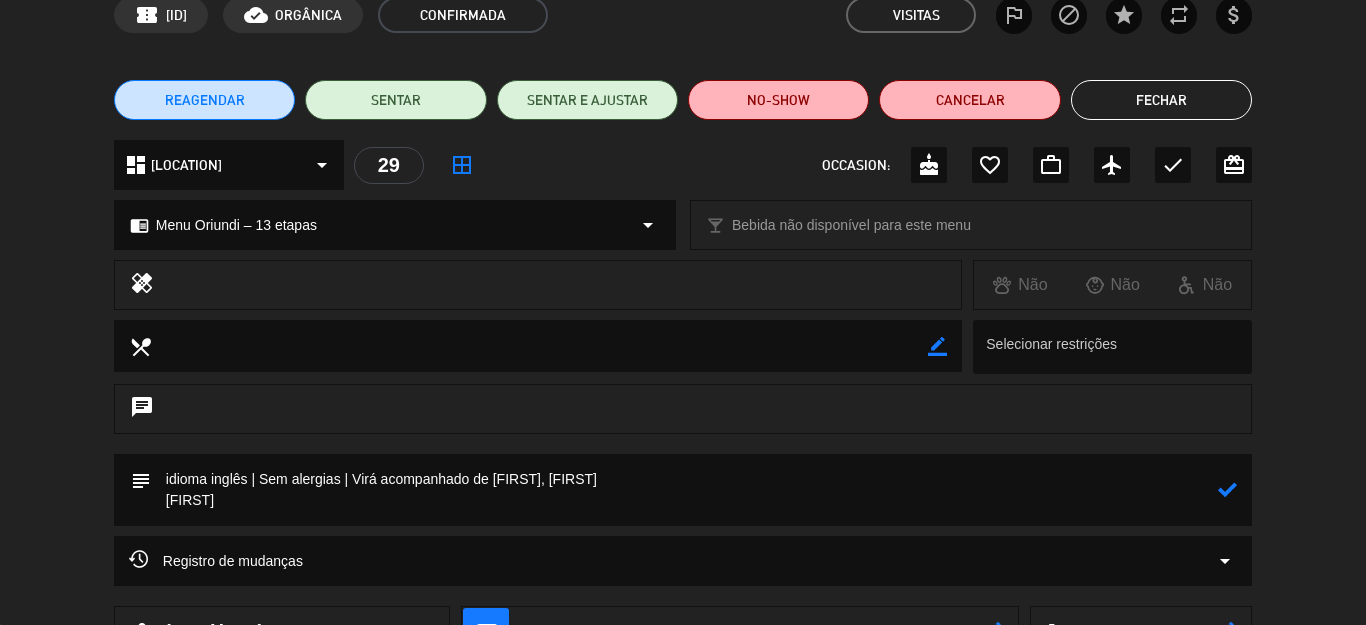 click 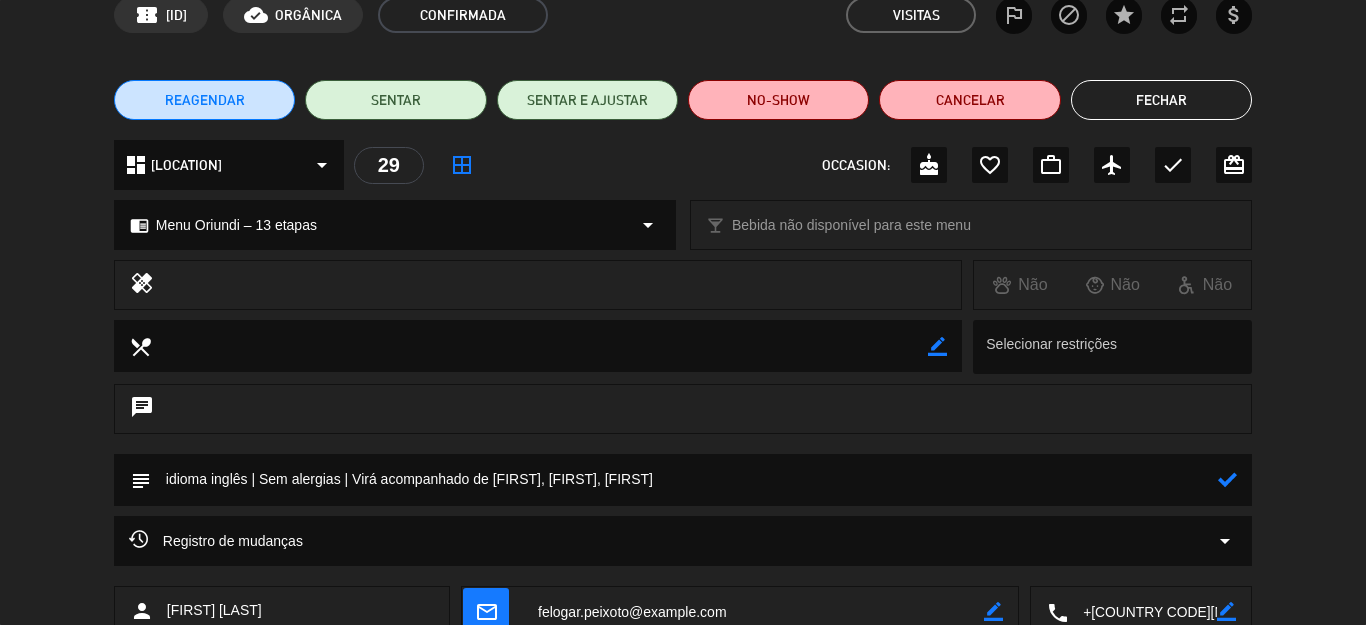 click 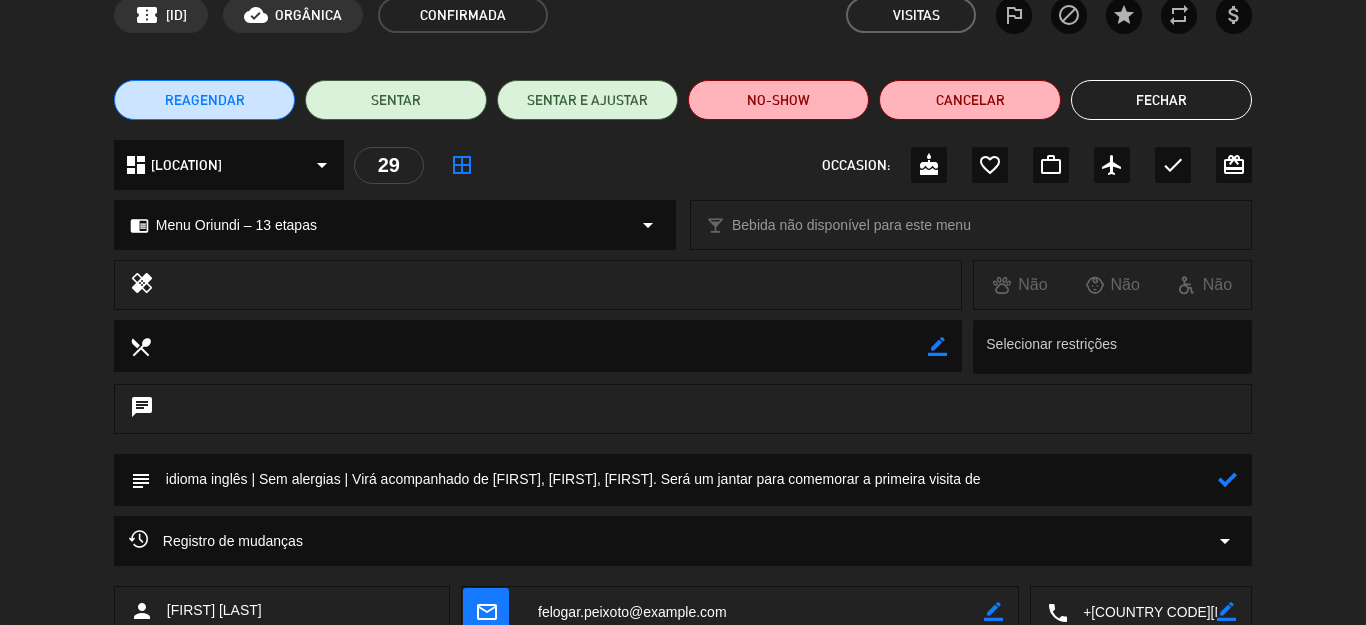 drag, startPoint x: 585, startPoint y: 476, endPoint x: 605, endPoint y: 474, distance: 20.09975 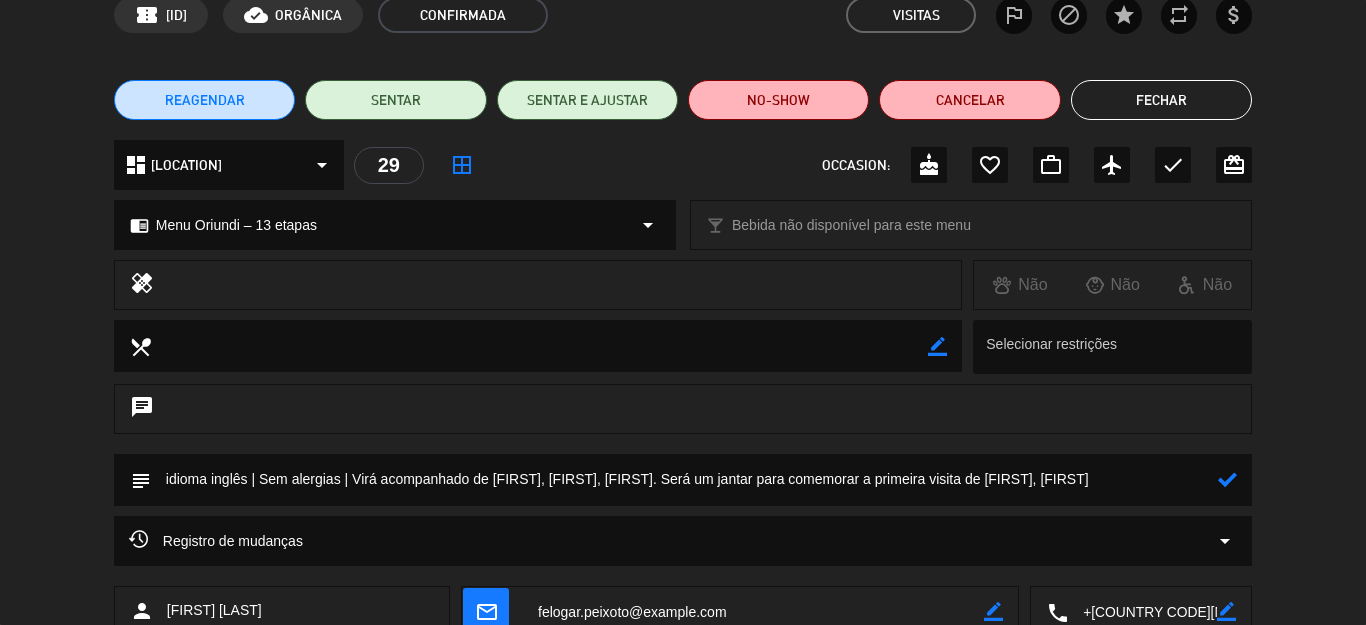 click 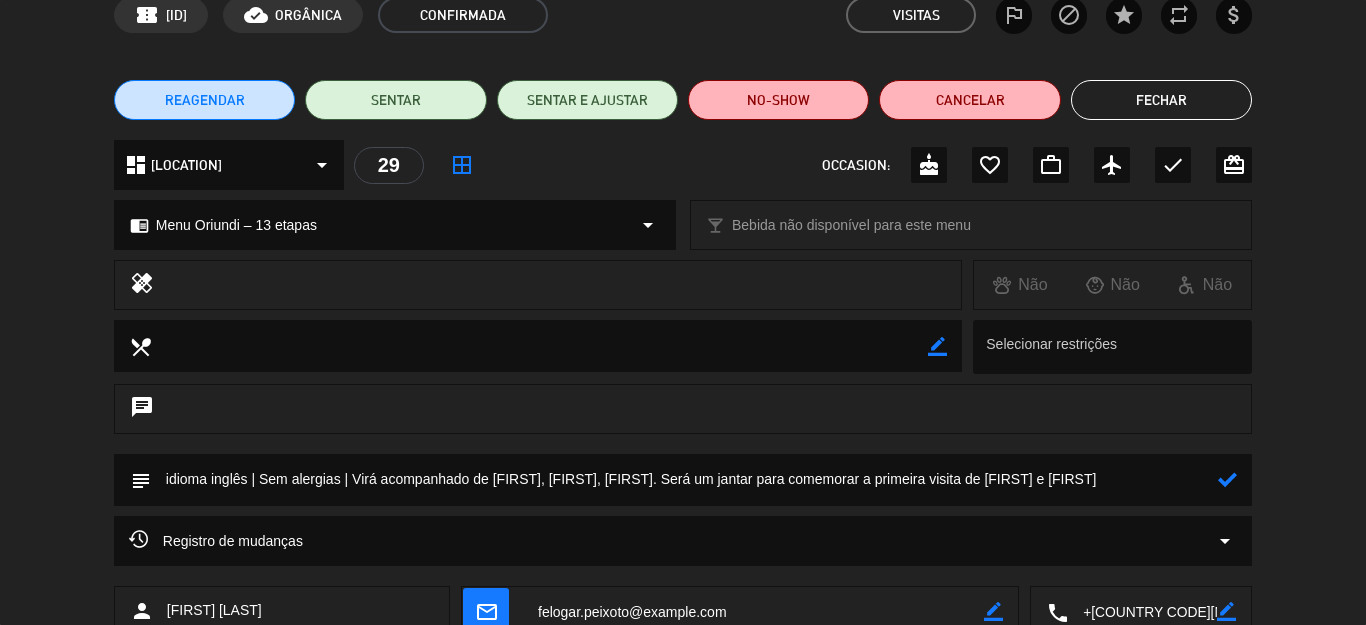 click 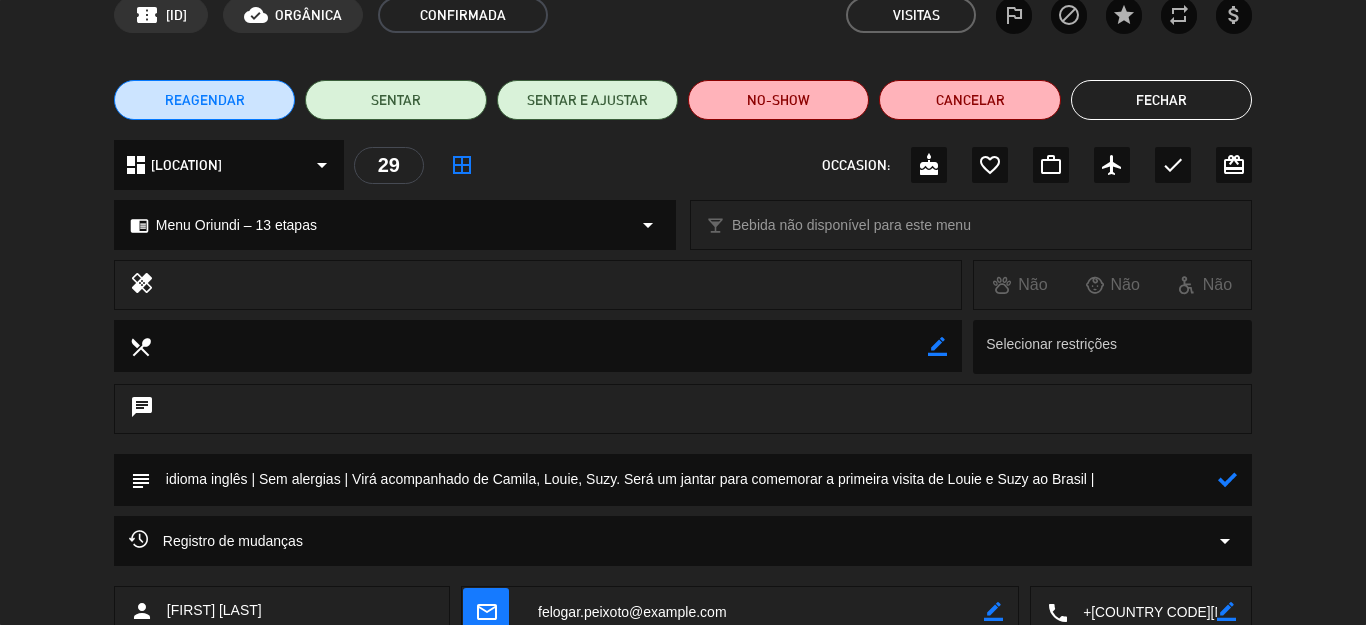 scroll, scrollTop: 0, scrollLeft: 0, axis: both 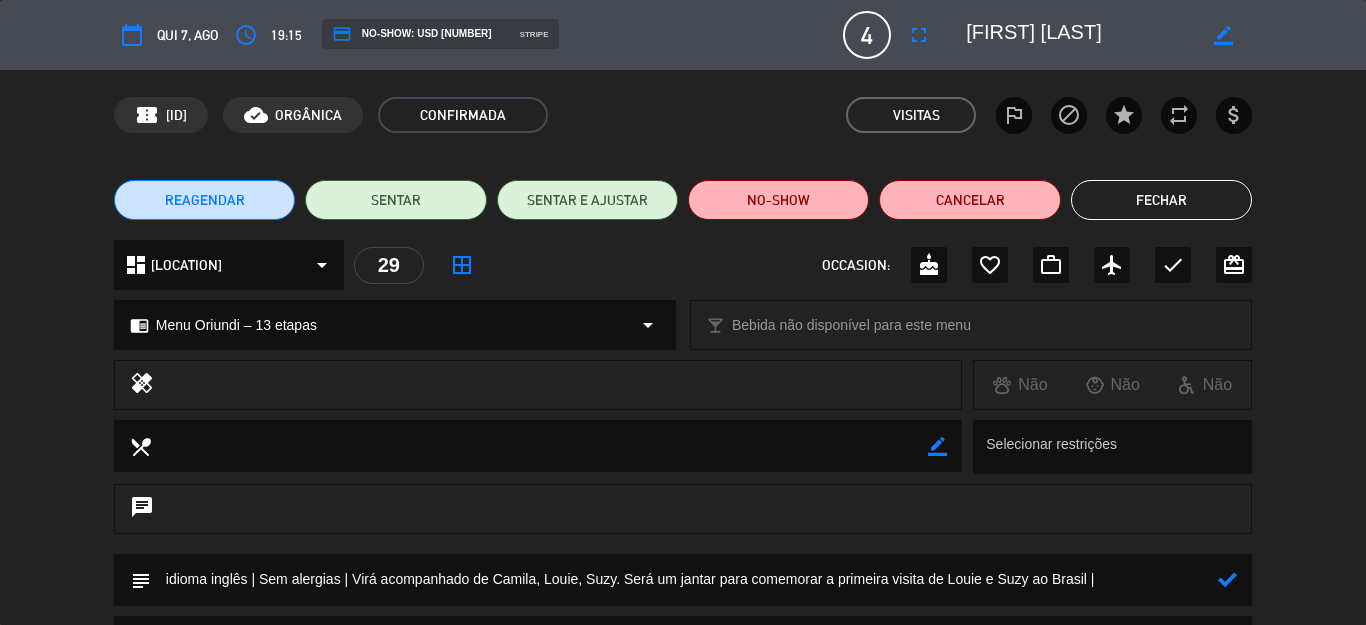 click 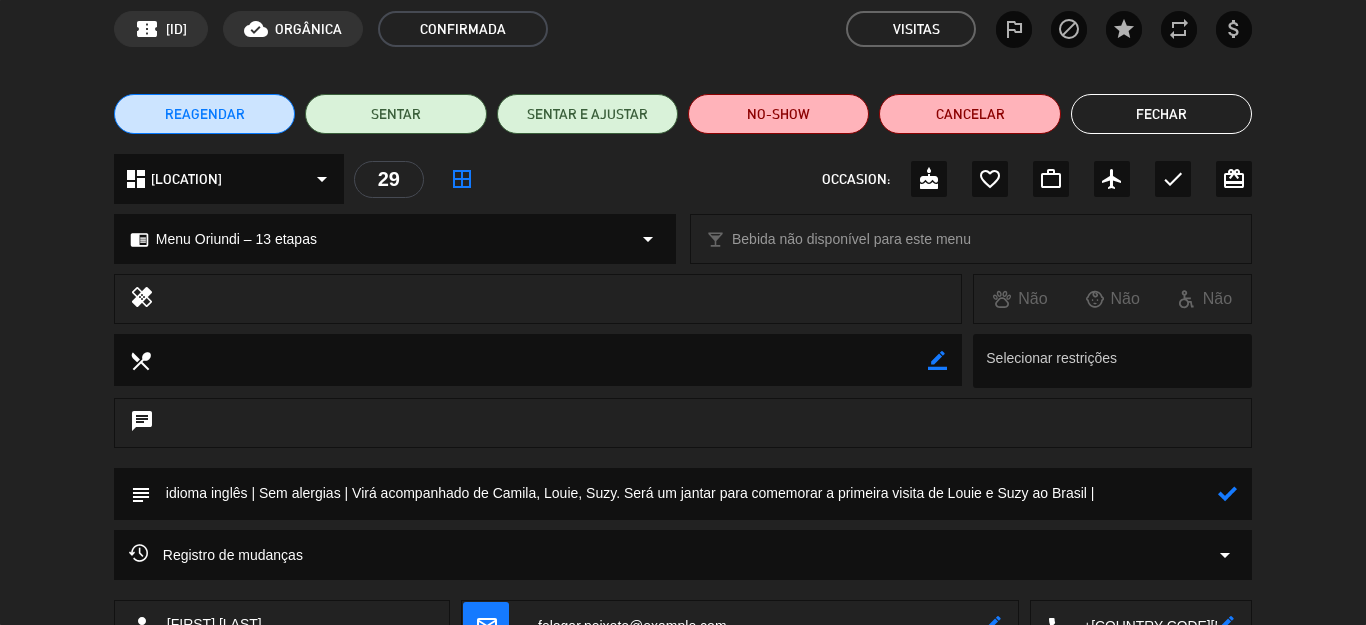 scroll, scrollTop: 200, scrollLeft: 0, axis: vertical 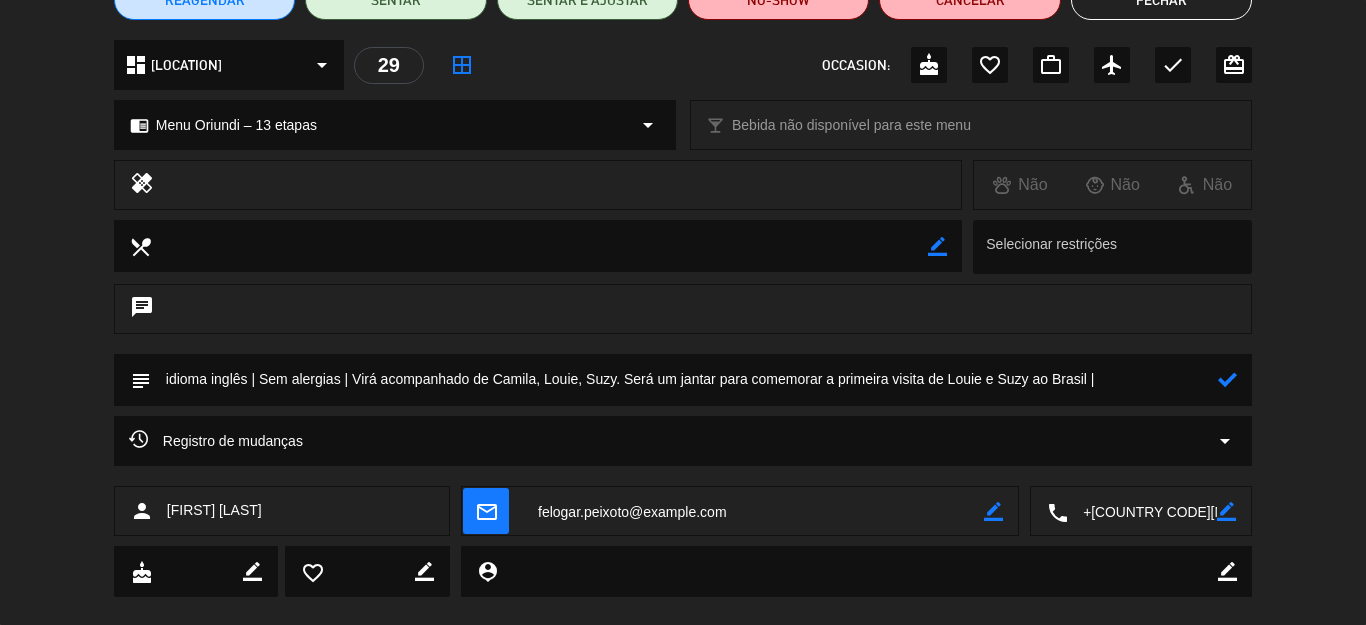 click 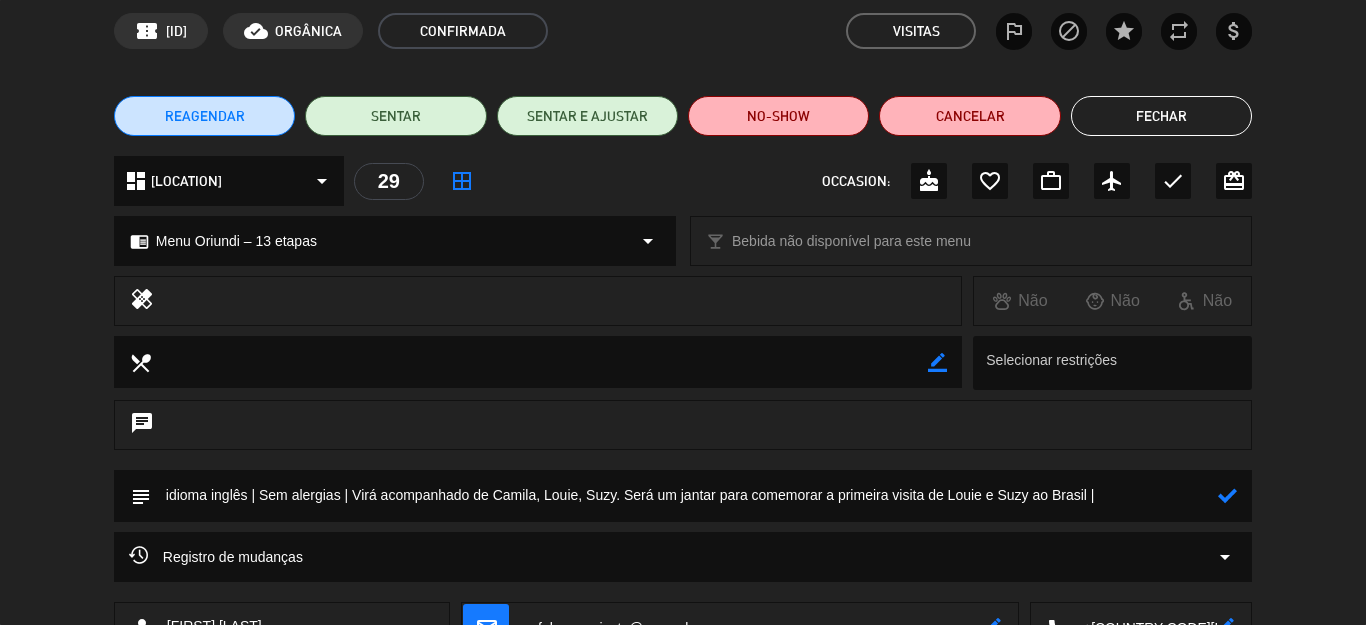 scroll, scrollTop: 0, scrollLeft: 0, axis: both 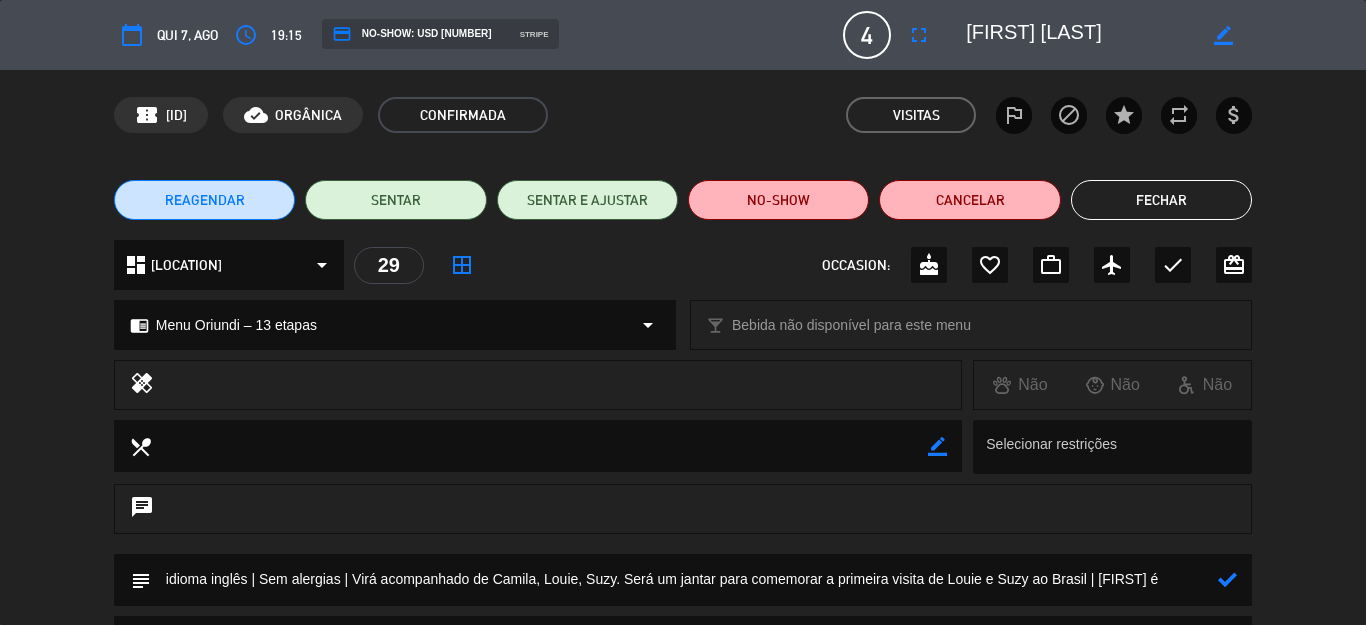 paste on "Consultor de Negócios" 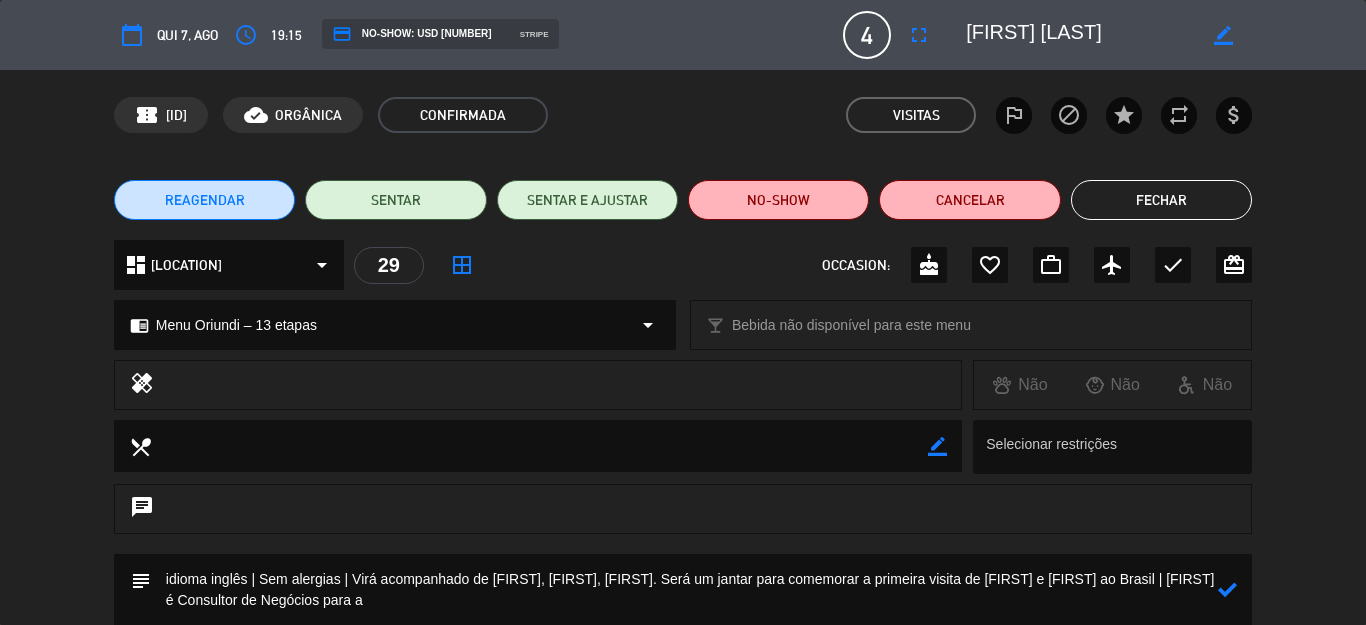 paste on "Austin Data Labs" 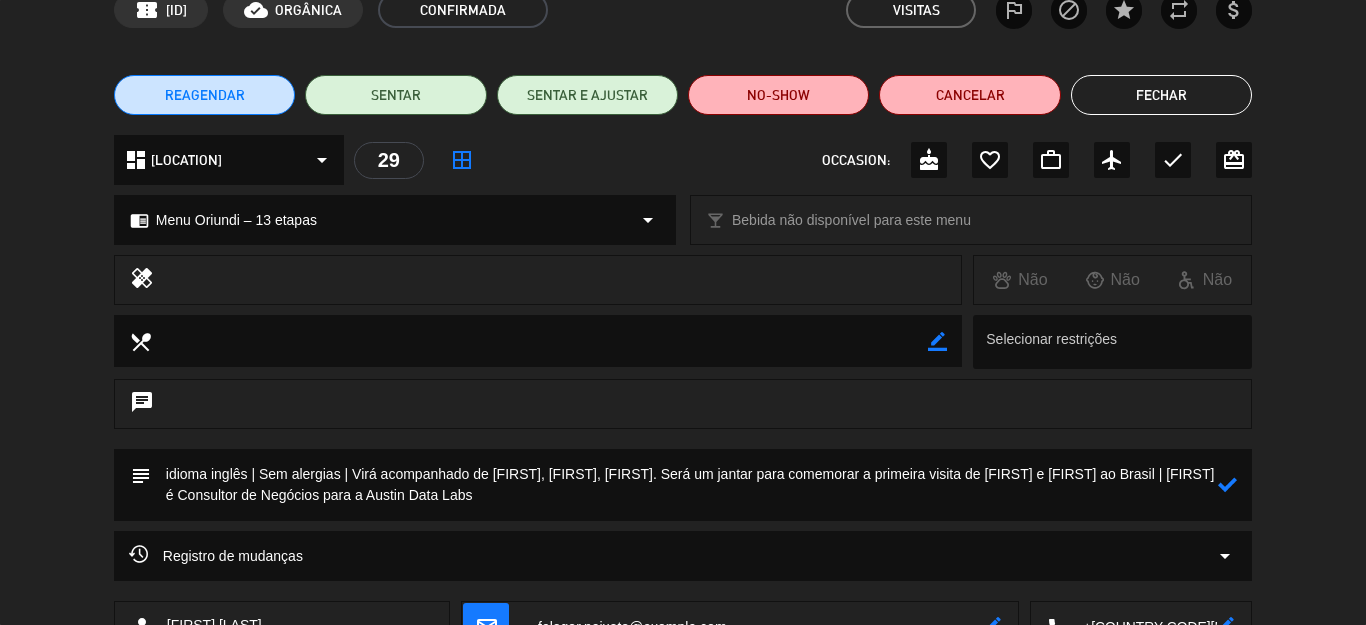 scroll, scrollTop: 252, scrollLeft: 0, axis: vertical 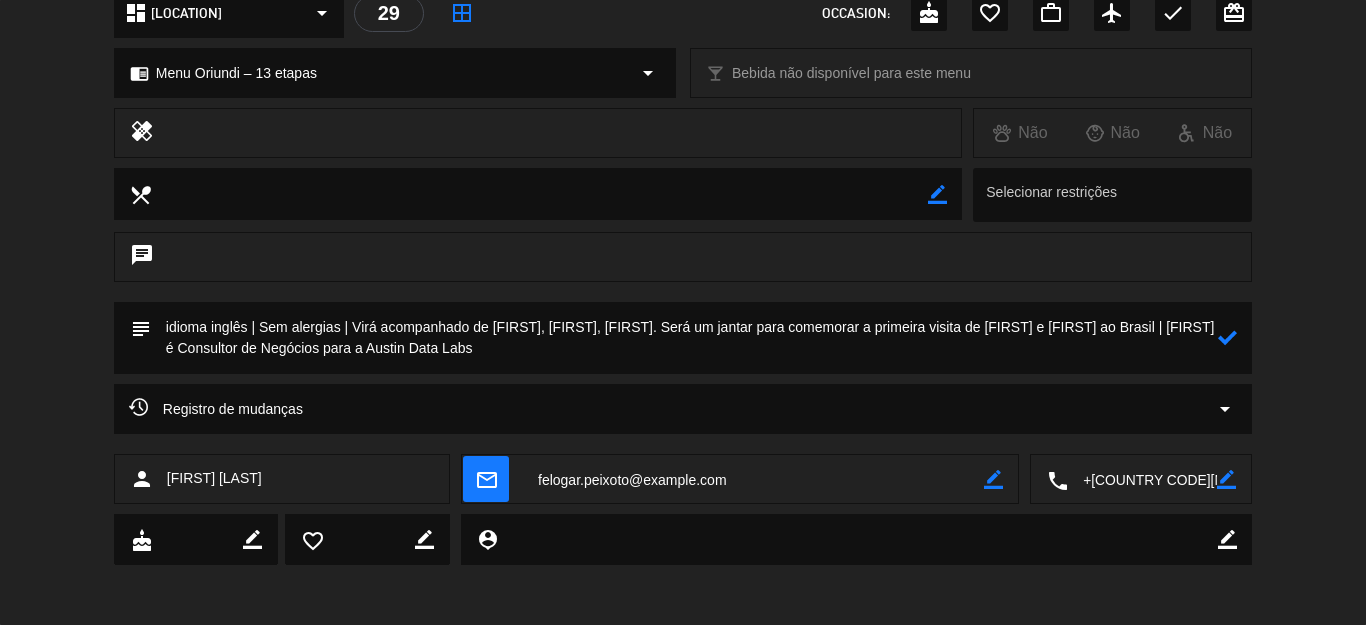 click 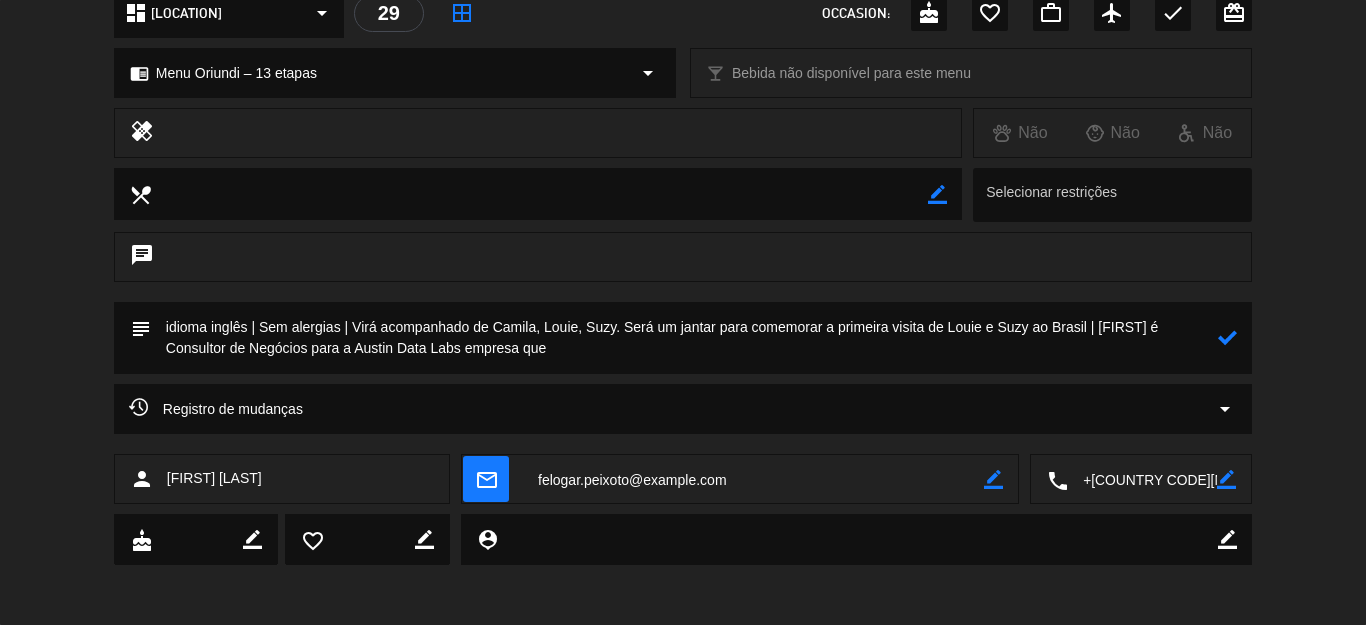 paste on "Colocando a ciência de dados em ação no coração da cadeia global de abastecimento alimentar" 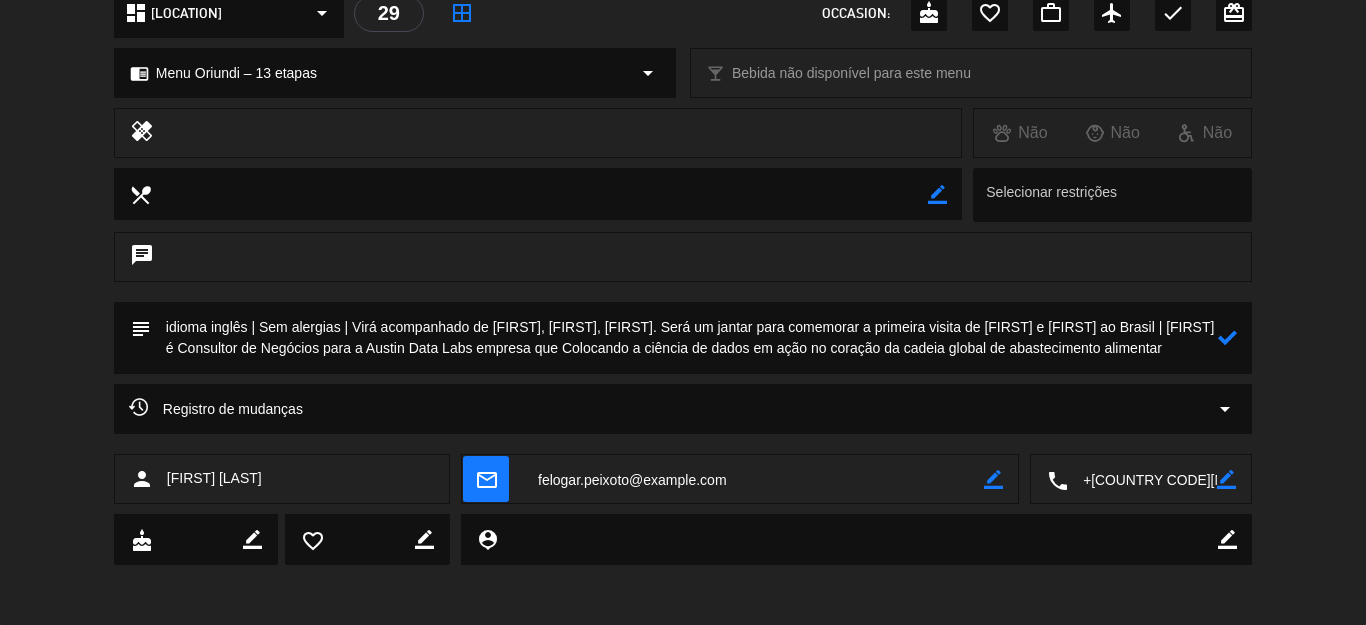 click 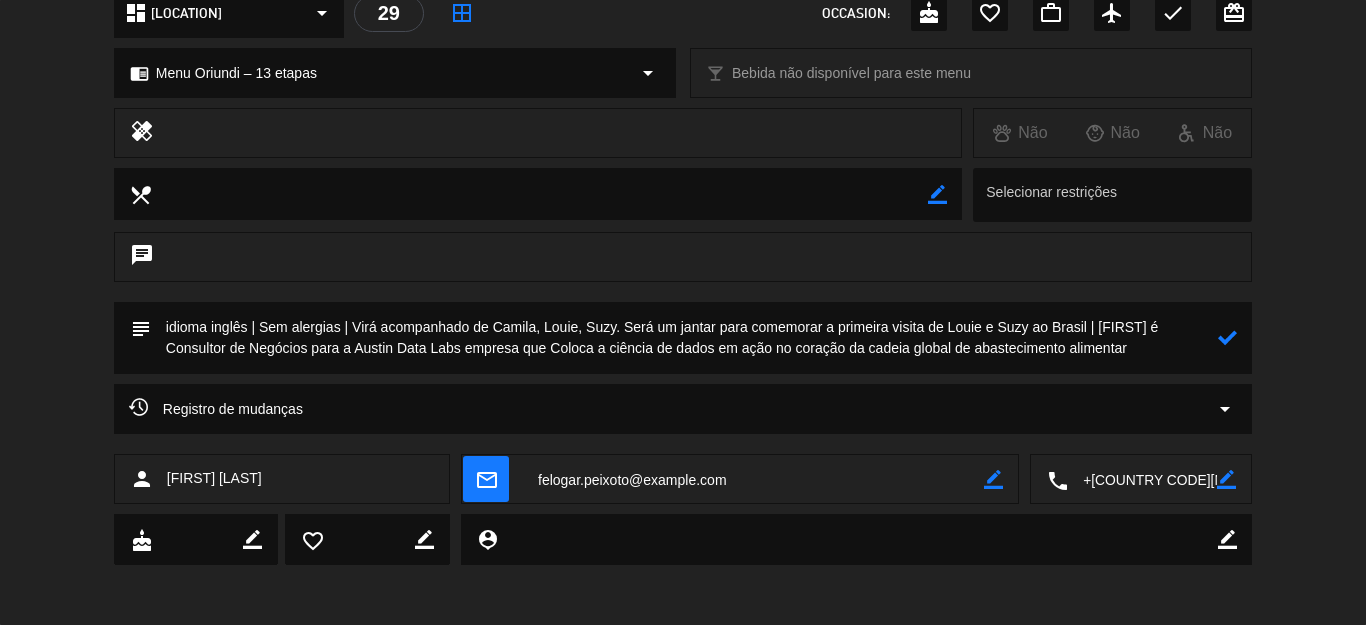 type on "idioma inglês | Sem alergias | Virá acompanhado de Camila, Louie, Suzy. Será um jantar para comemorar a primeira visita de Louie e Suzy ao Brasil | Fernando é Consultor de Negócios para a Austin Data Labs empresa que Coloca a ciência de dados em ação no coração da cadeia global de abastecimento alimentar" 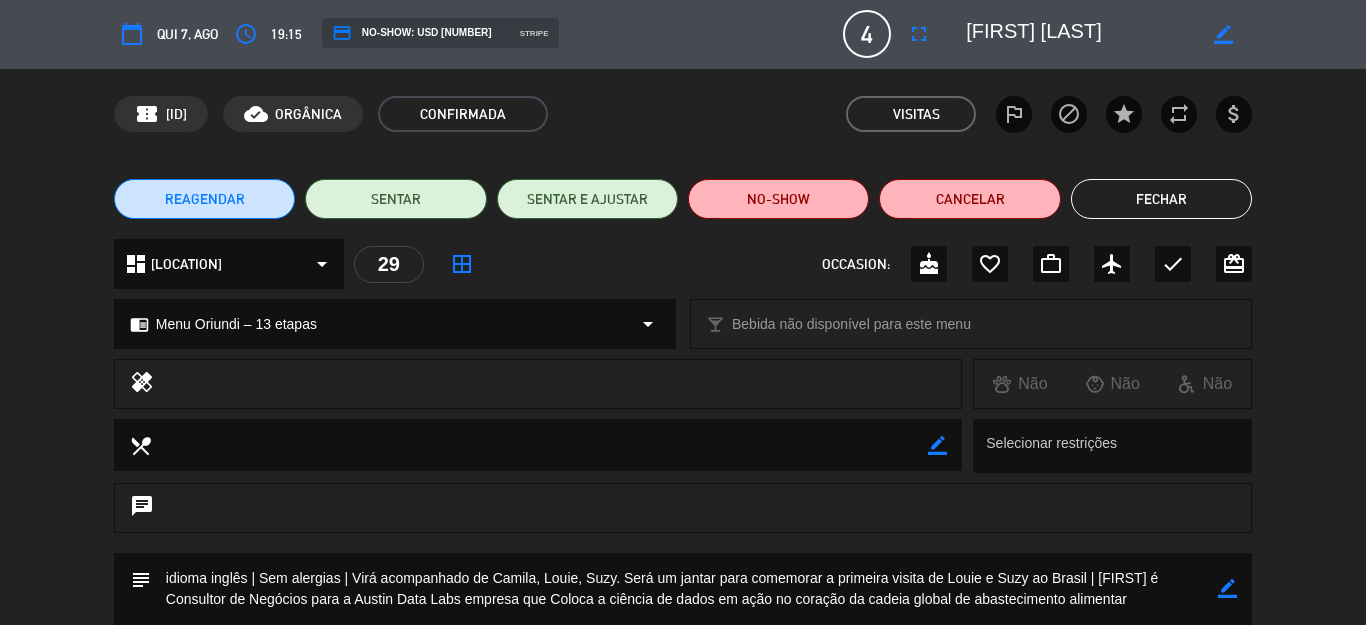 scroll, scrollTop: 0, scrollLeft: 0, axis: both 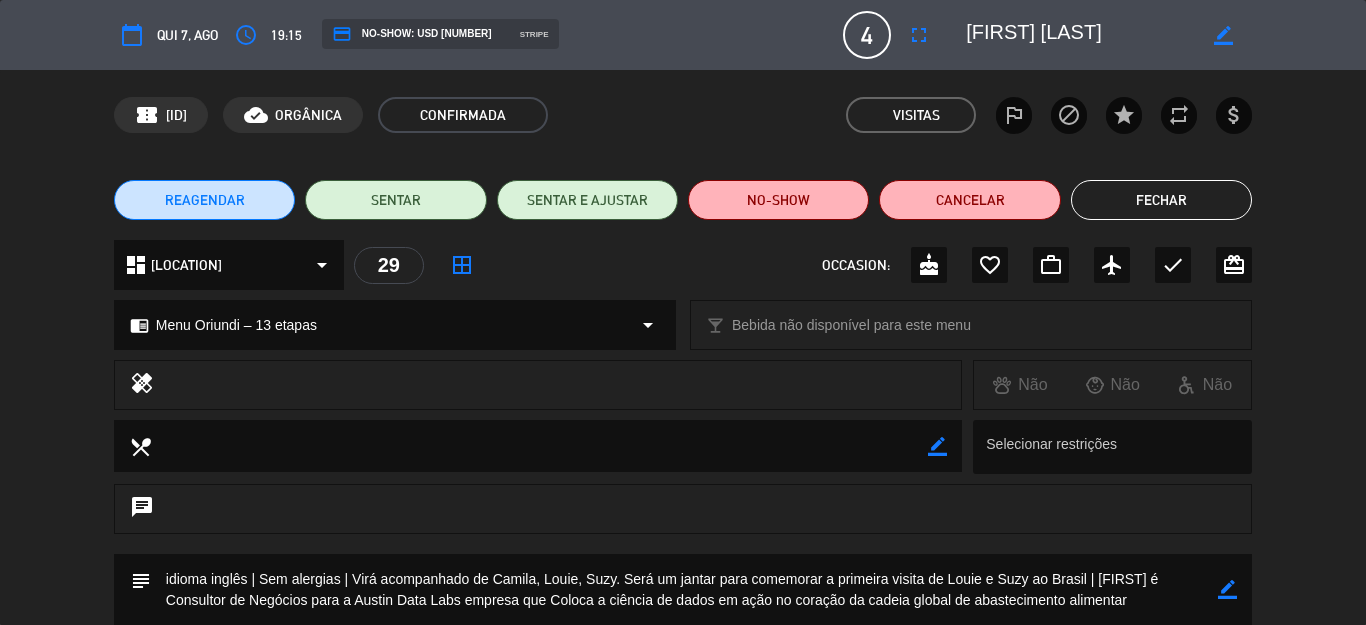 click on "Fechar" 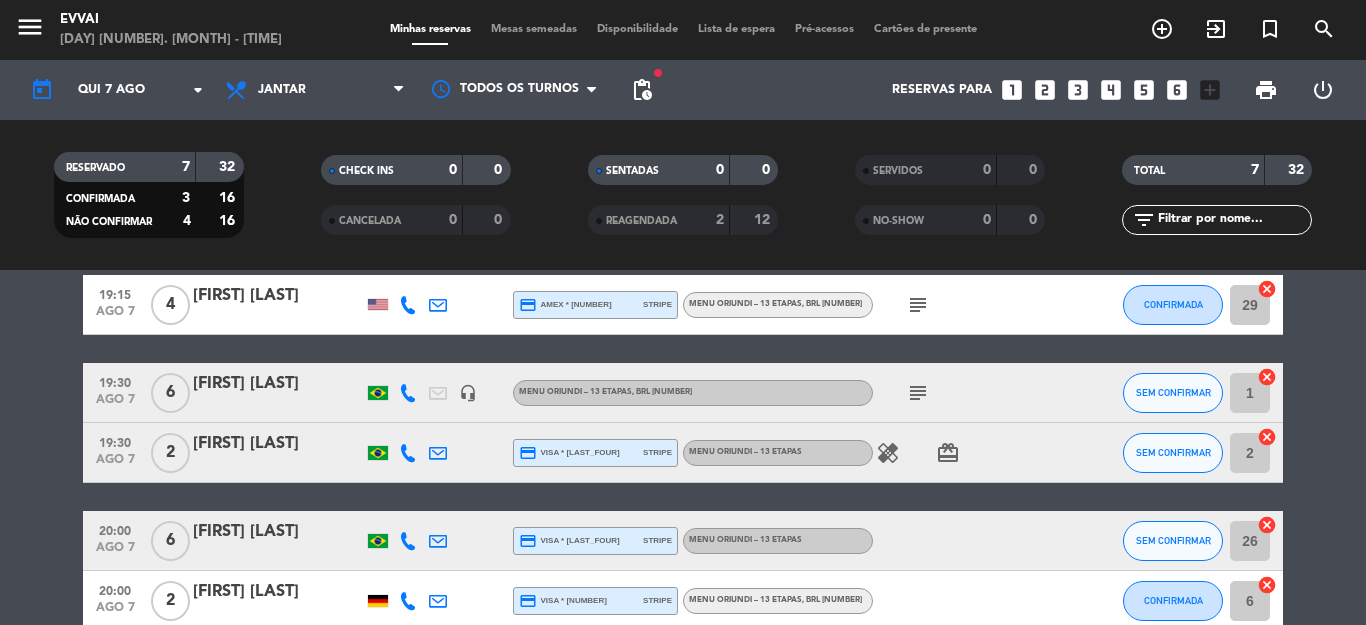 scroll, scrollTop: 200, scrollLeft: 0, axis: vertical 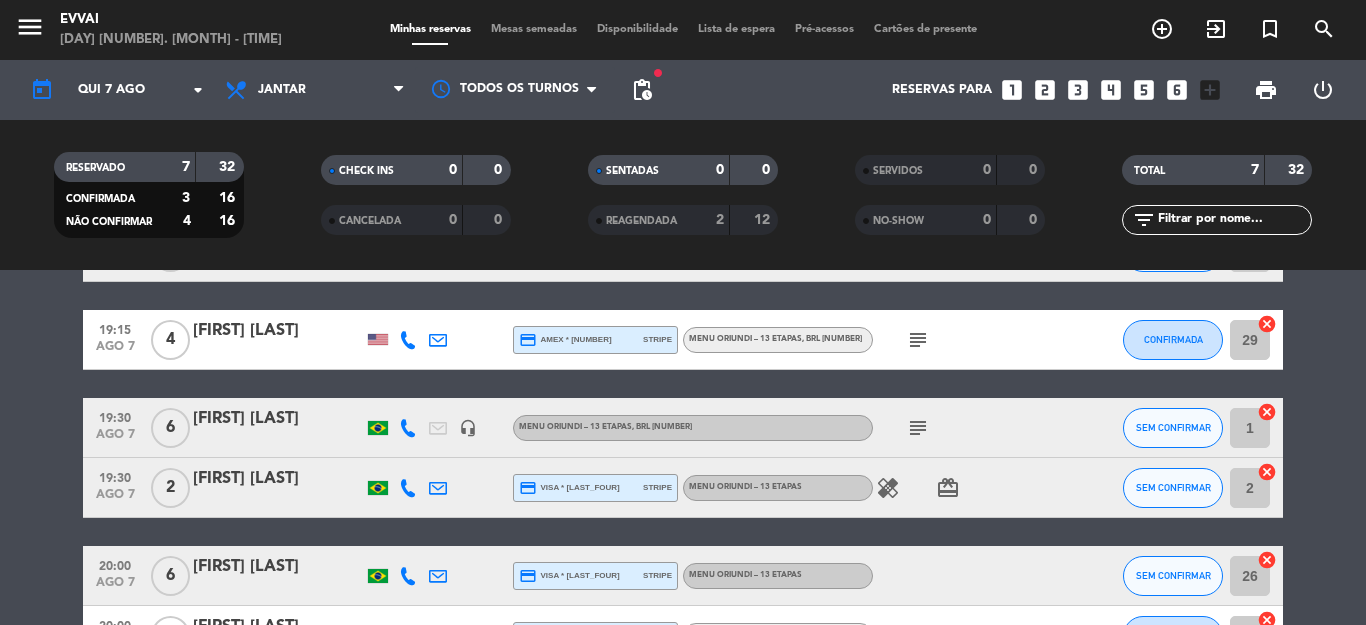 click on "[NAME] Ferraz" 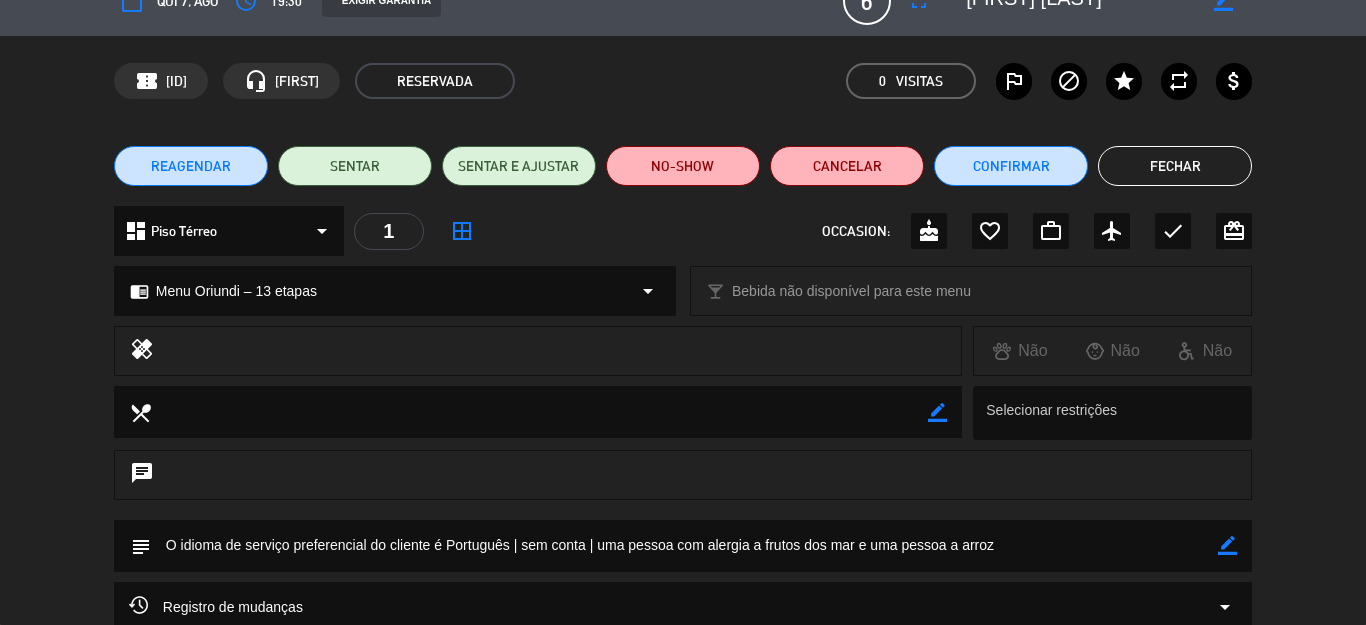 scroll, scrollTop: 0, scrollLeft: 0, axis: both 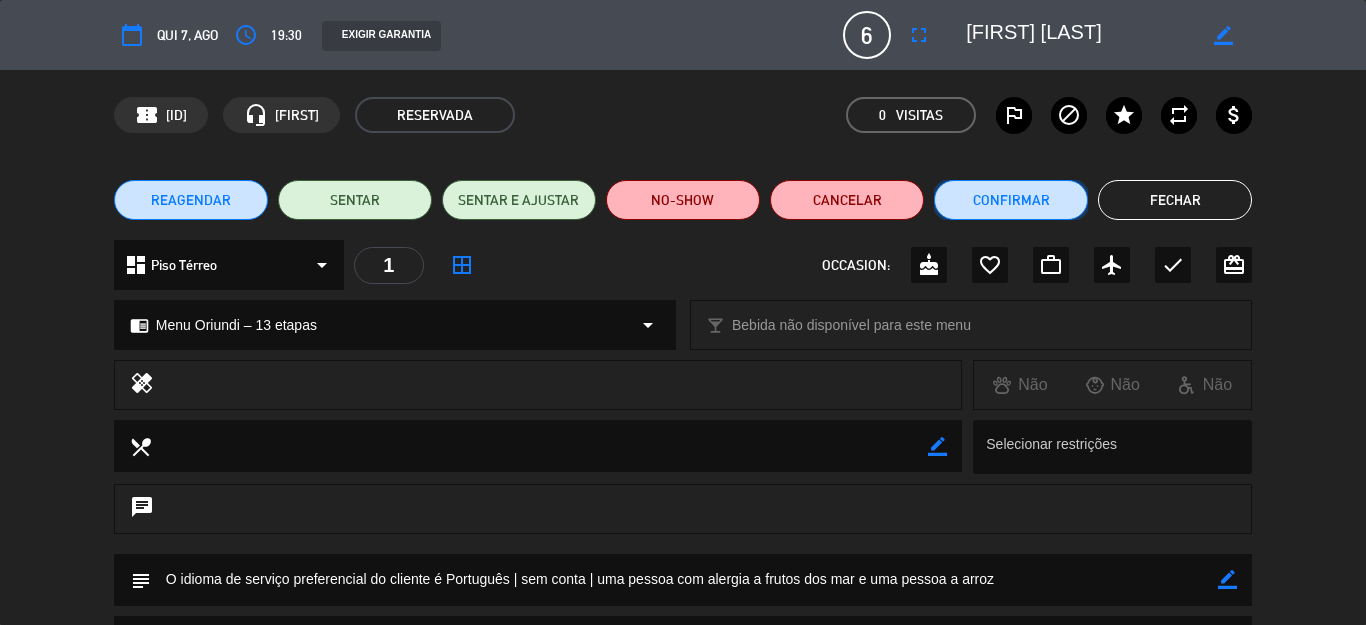 click on "Confirmar" 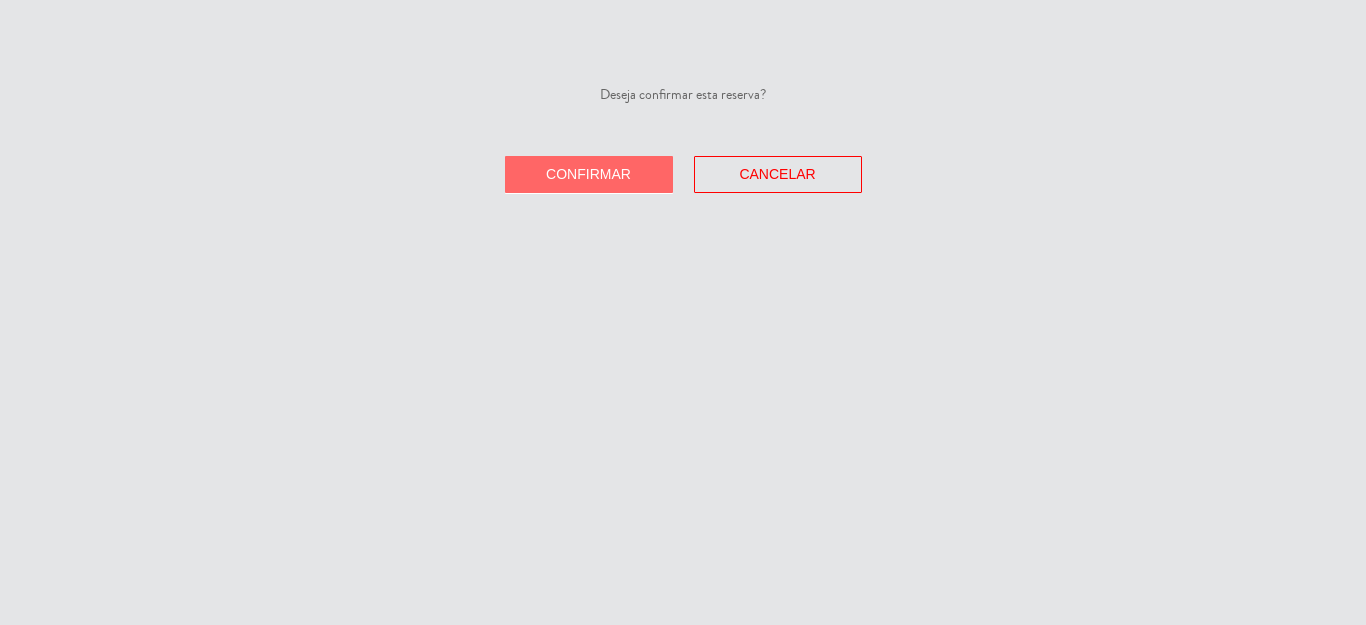 click on "Confirmar" 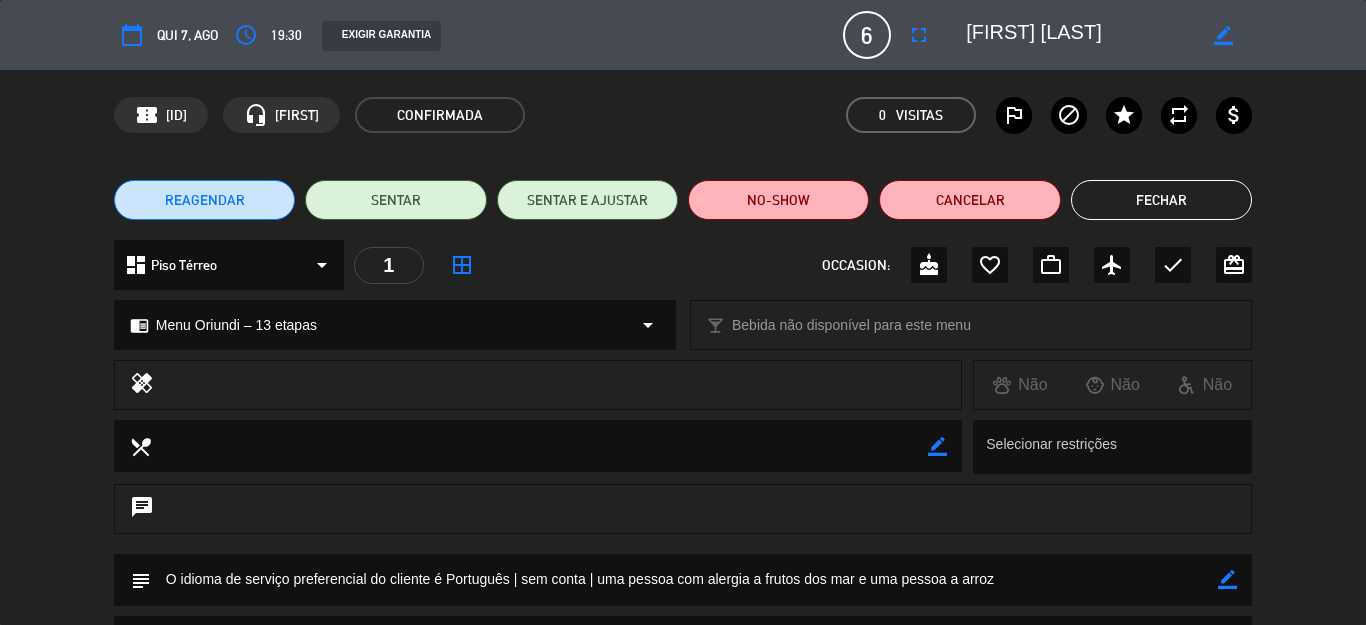 click on "Fechar" 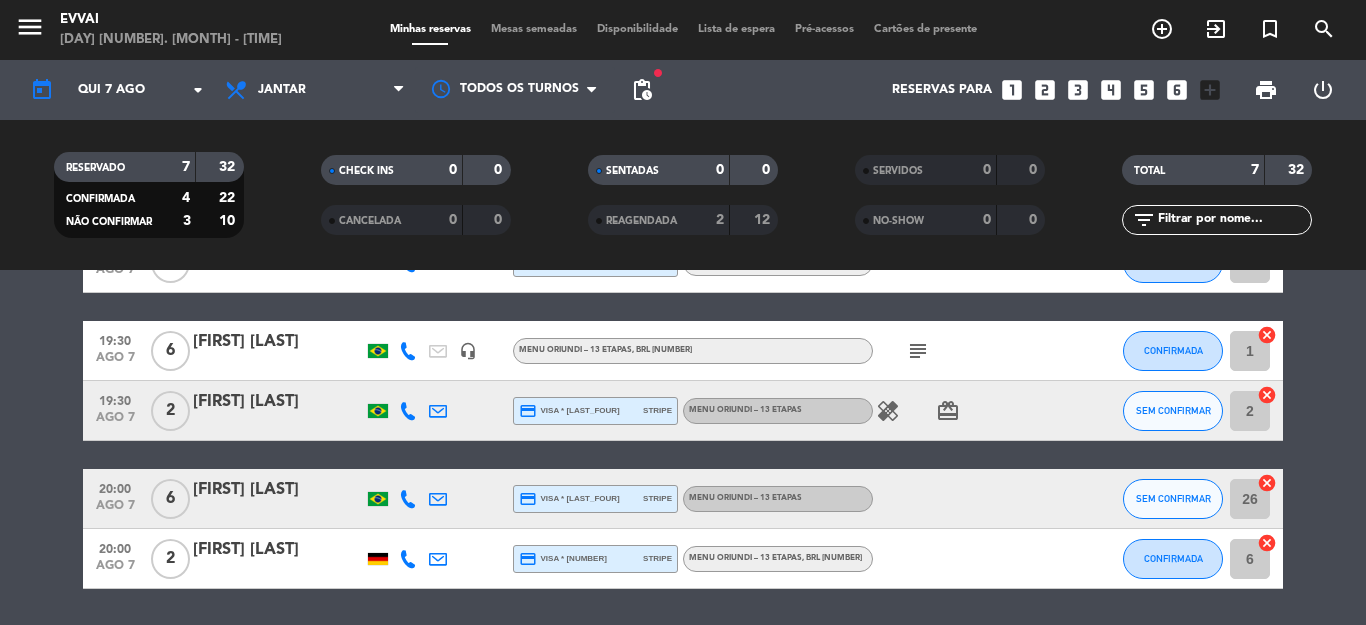 scroll, scrollTop: 241, scrollLeft: 0, axis: vertical 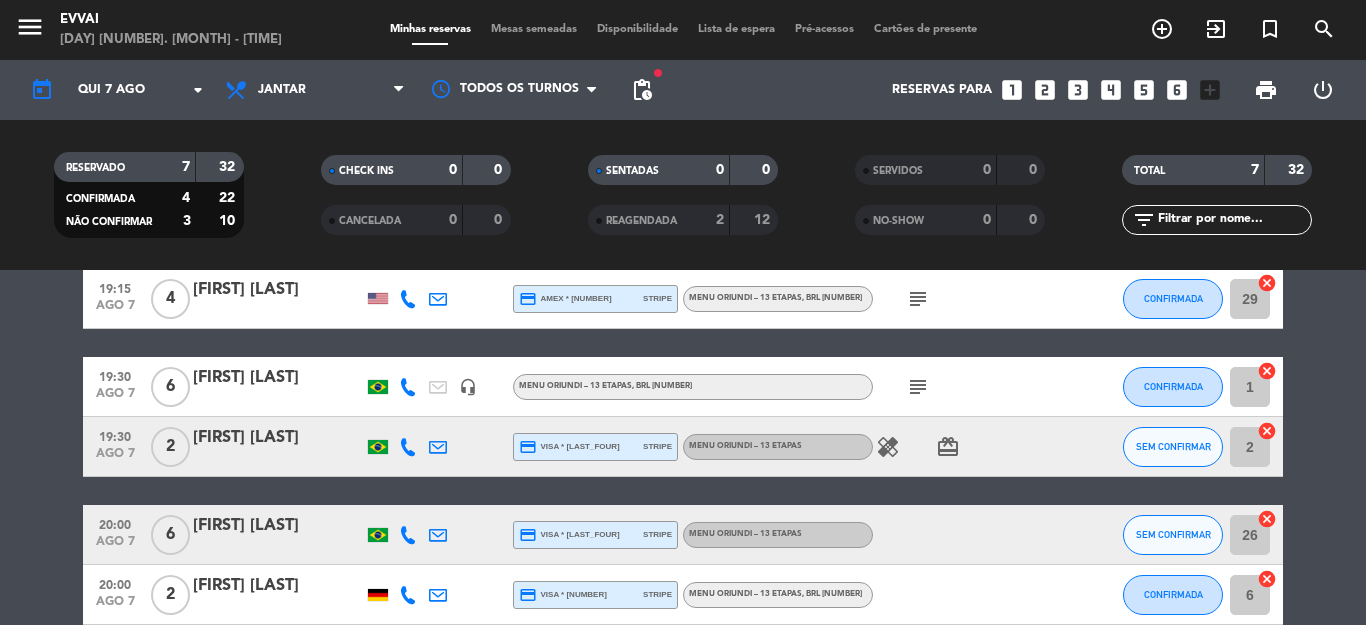click on "[FIRST] [LAST]" 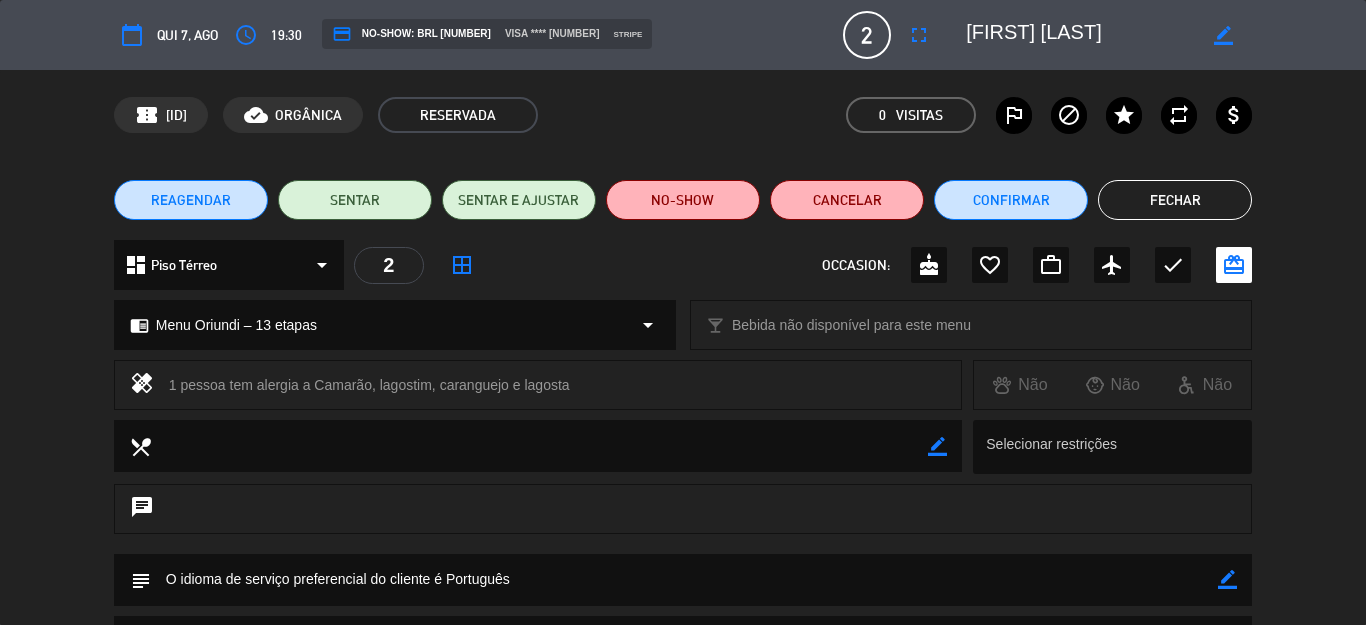 scroll, scrollTop: 232, scrollLeft: 0, axis: vertical 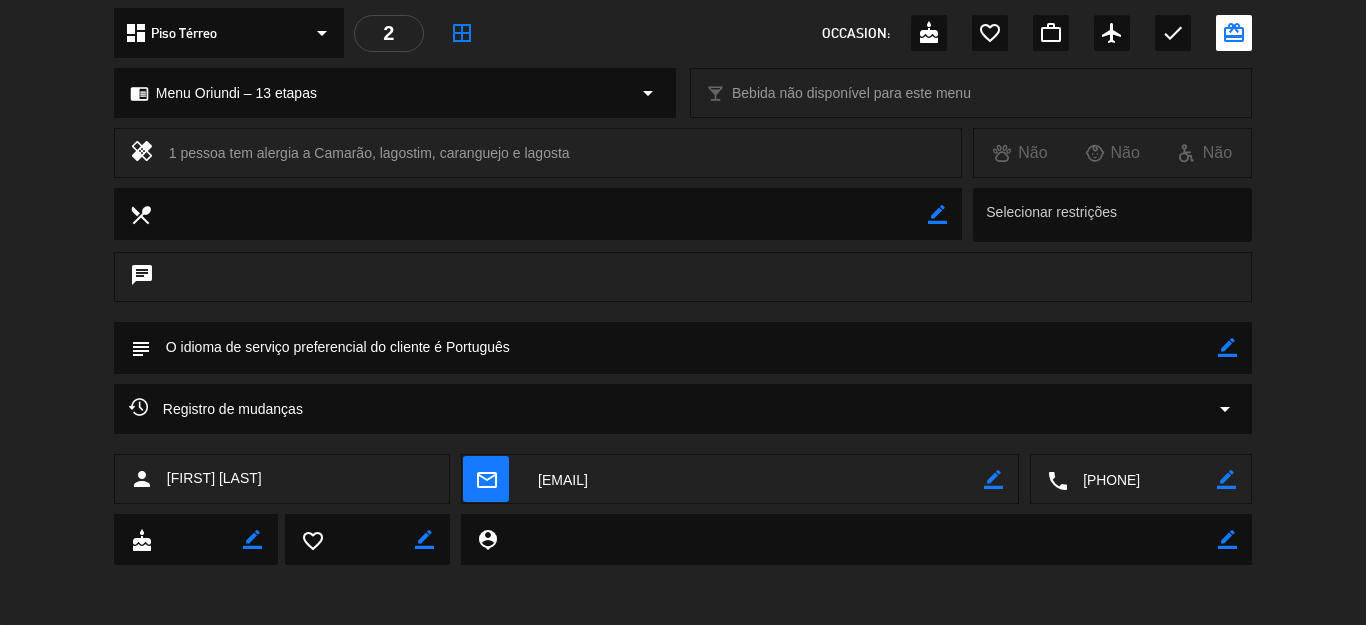 click 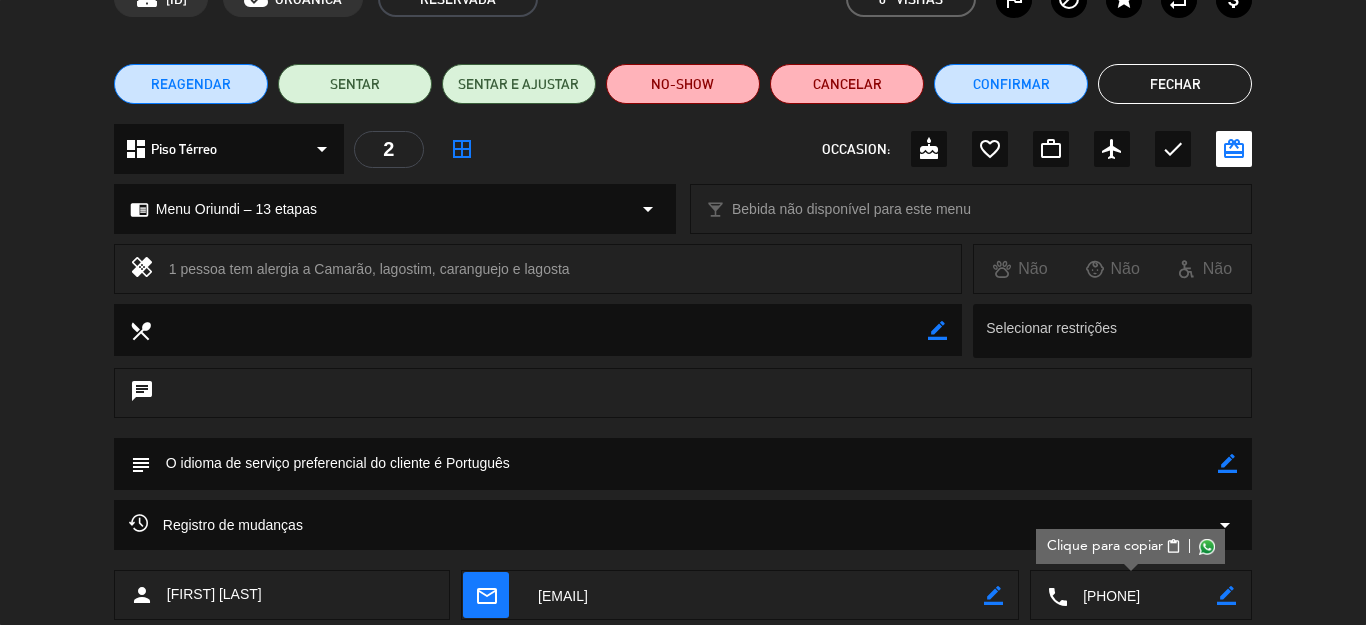 scroll, scrollTop: 0, scrollLeft: 0, axis: both 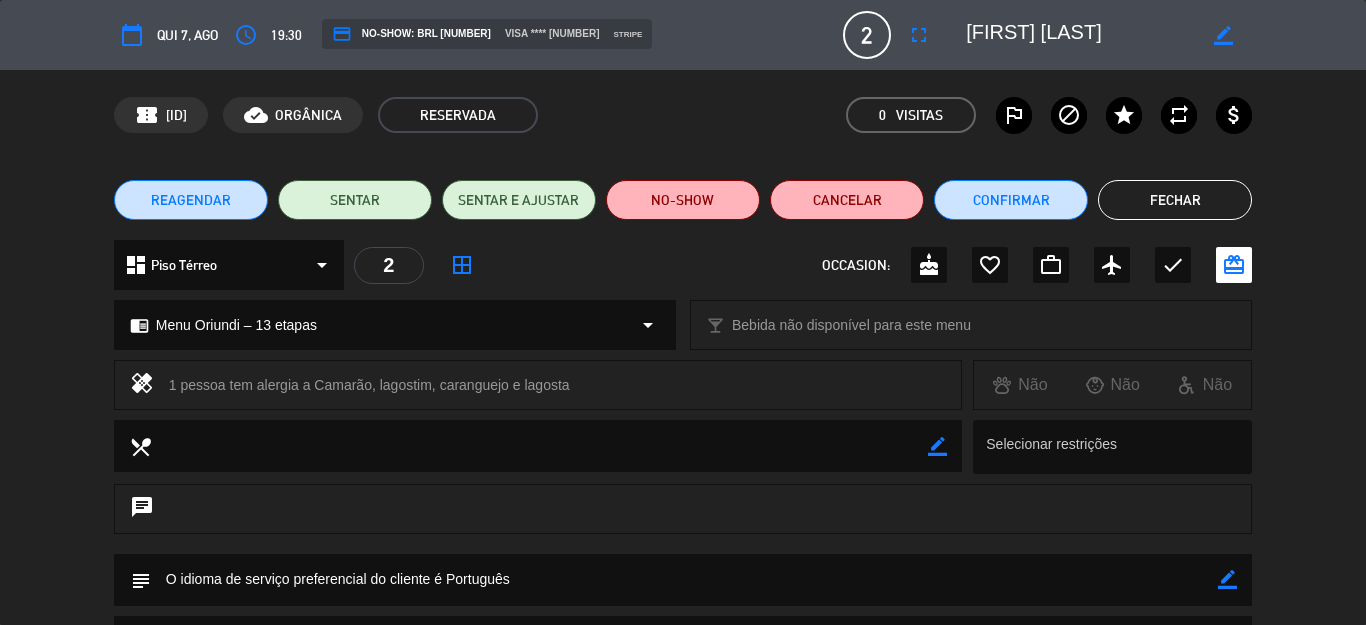 click 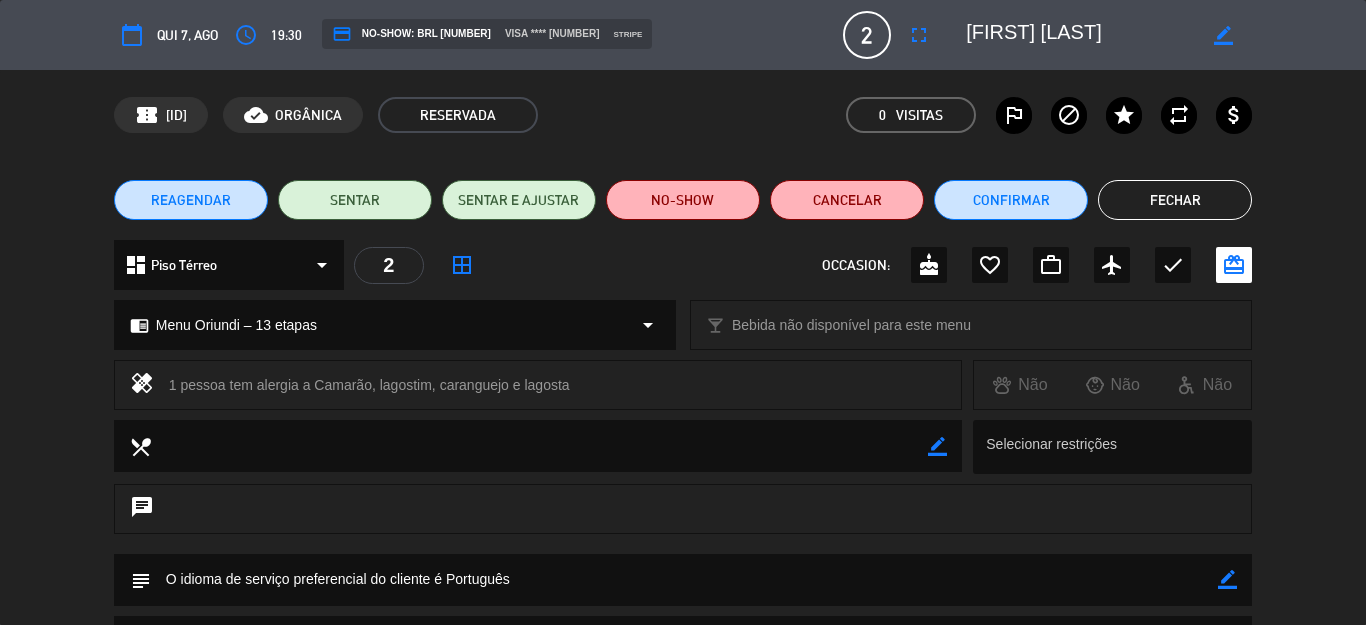 click on "Fechar" 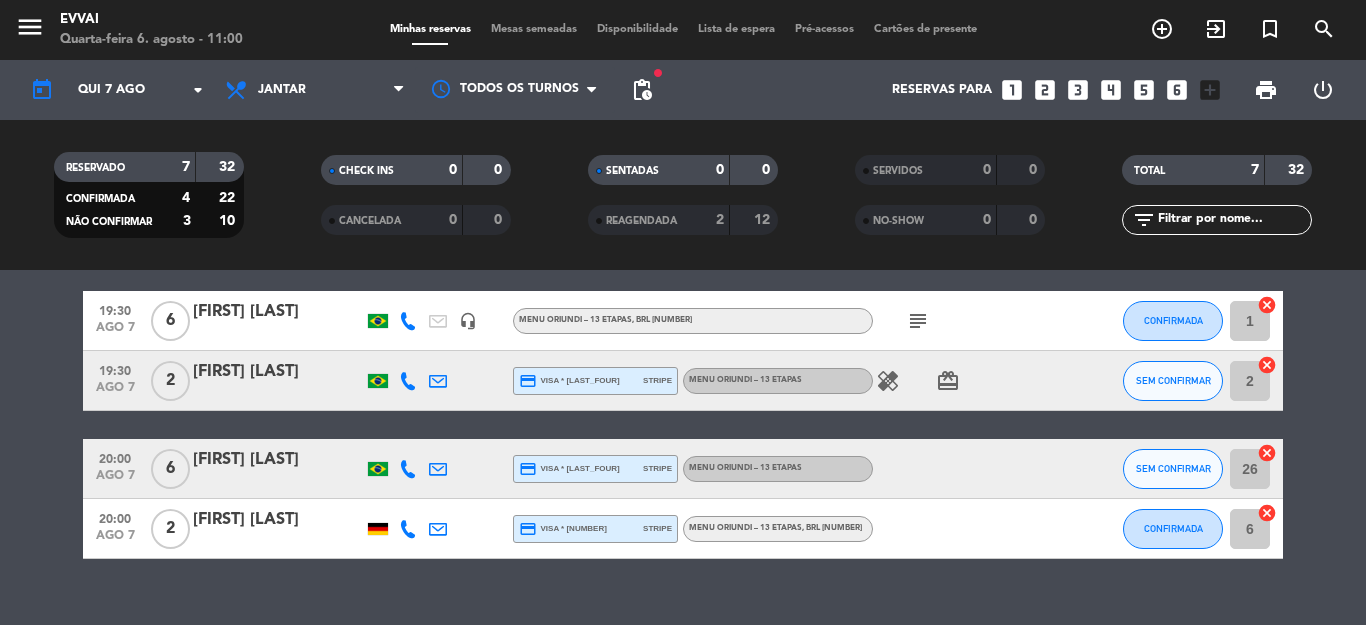 scroll, scrollTop: 341, scrollLeft: 0, axis: vertical 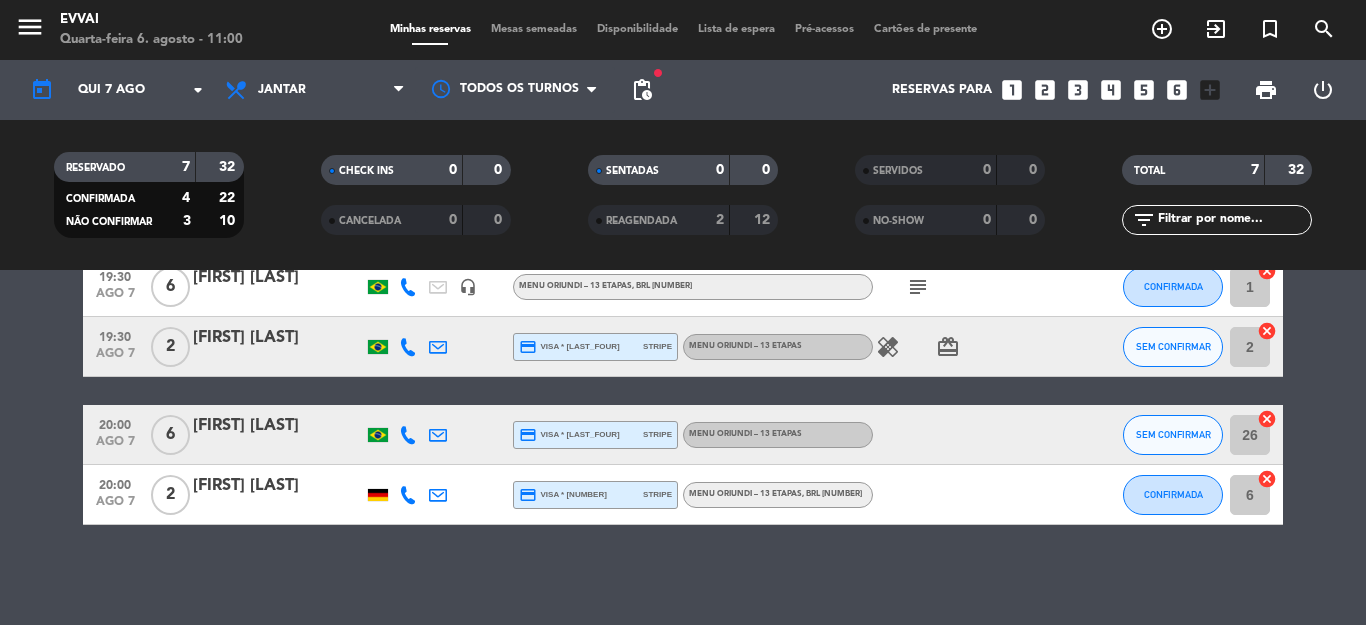click on "[FIRST] [LAST]" 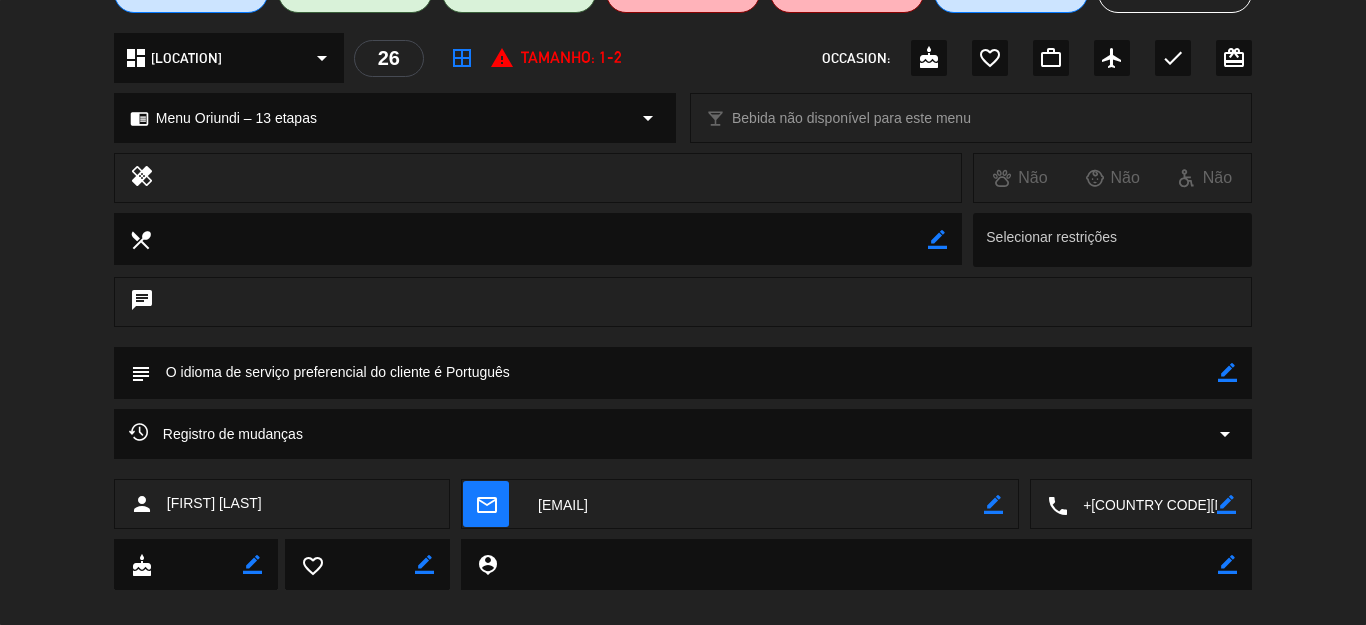 scroll, scrollTop: 232, scrollLeft: 0, axis: vertical 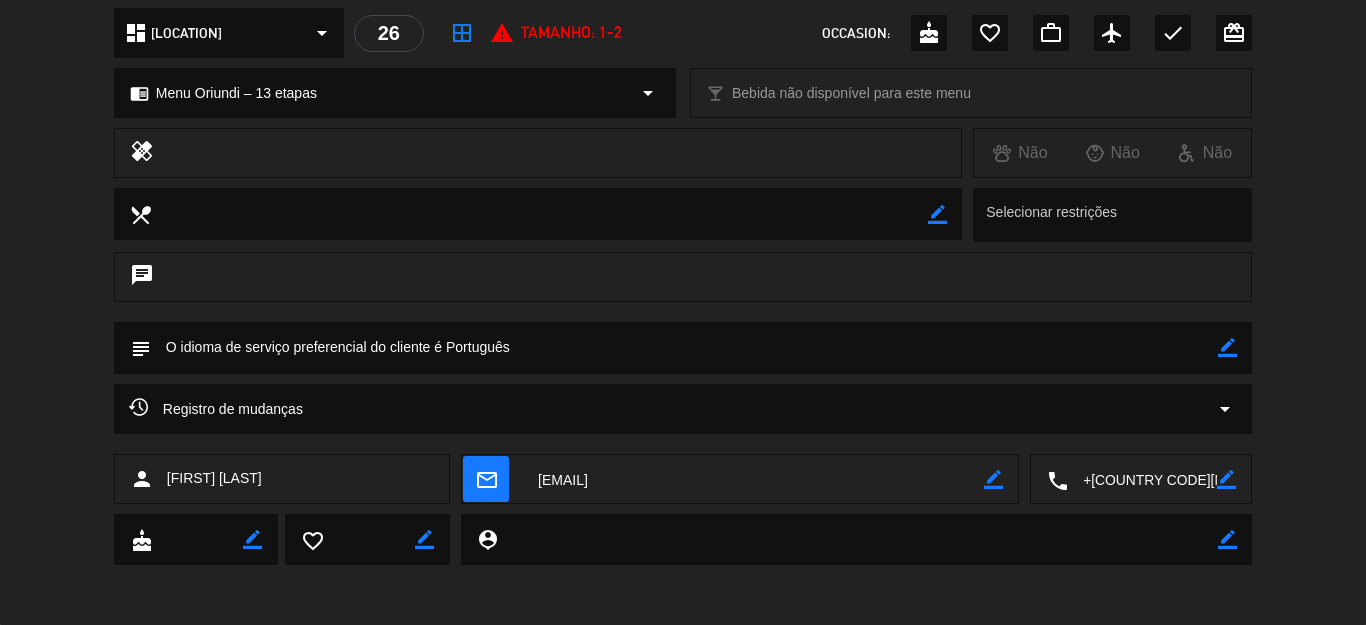 click 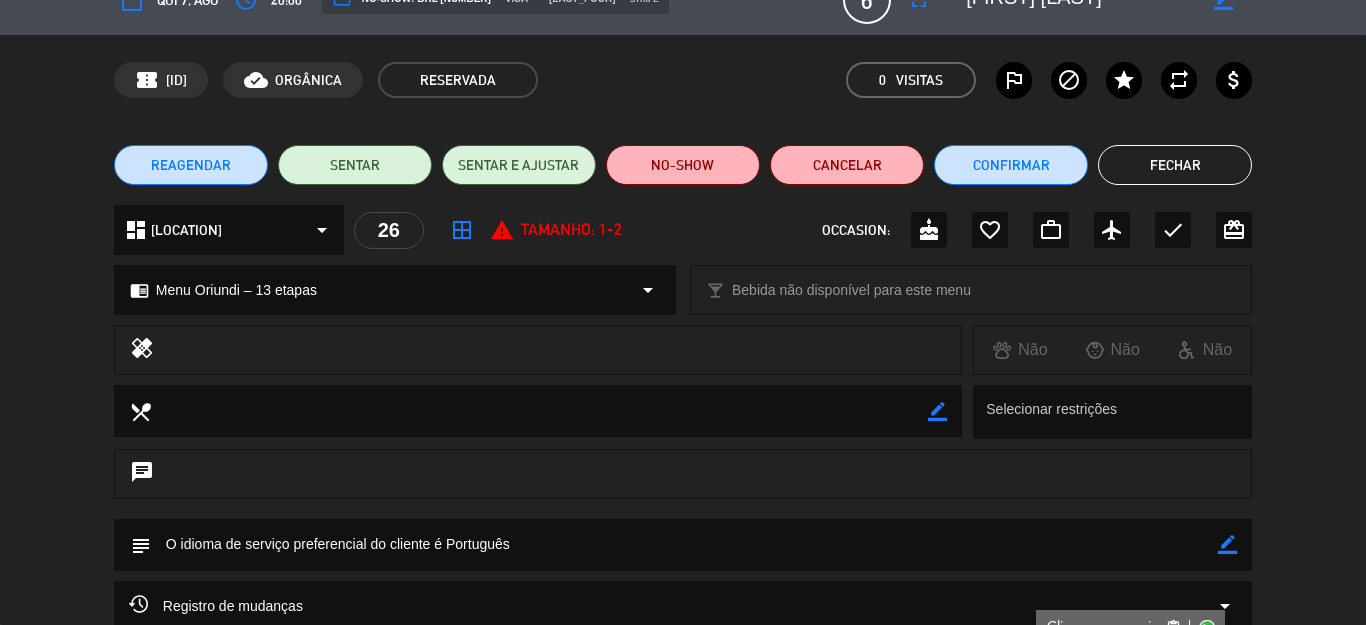 scroll, scrollTop: 0, scrollLeft: 0, axis: both 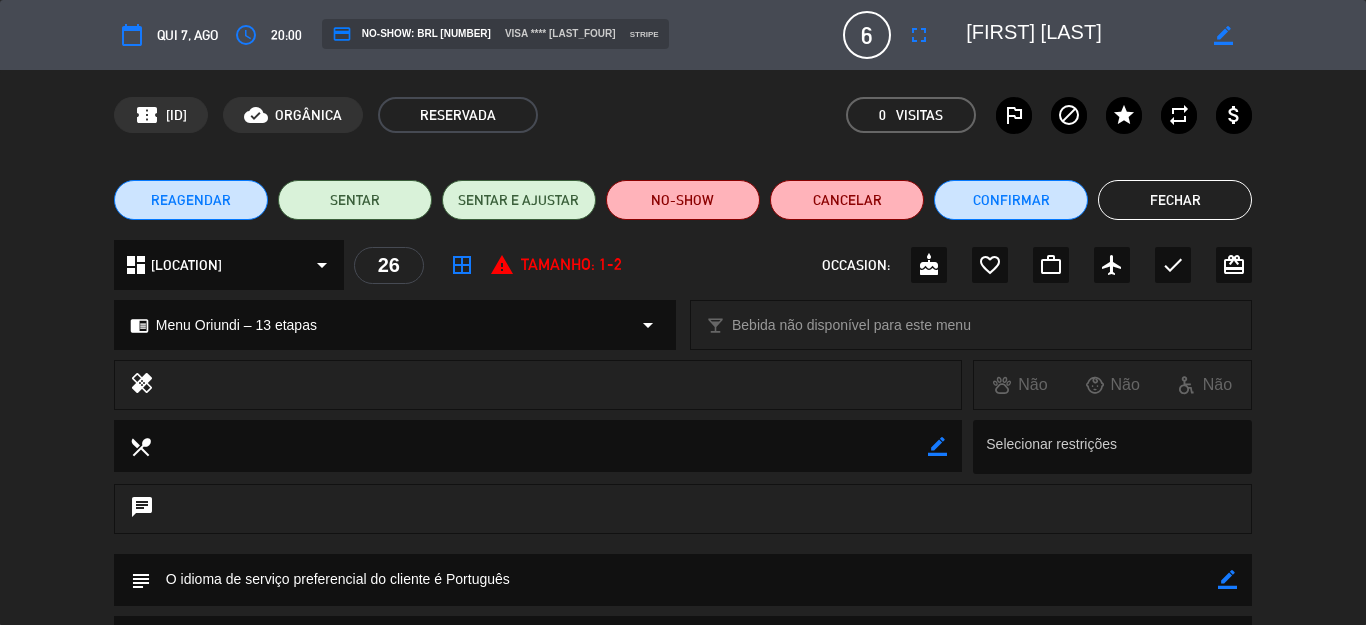click 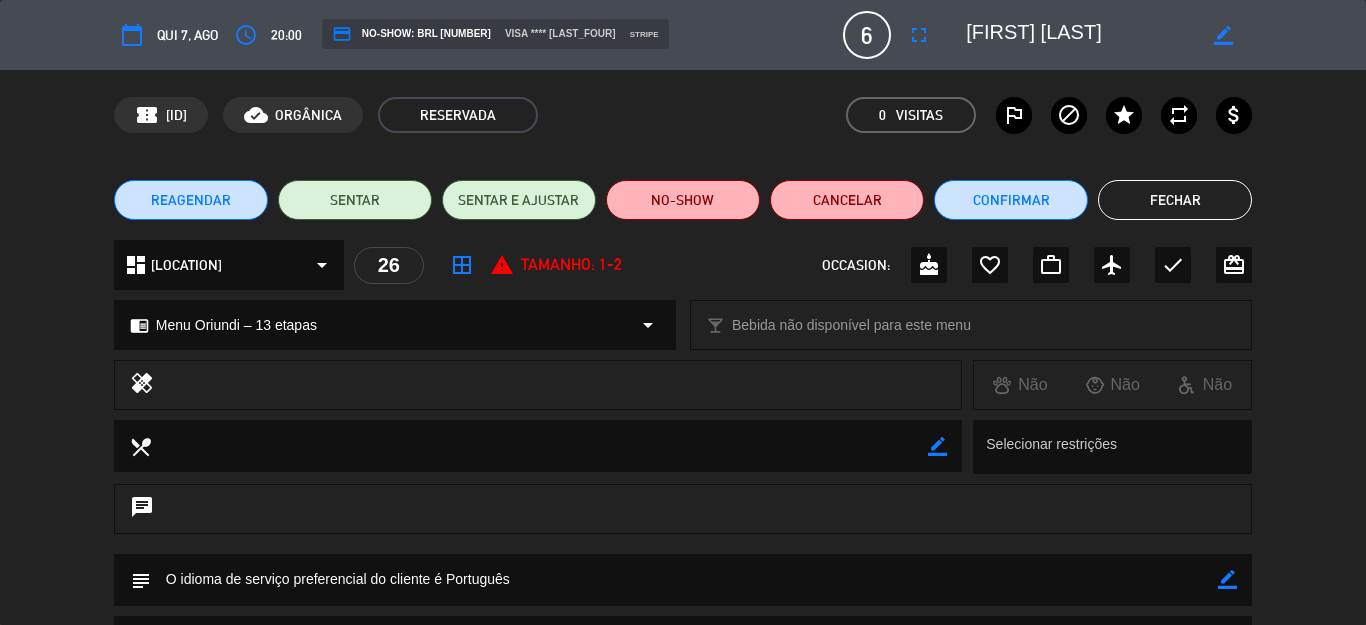 click on "Fechar" 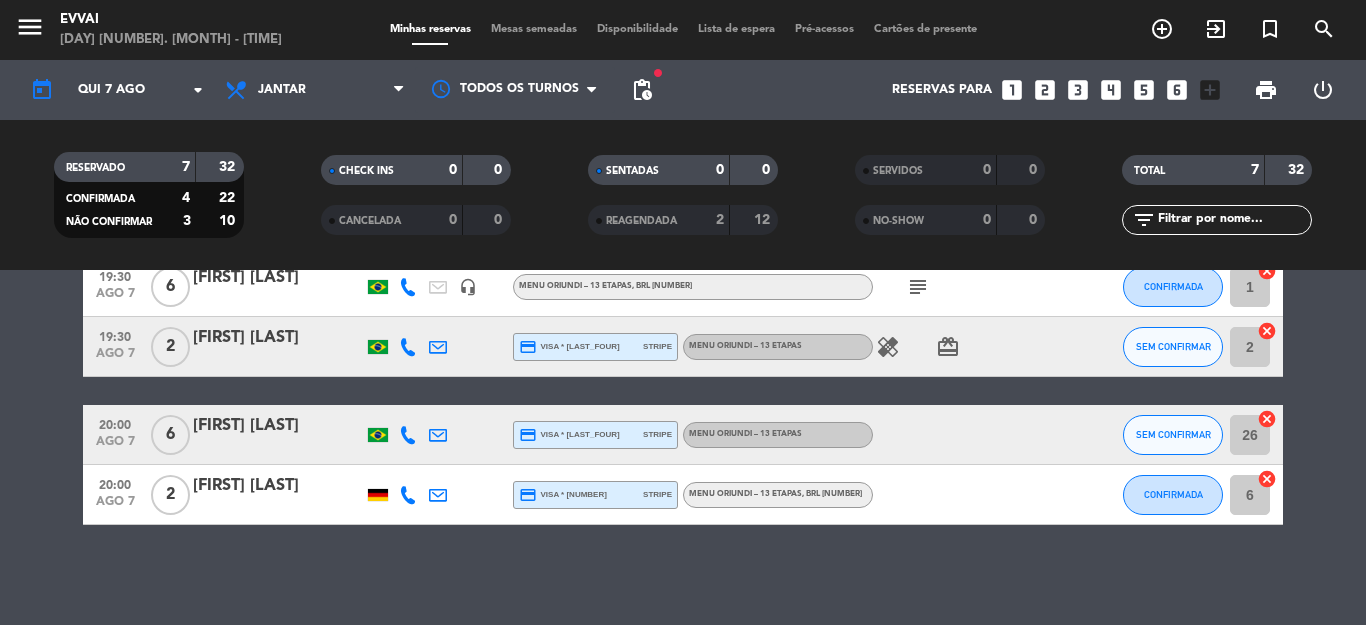 click 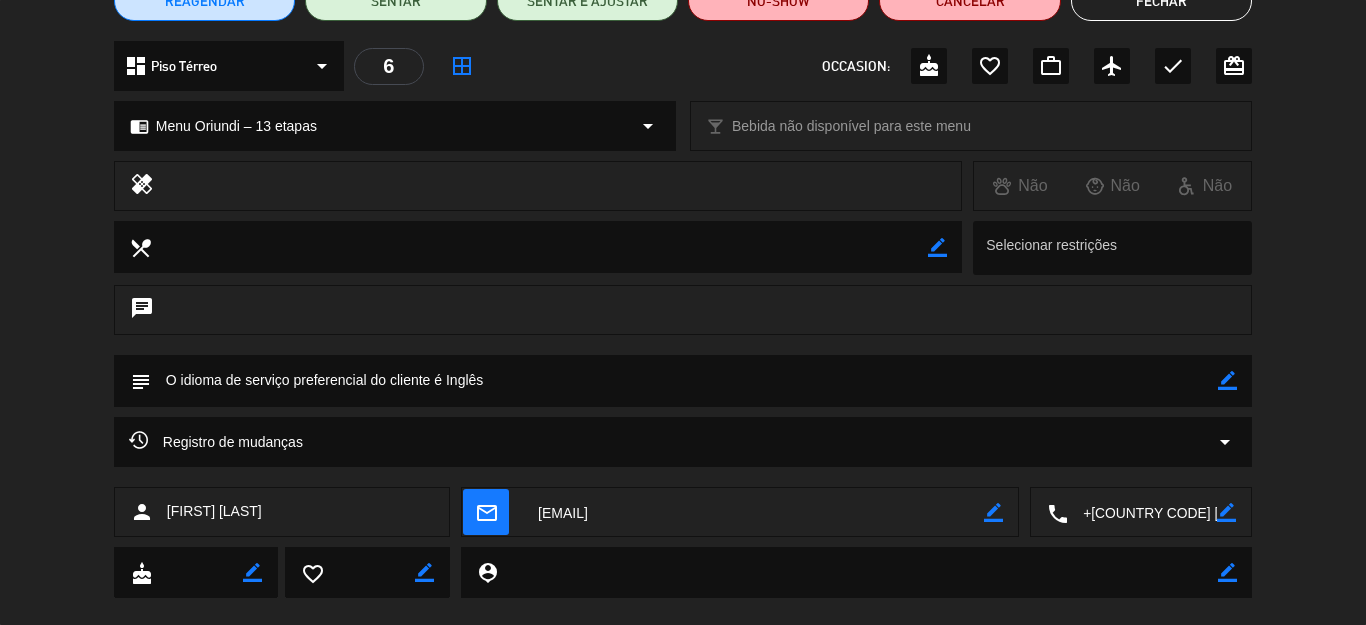 scroll, scrollTop: 200, scrollLeft: 0, axis: vertical 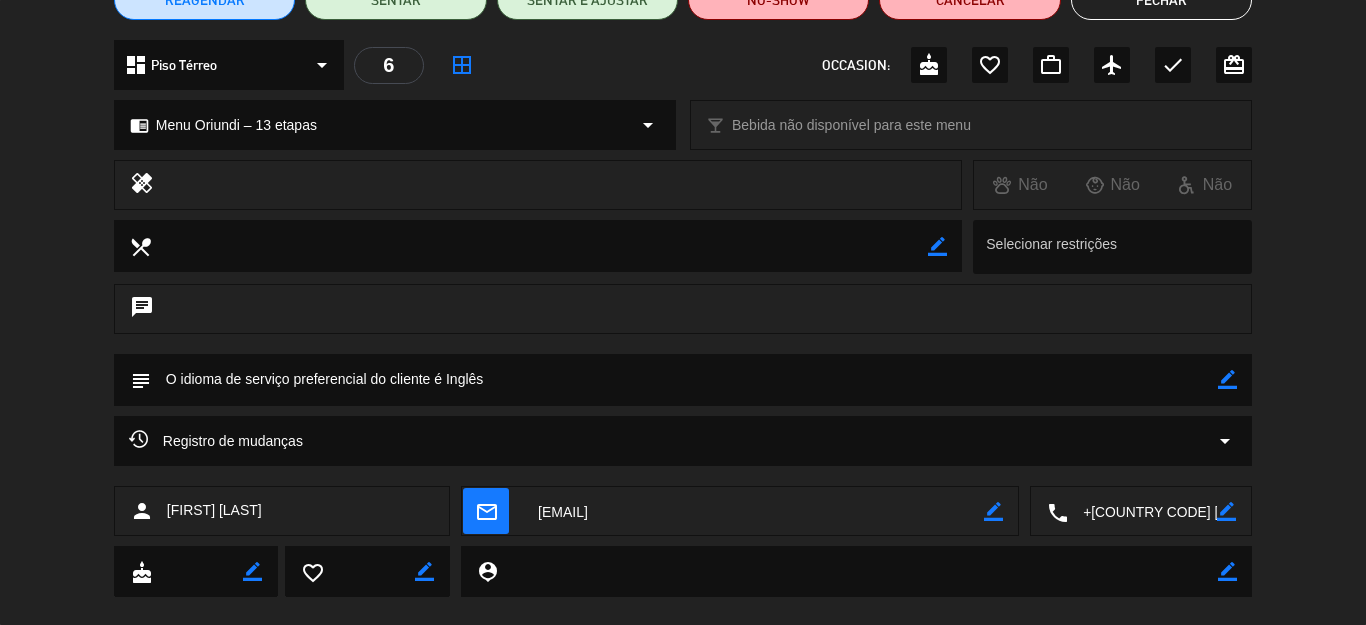 click 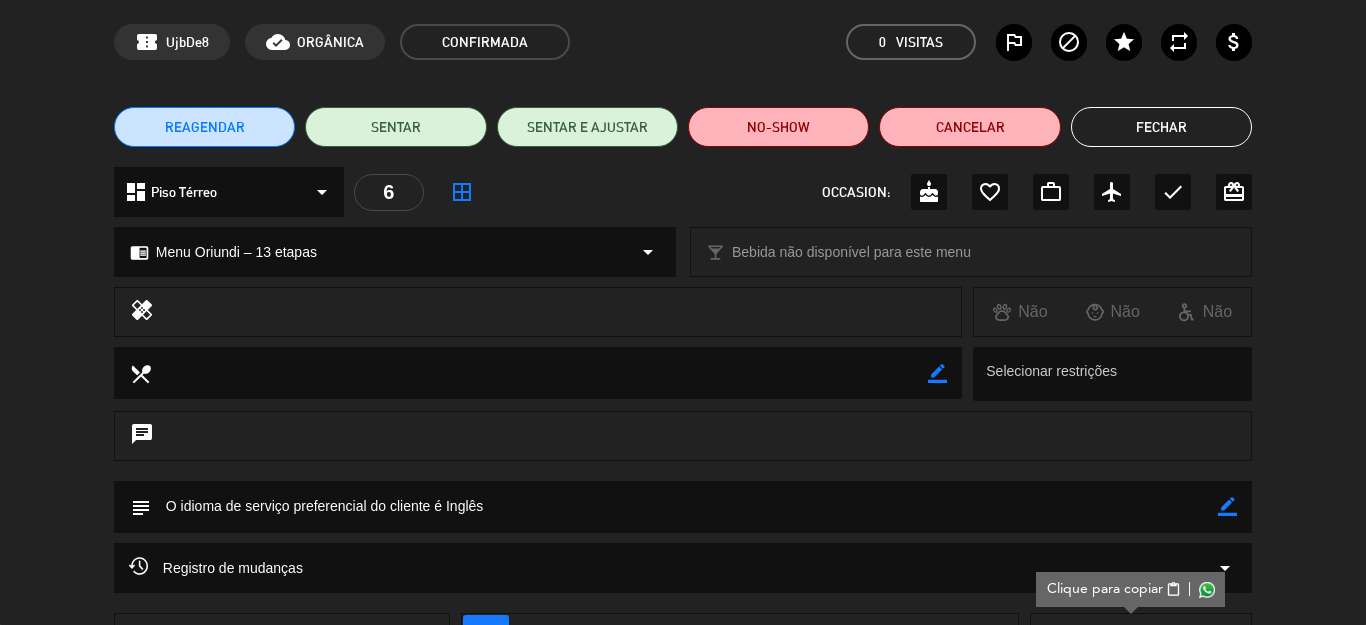 scroll, scrollTop: 0, scrollLeft: 0, axis: both 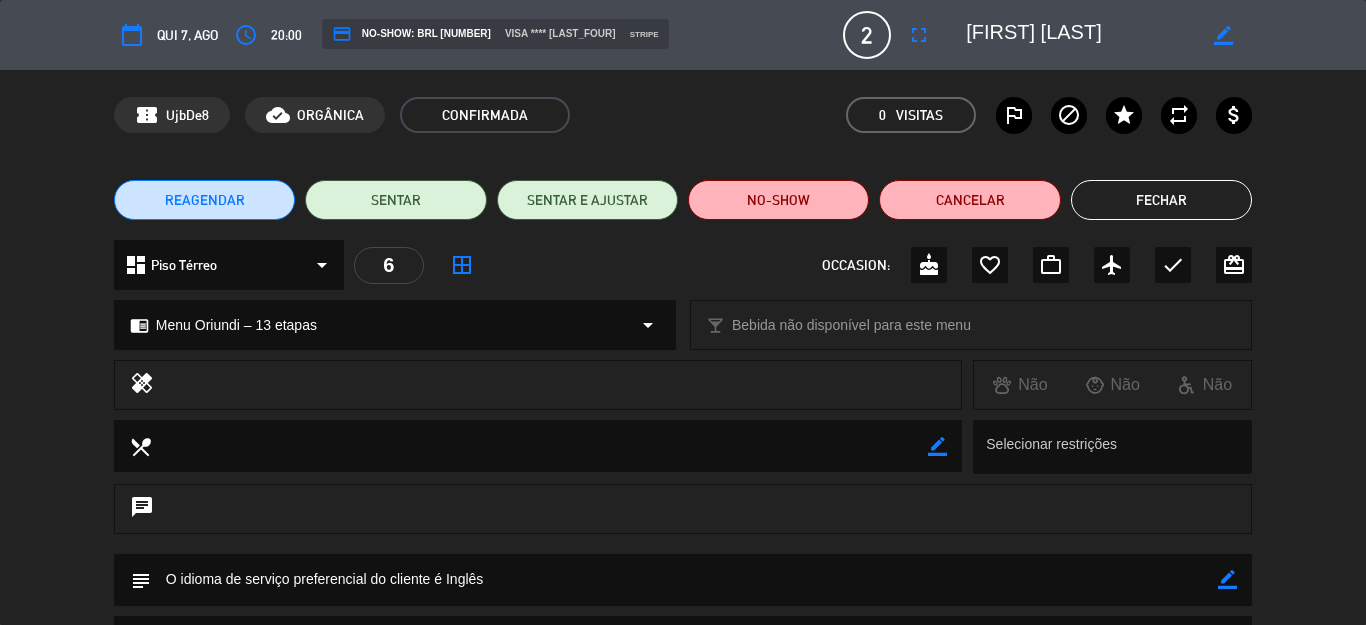 click 